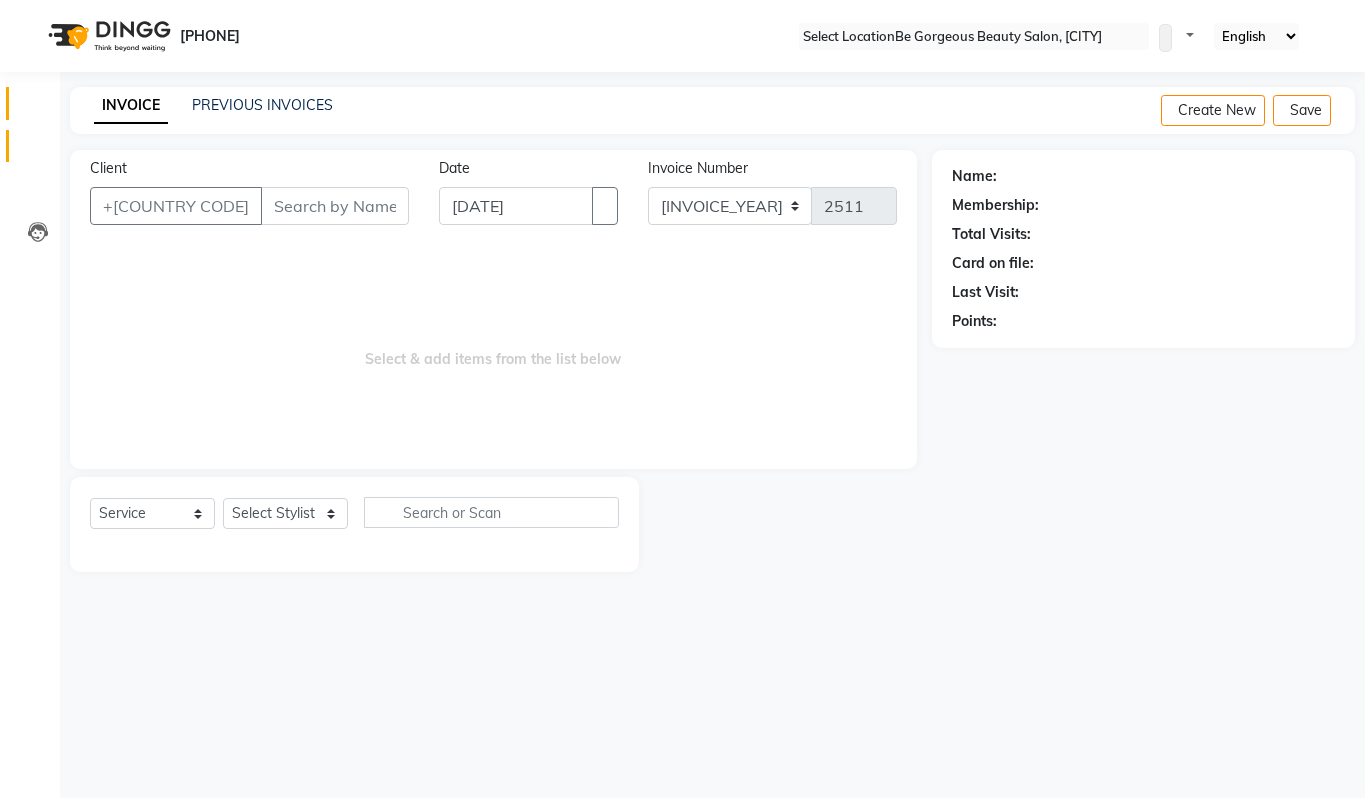 scroll, scrollTop: 0, scrollLeft: 0, axis: both 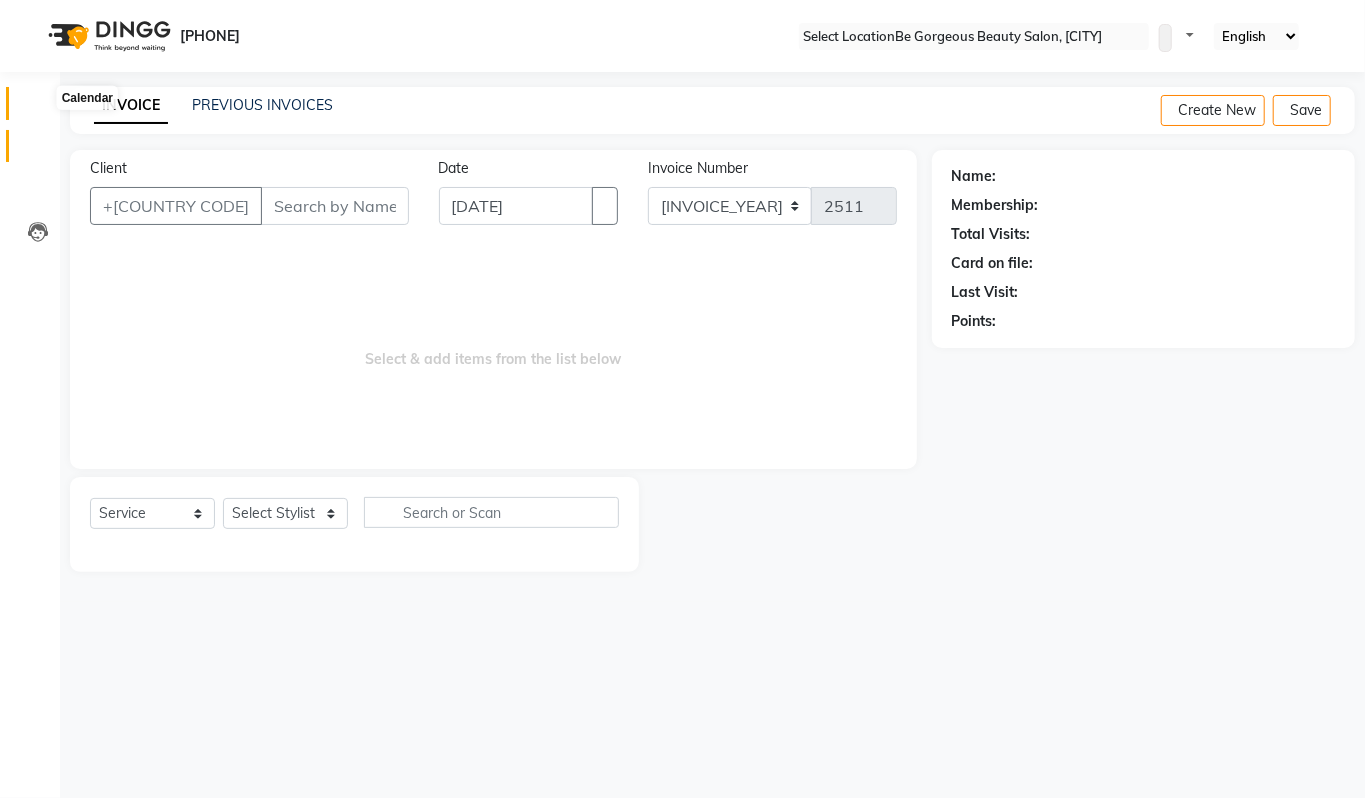 click at bounding box center [38, 108] 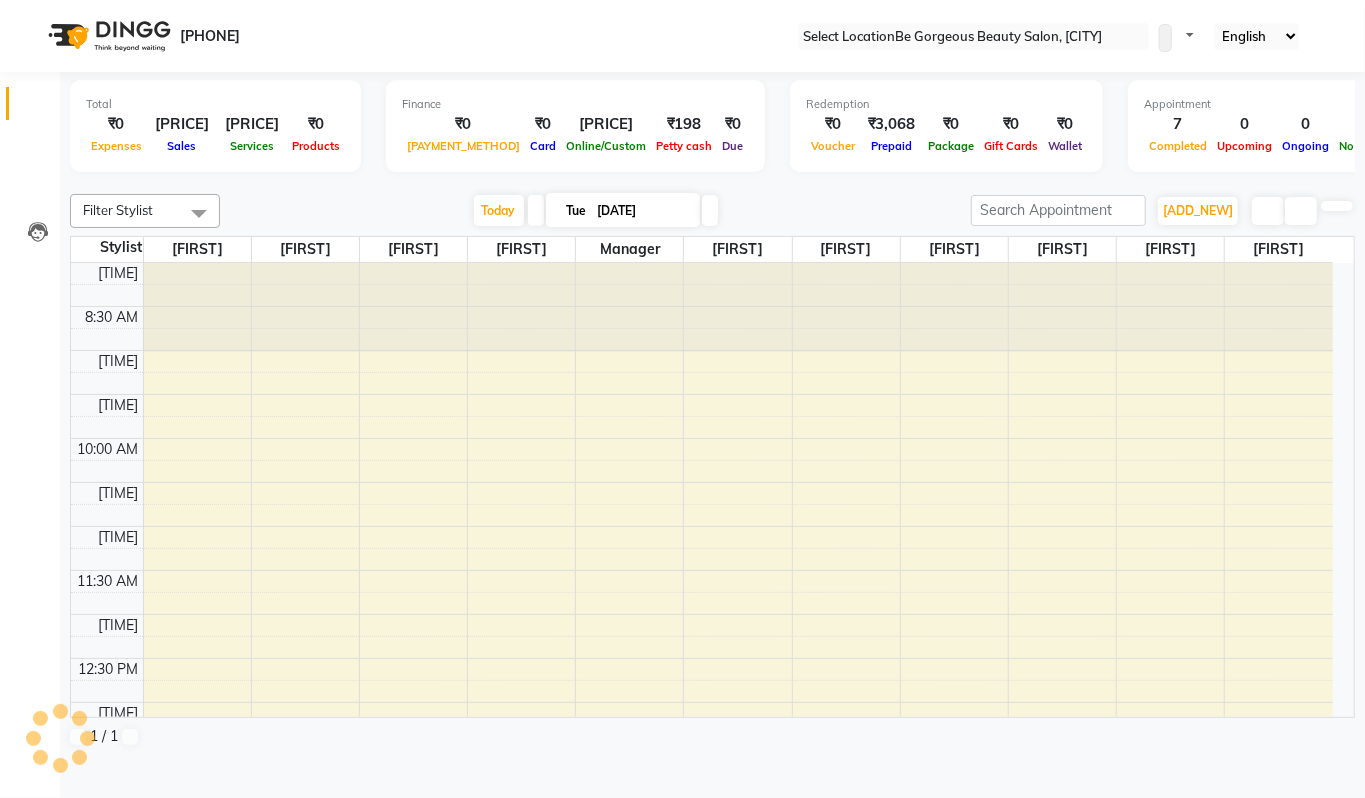 scroll, scrollTop: 626, scrollLeft: 0, axis: vertical 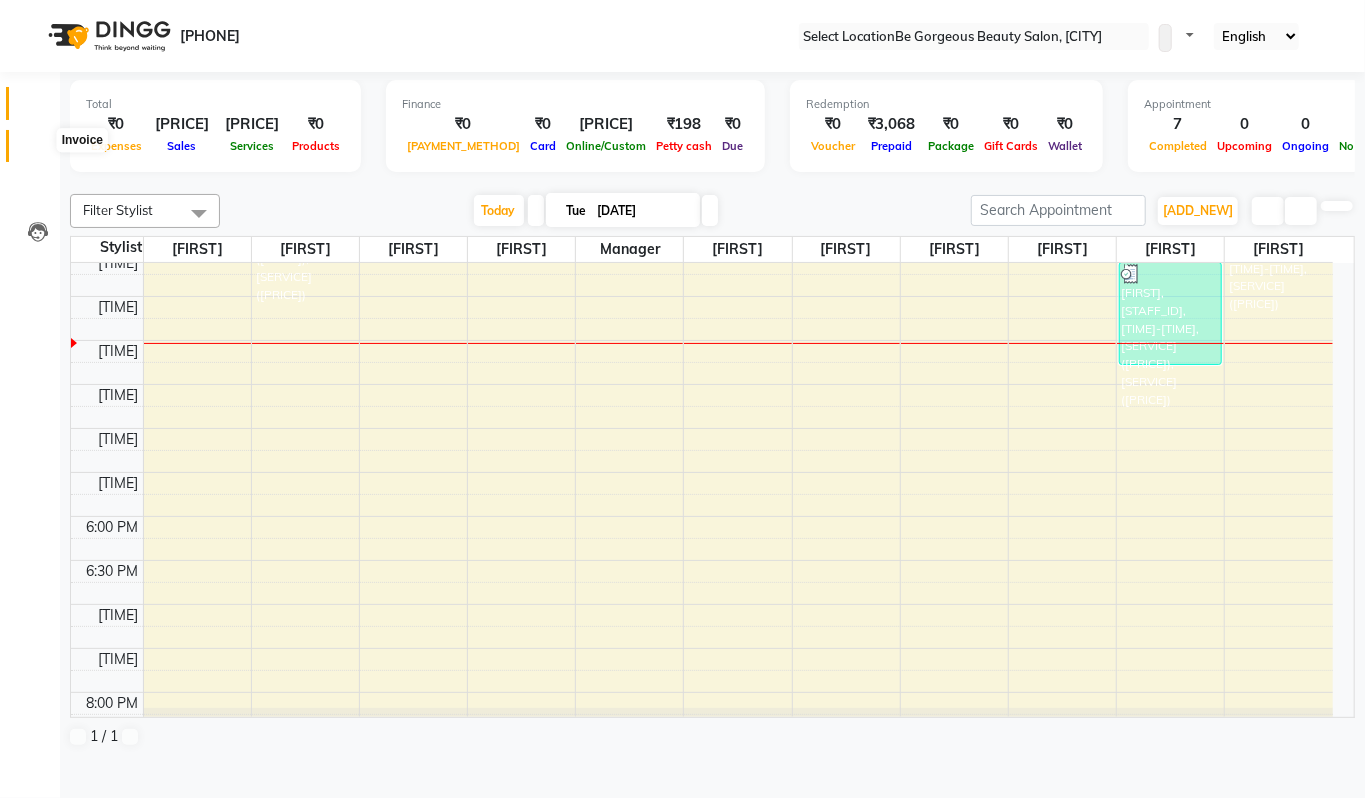 click at bounding box center (38, 151) 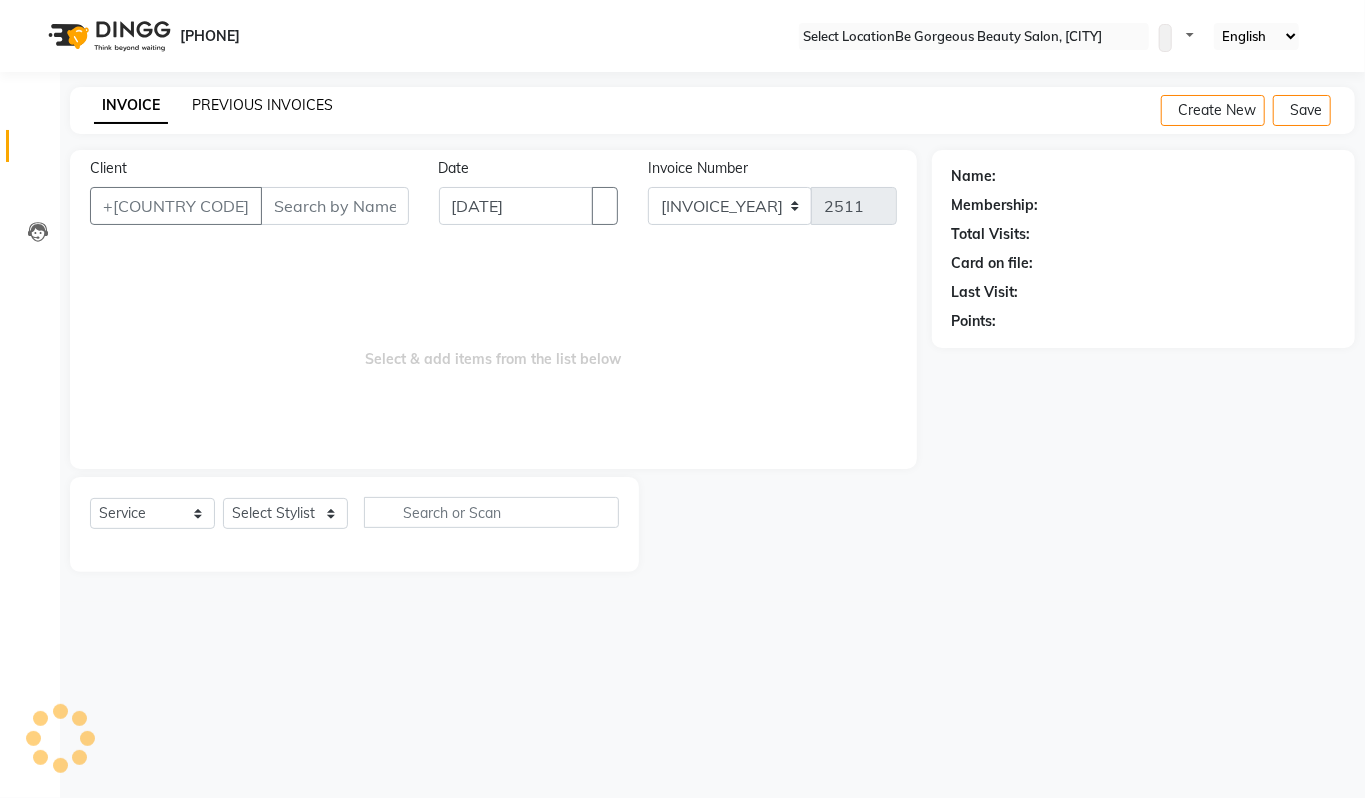 click on "PREVIOUS INVOICES" at bounding box center [262, 105] 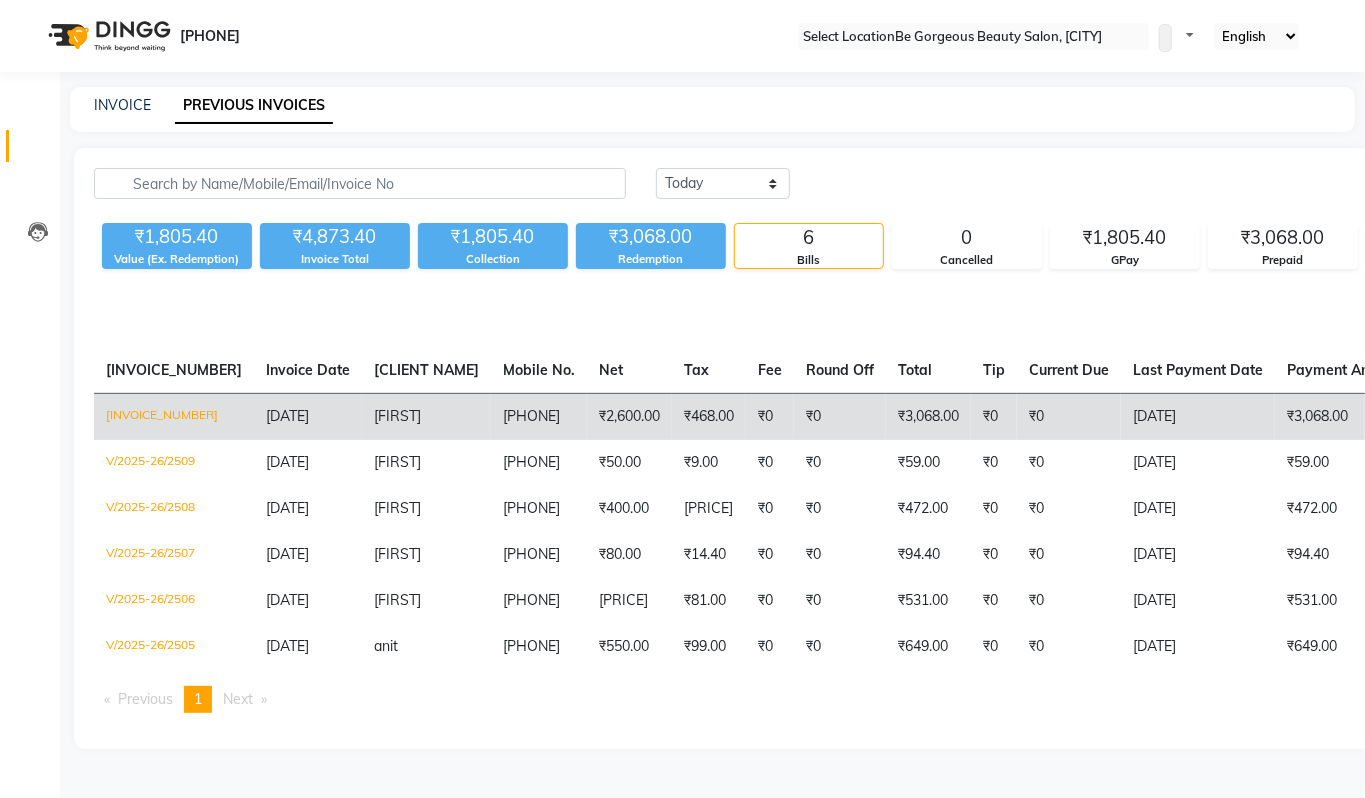 click on "[PHONE]" at bounding box center [539, 416] 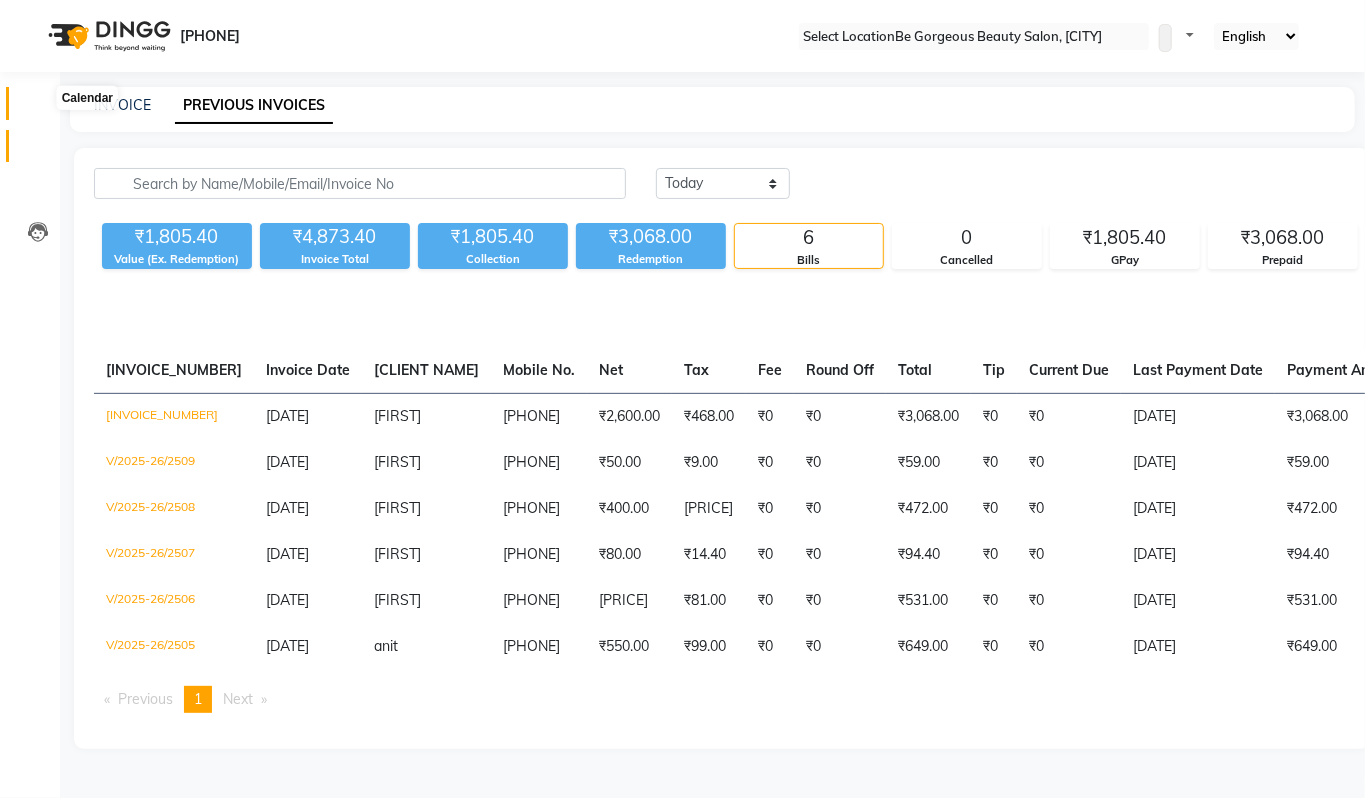 click at bounding box center [37, 108] 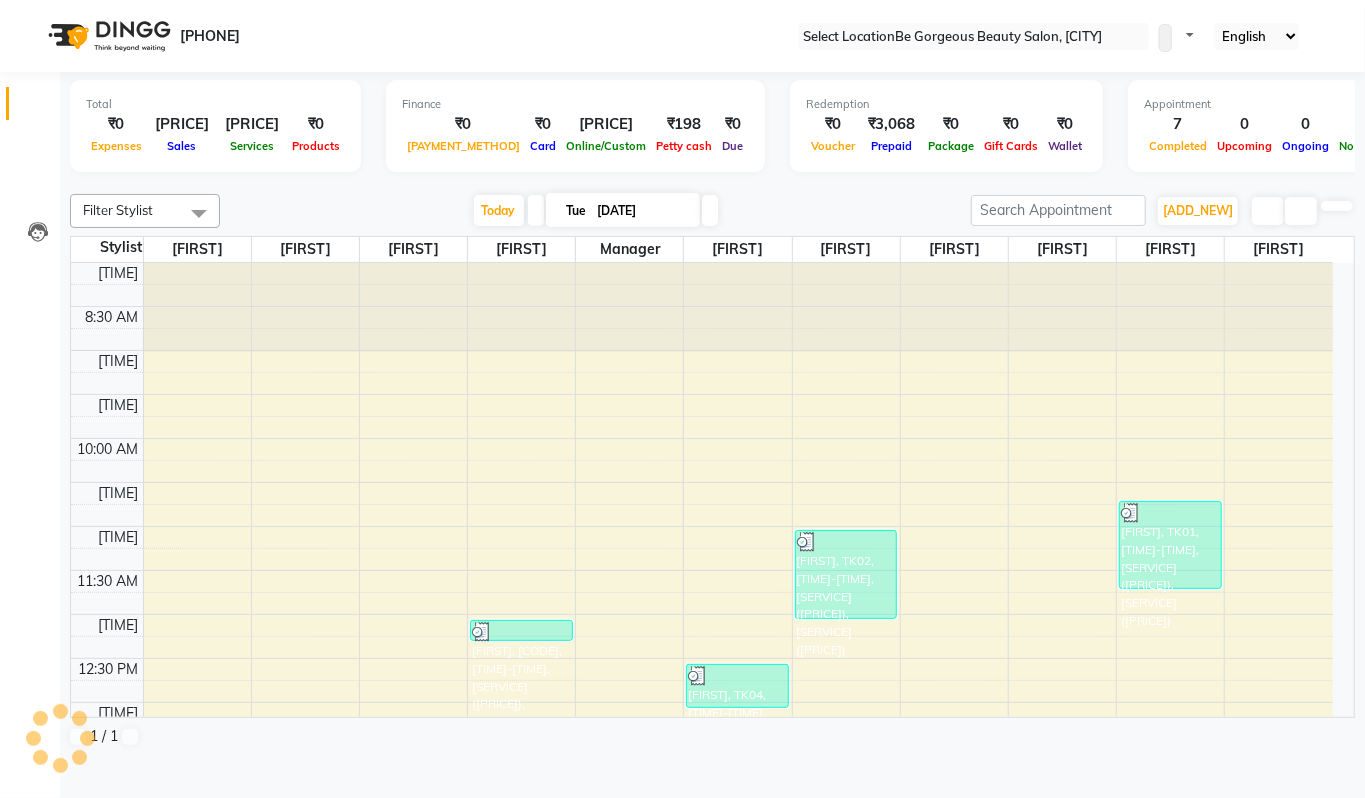 scroll, scrollTop: 0, scrollLeft: 0, axis: both 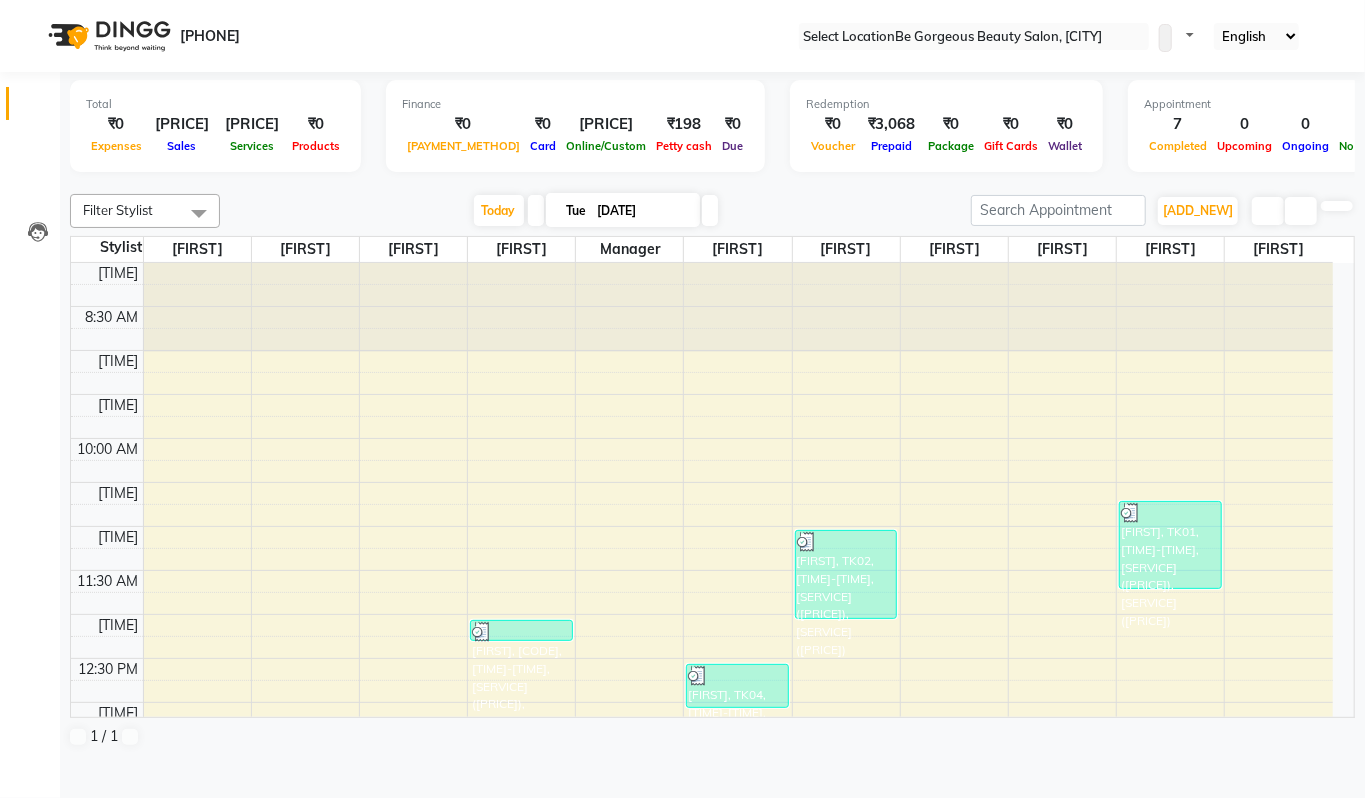 click at bounding box center (713, 182) 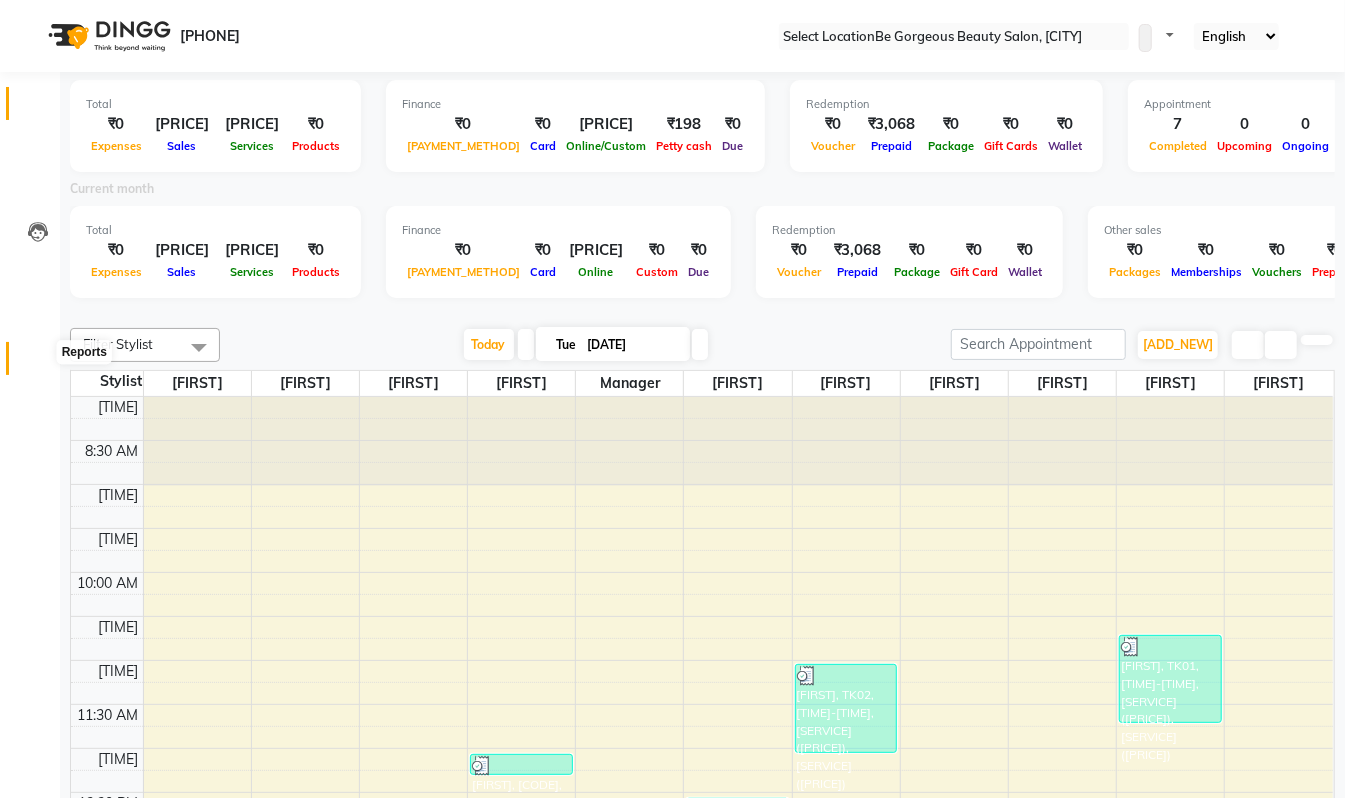 click at bounding box center (37, 363) 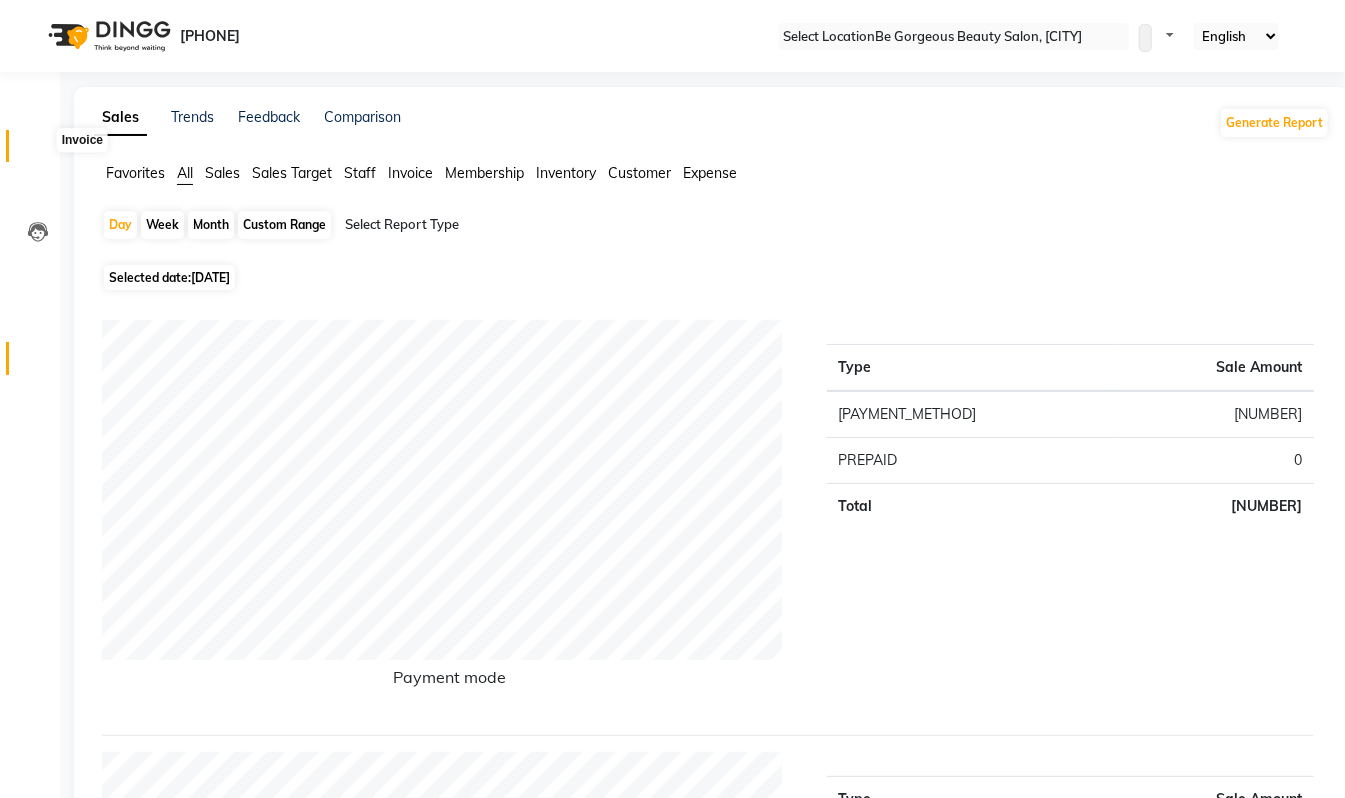 click at bounding box center [37, 151] 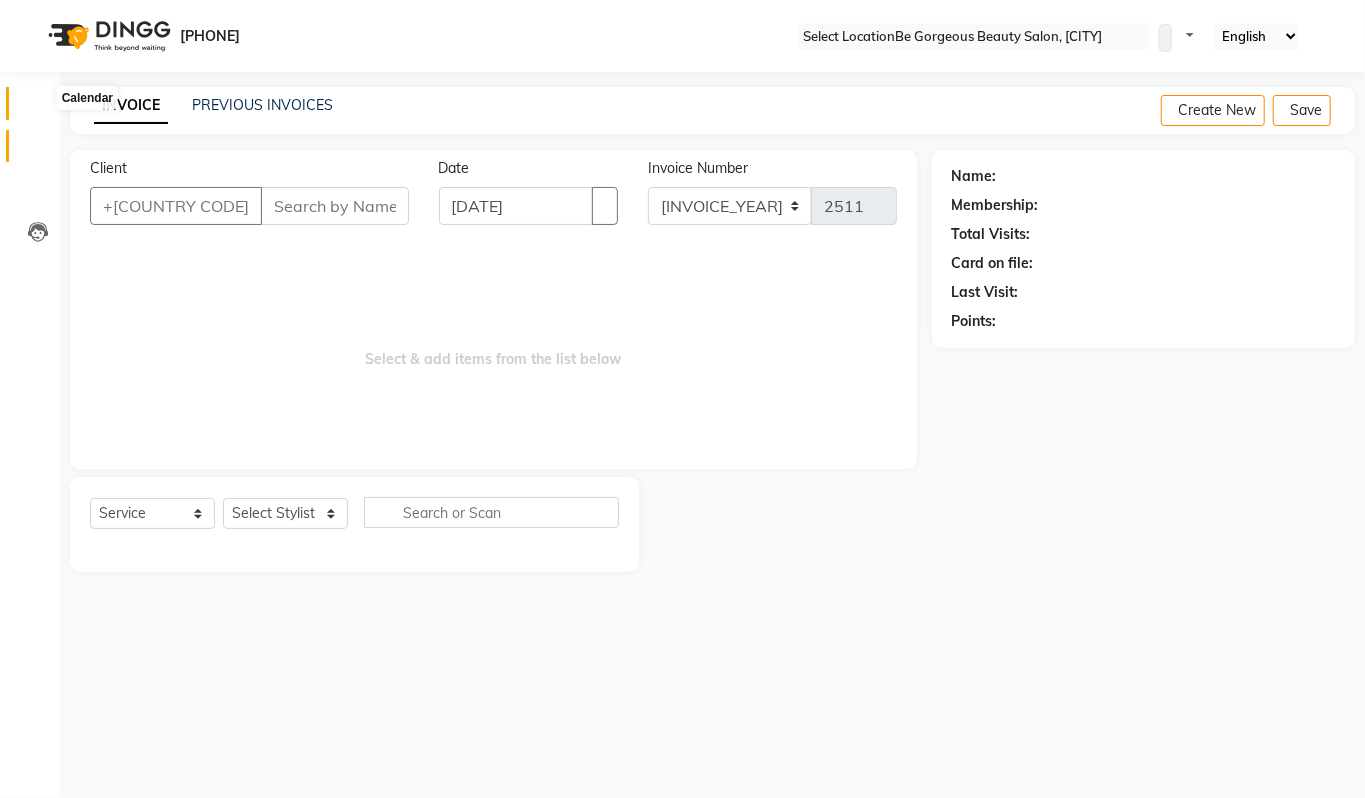 click at bounding box center [38, 108] 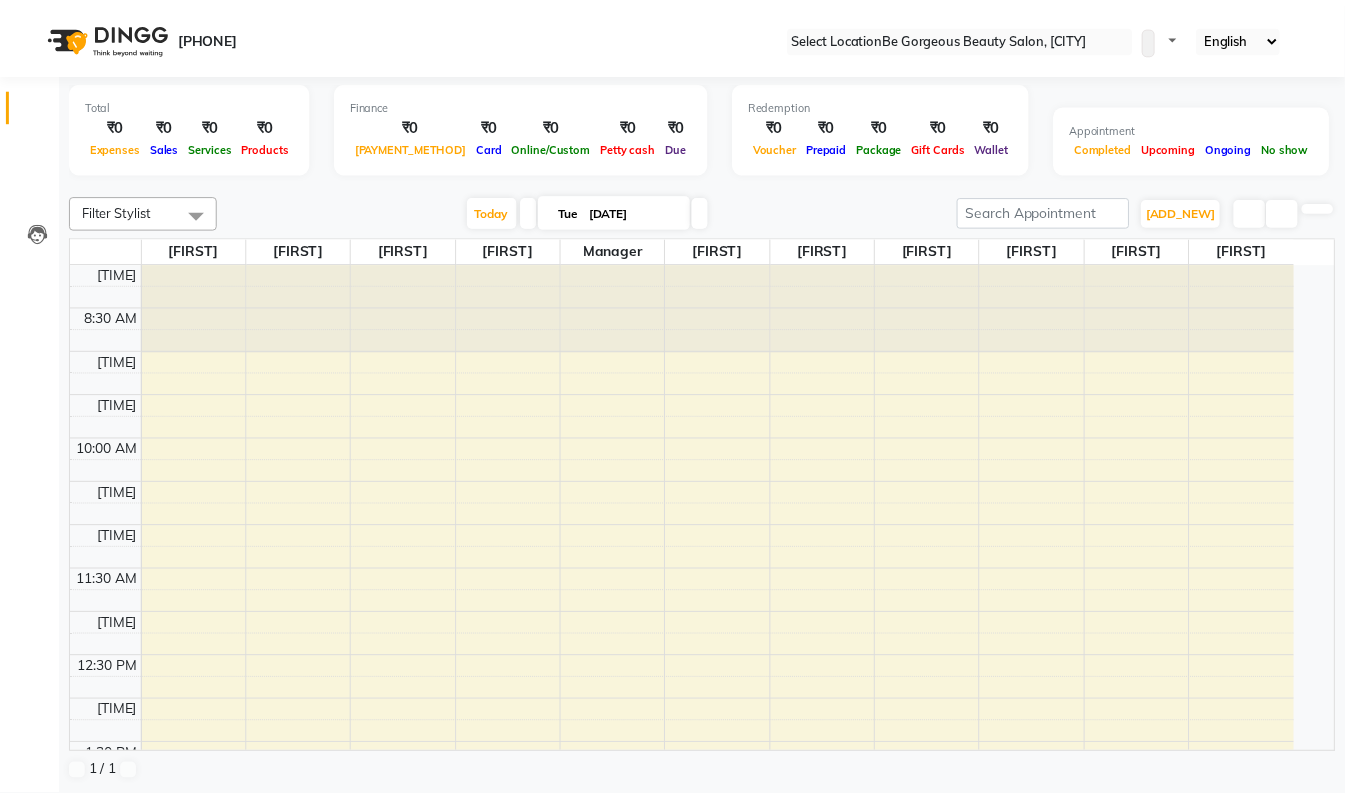 scroll, scrollTop: 669, scrollLeft: 0, axis: vertical 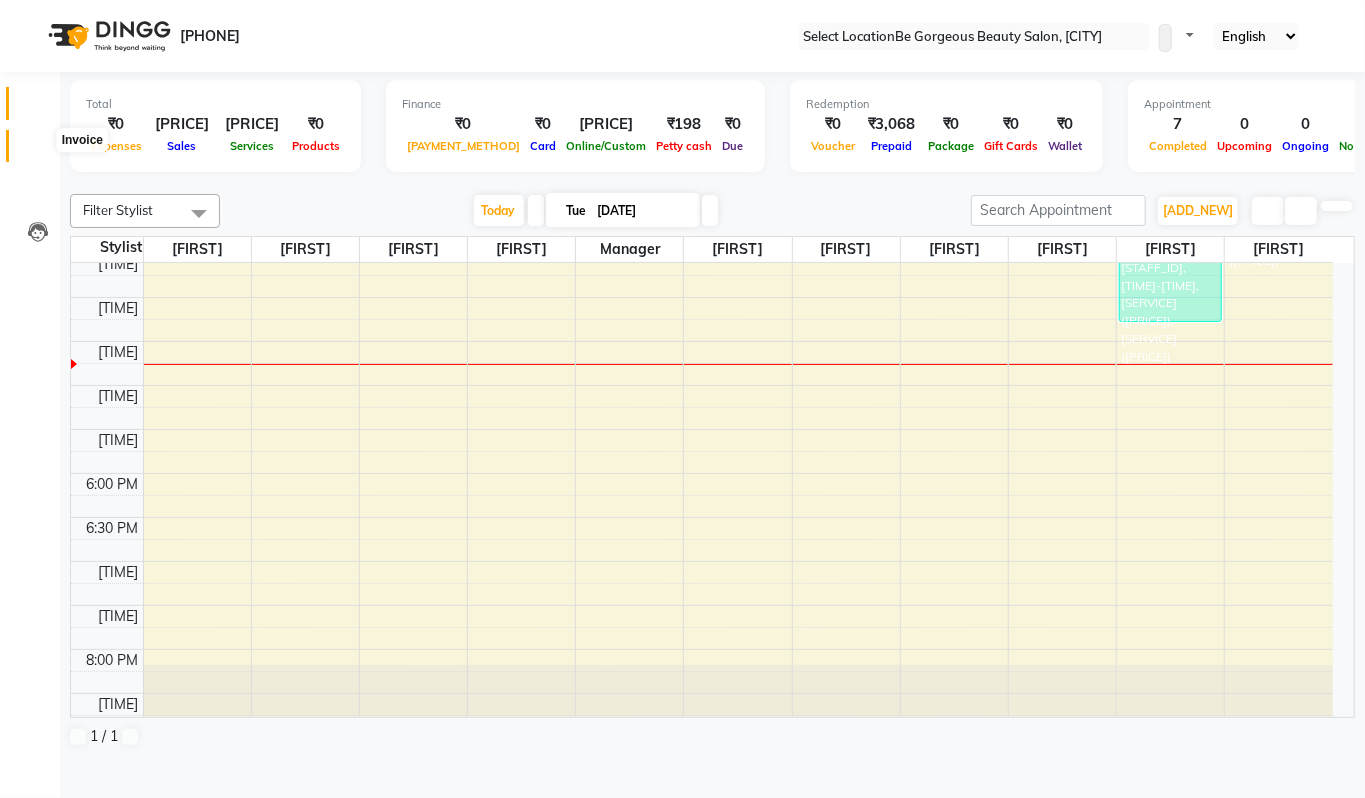 click at bounding box center (38, 151) 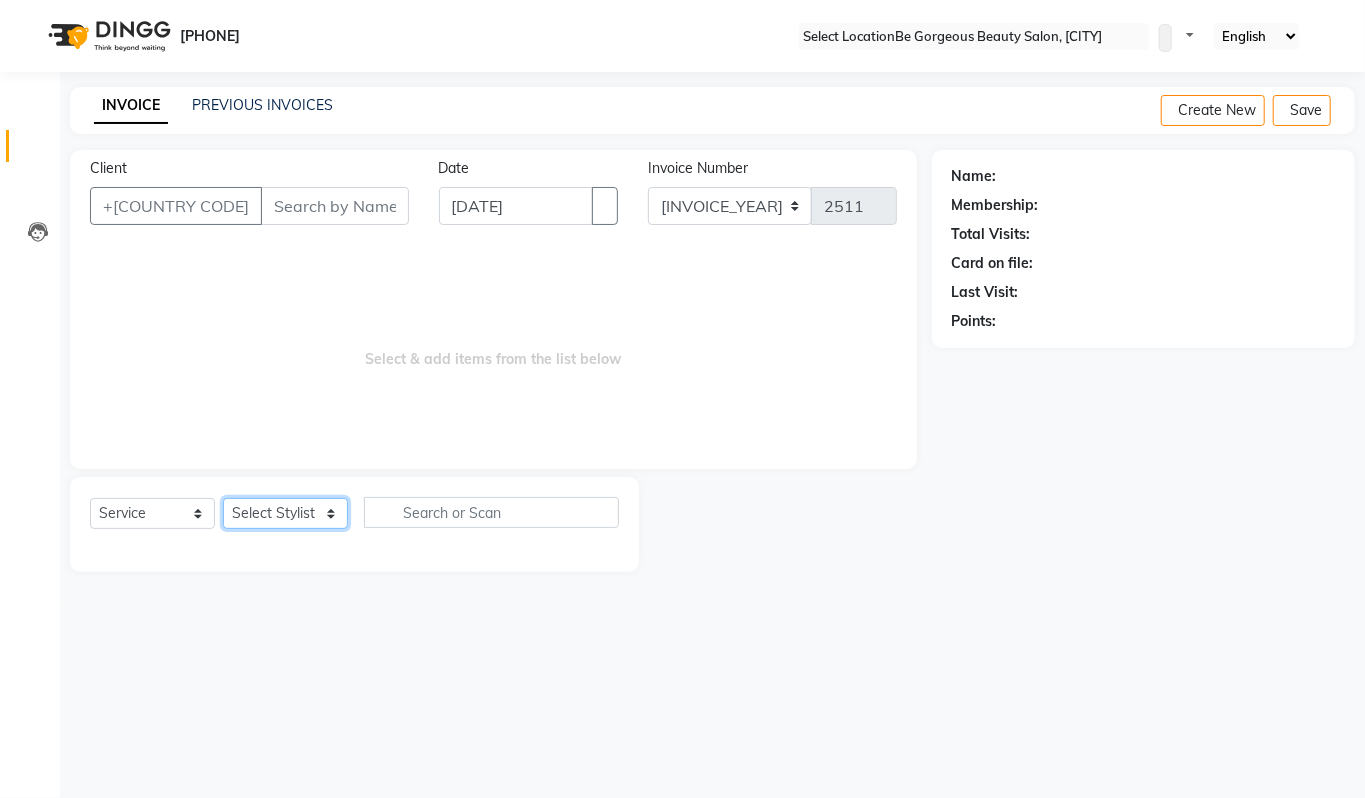 click on "Select Stylist" at bounding box center [285, 513] 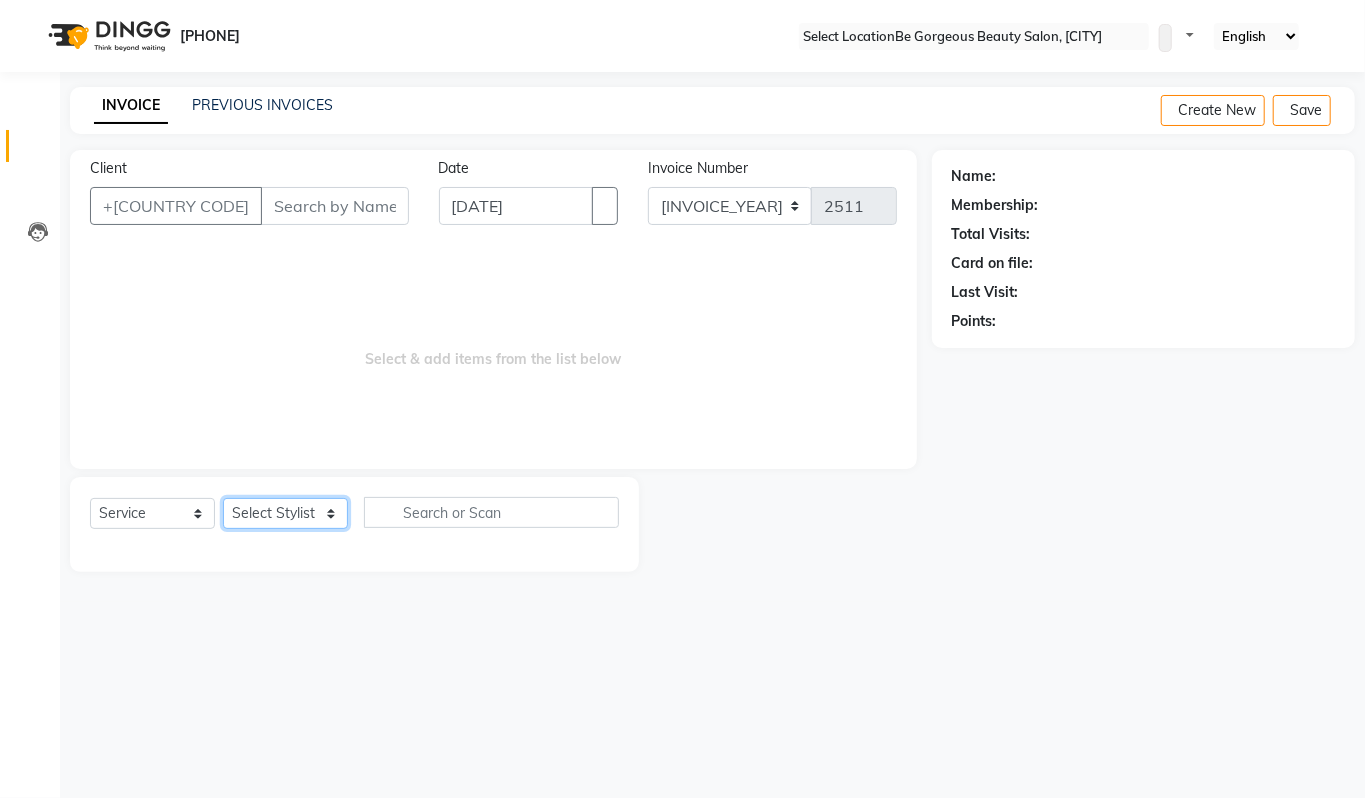 select on "36211" 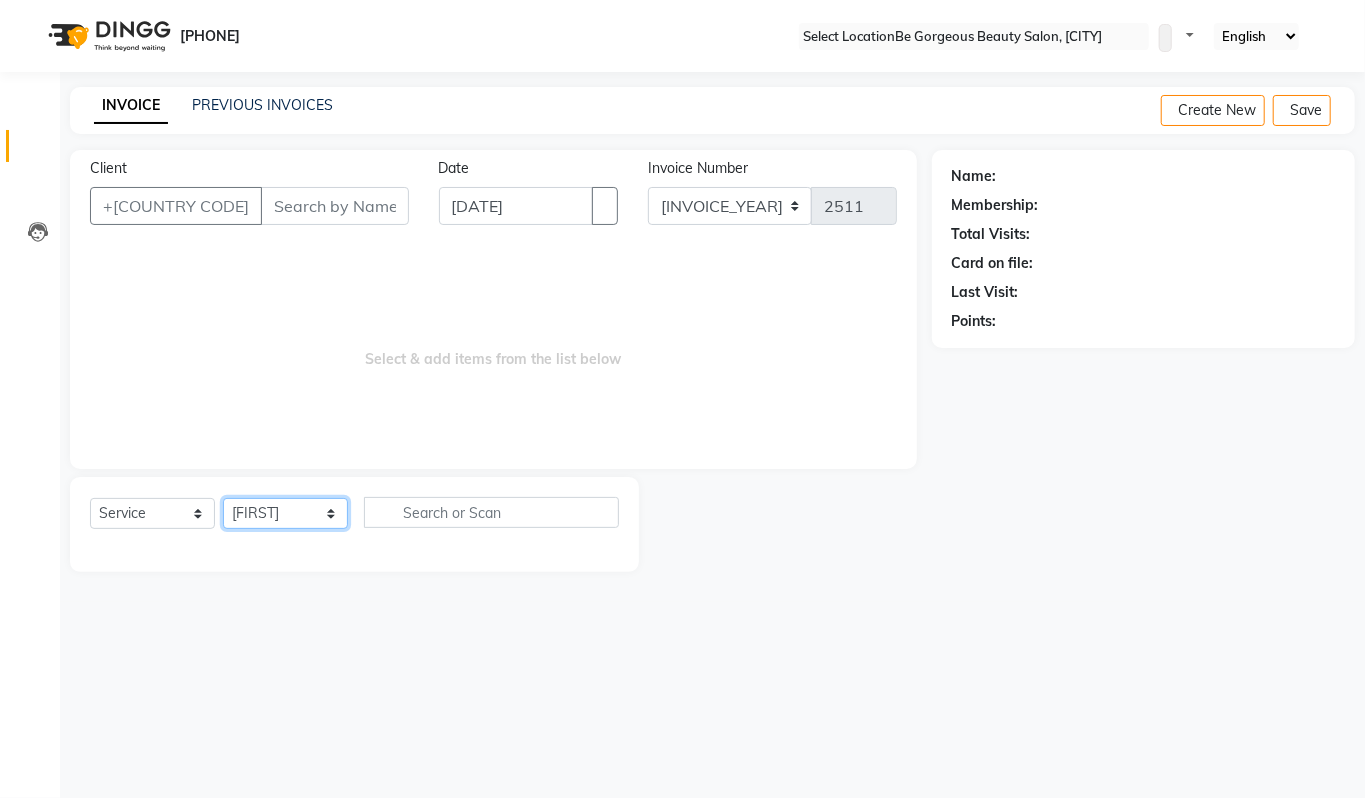 click on "Select Stylist [NAME] [NAME] [NAME] [NAME] [NAME] [NAME] [NAME] [NAME] [NAME] [NAME]" at bounding box center [285, 513] 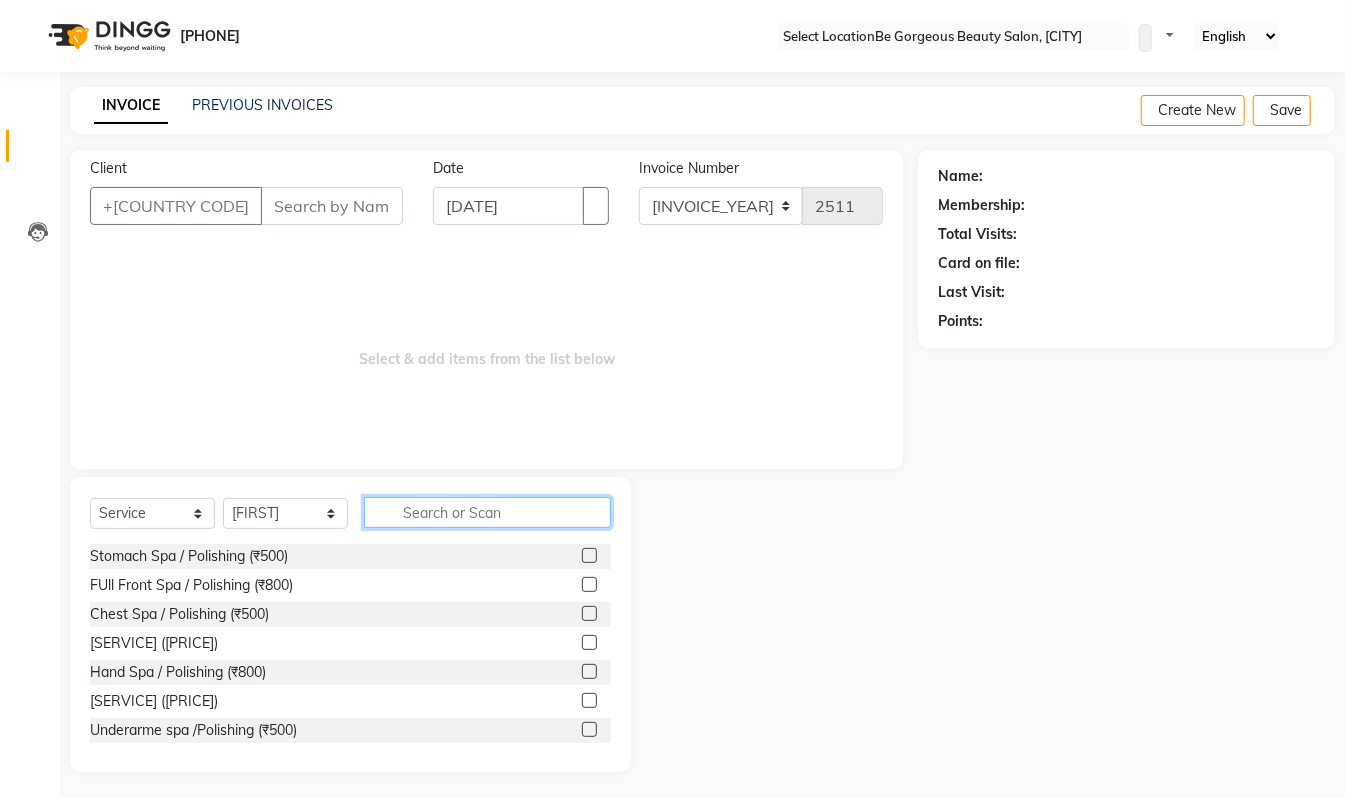 drag, startPoint x: 421, startPoint y: 526, endPoint x: 414, endPoint y: 548, distance: 23.086792 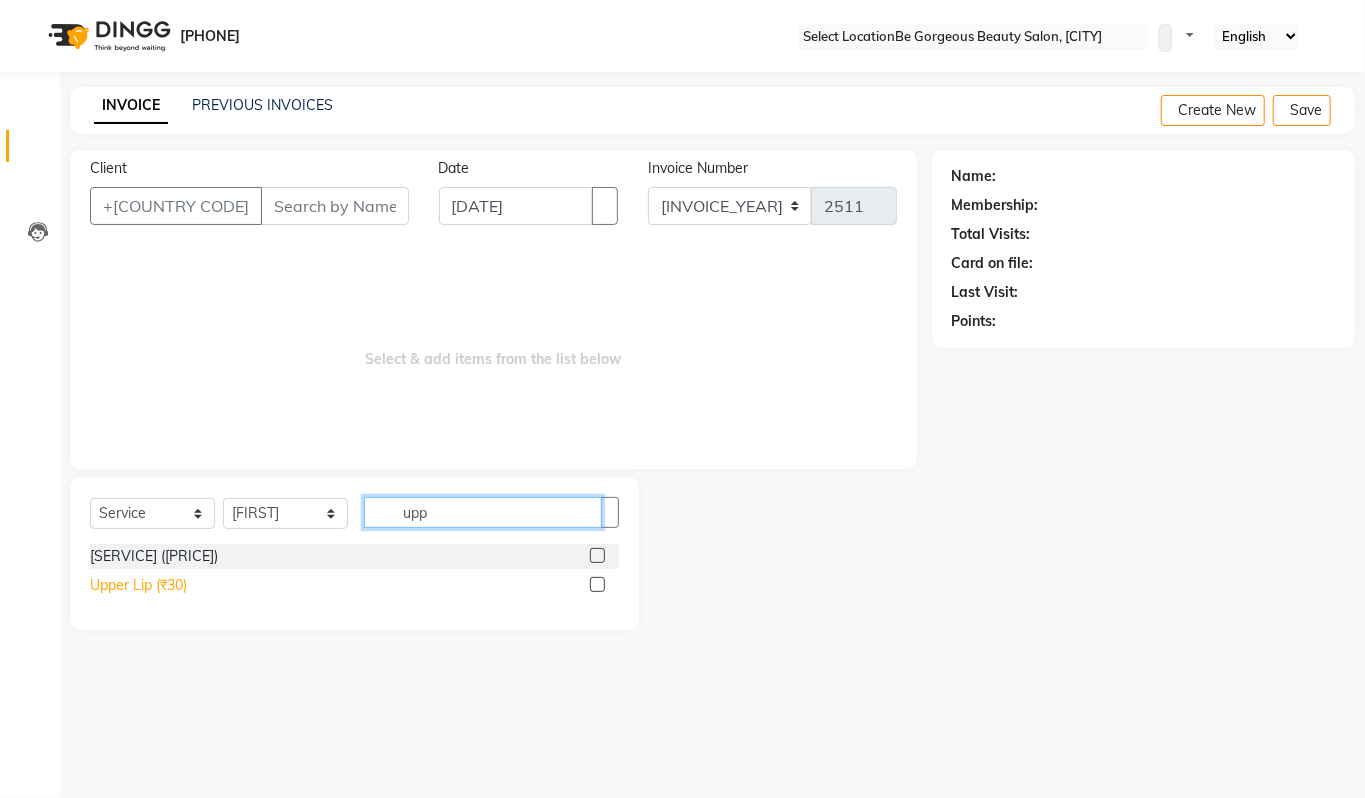 type on "upp" 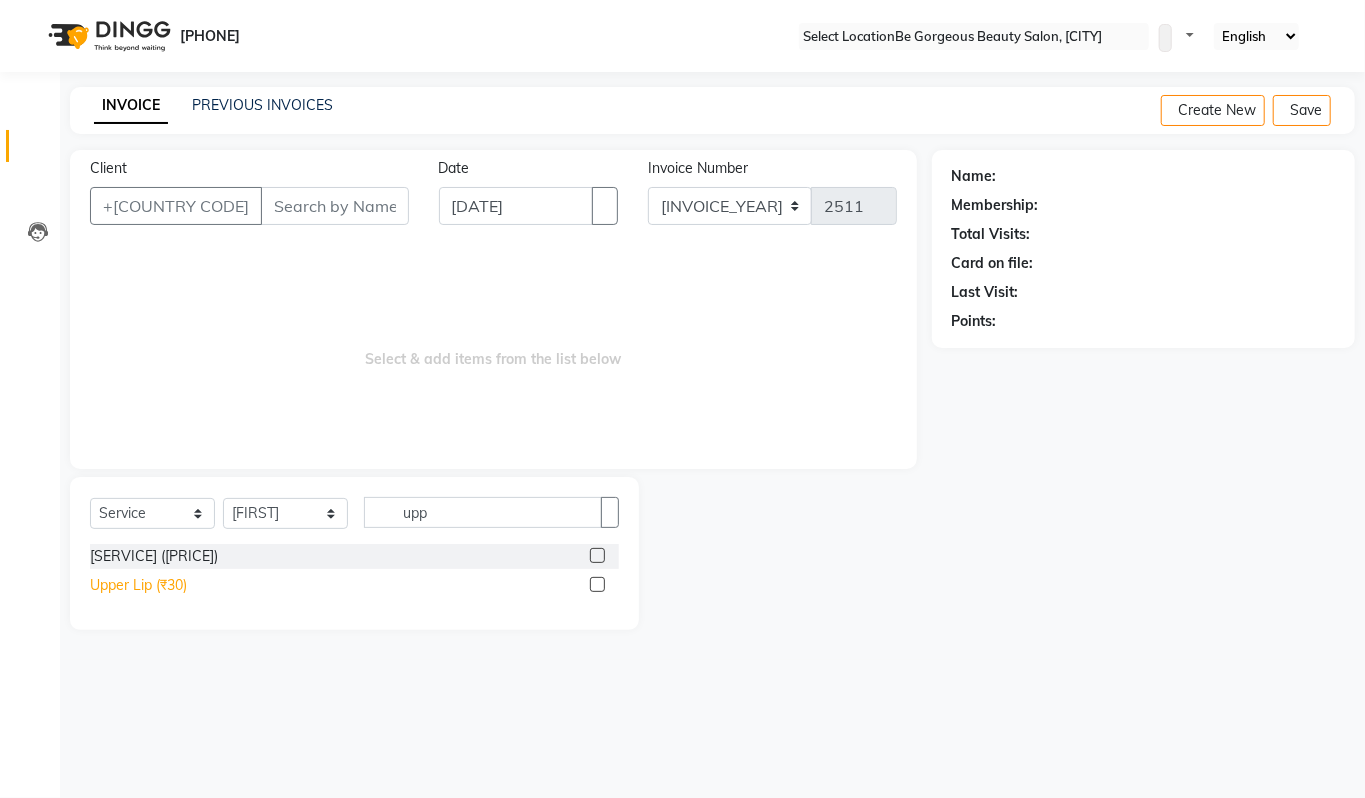 click on "Upper Lip (₹30)" at bounding box center (154, 556) 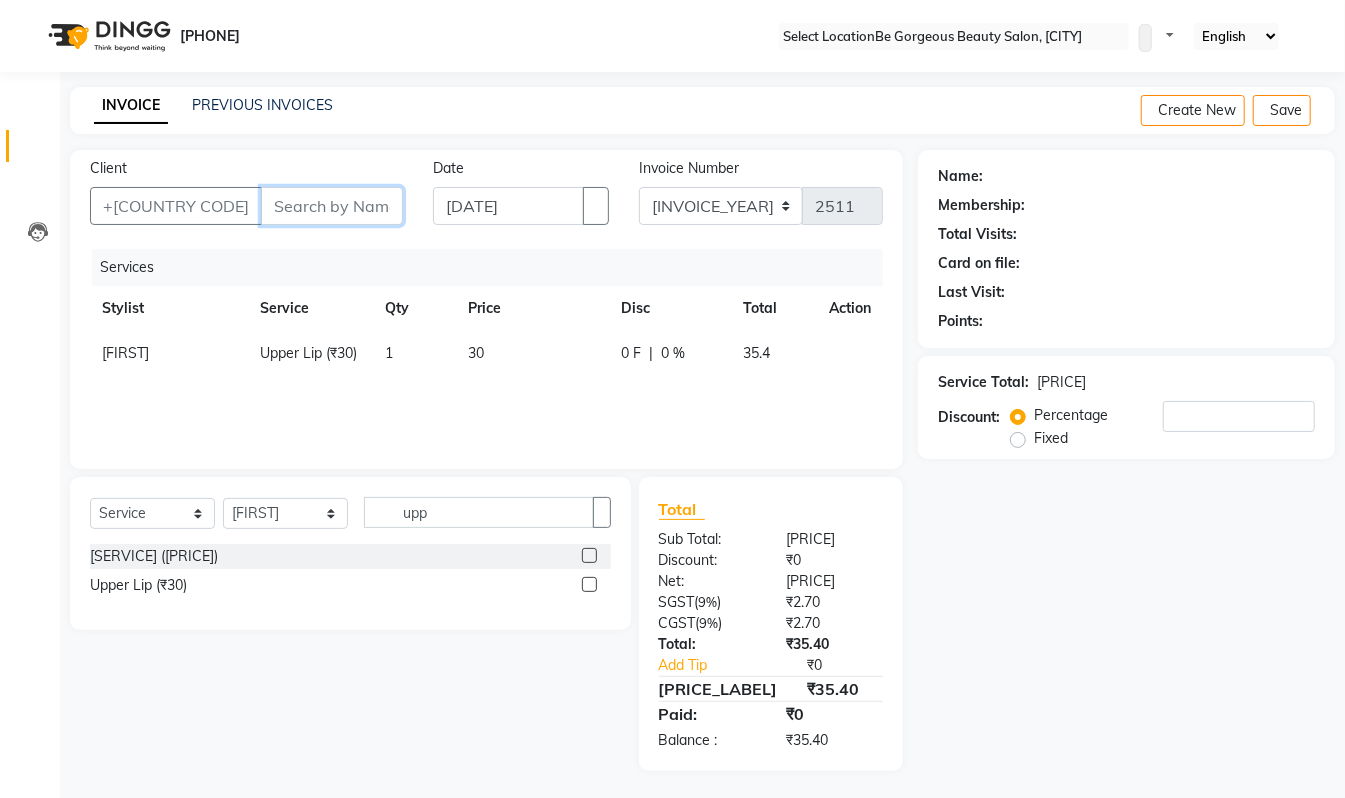 click on "Client" at bounding box center (332, 206) 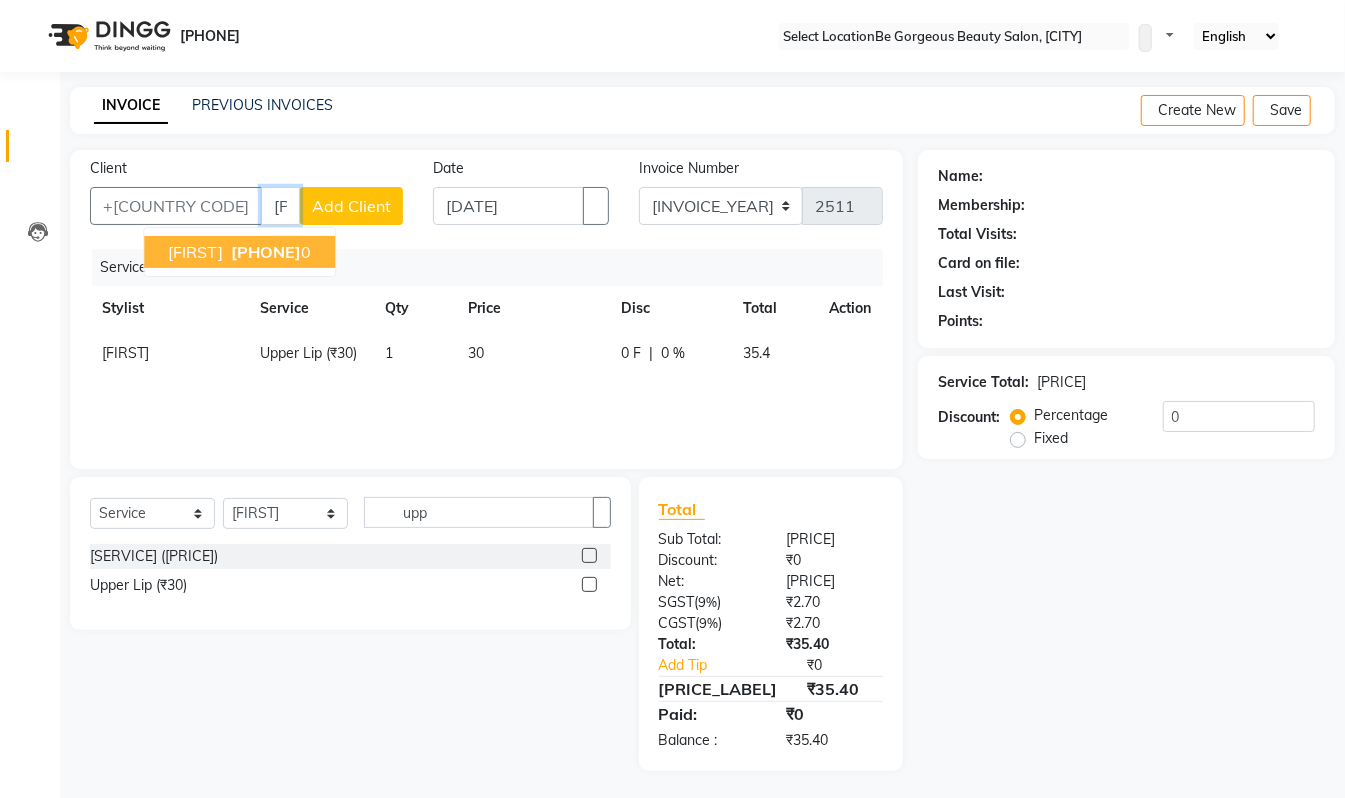 click on "936003497" at bounding box center (266, 252) 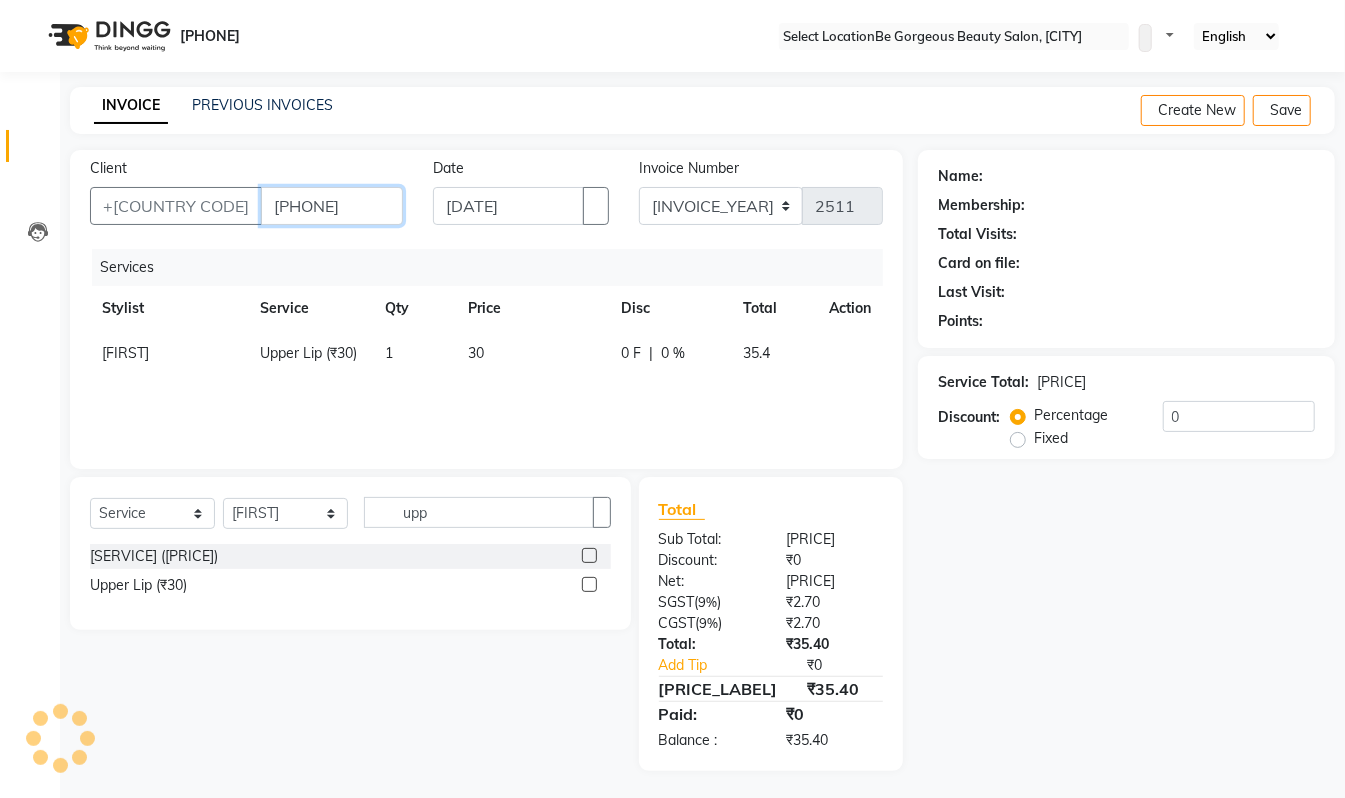 type on "9360034970" 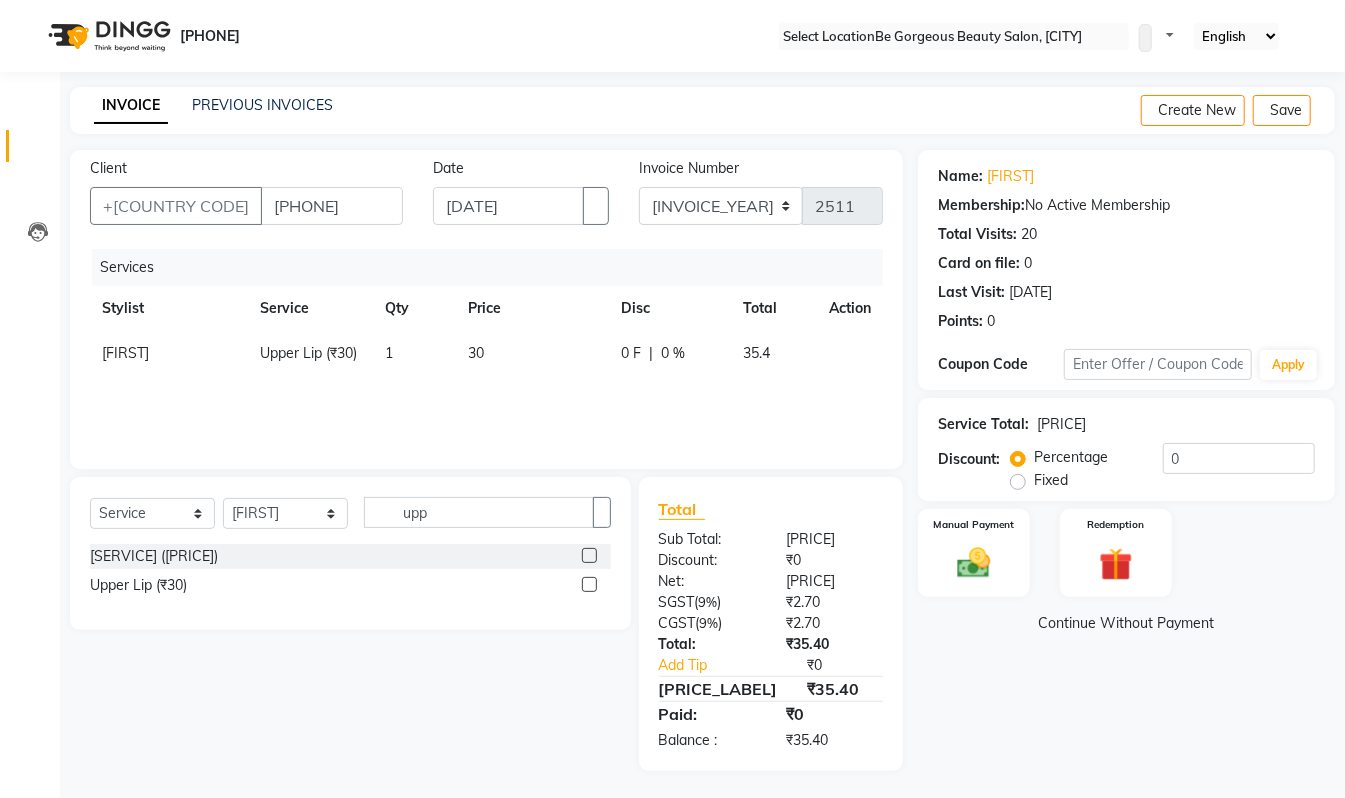 drag, startPoint x: 1004, startPoint y: 554, endPoint x: 1086, endPoint y: 606, distance: 97.097885 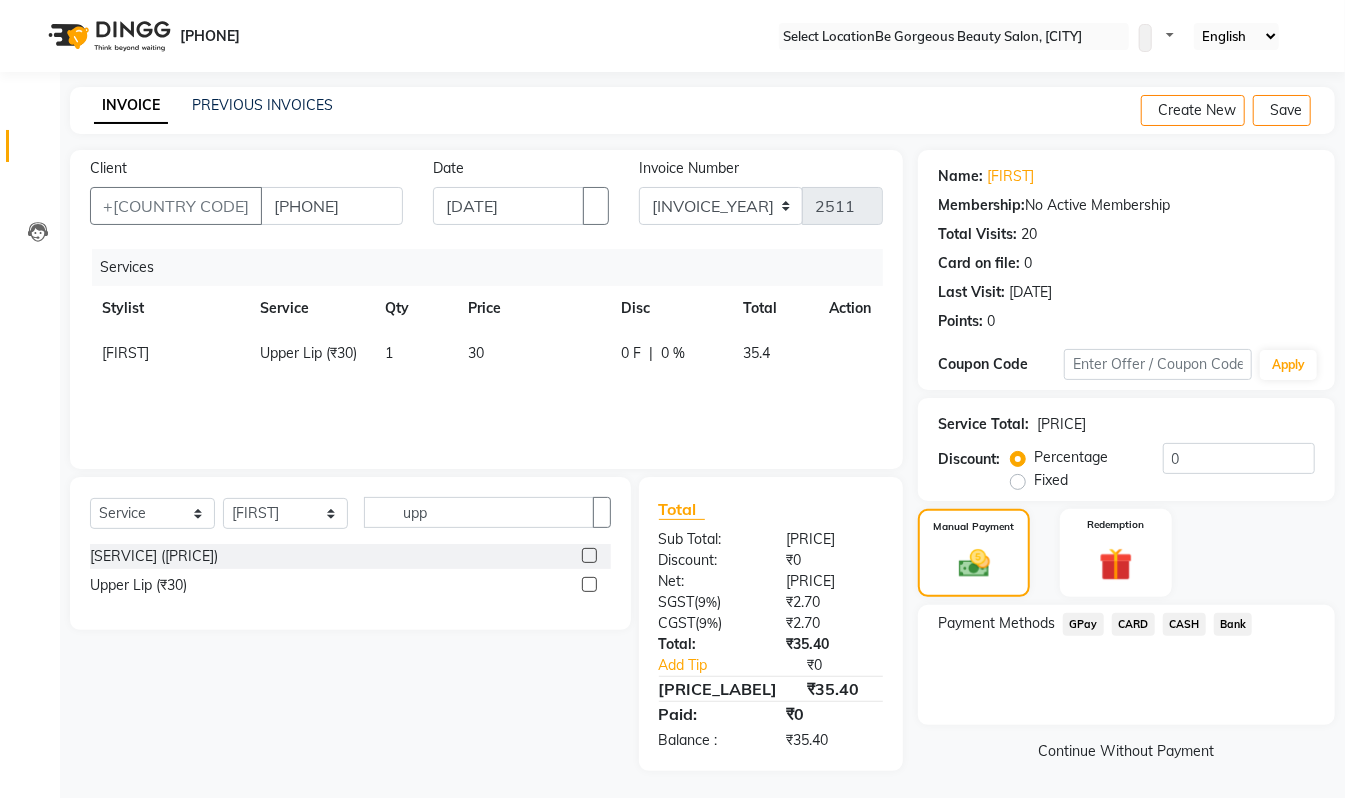 click on "GPay" at bounding box center (1083, 624) 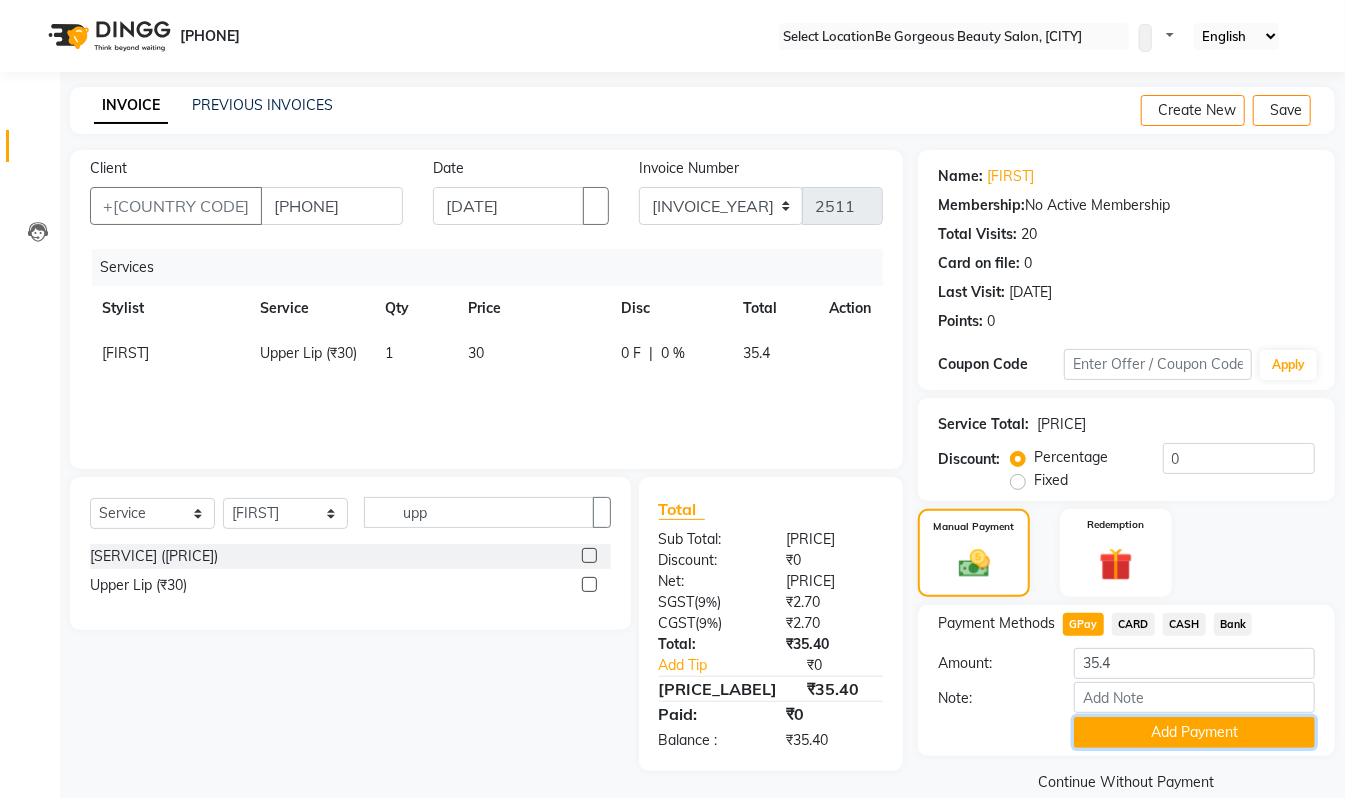 drag, startPoint x: 1194, startPoint y: 738, endPoint x: 1265, endPoint y: 681, distance: 91.04944 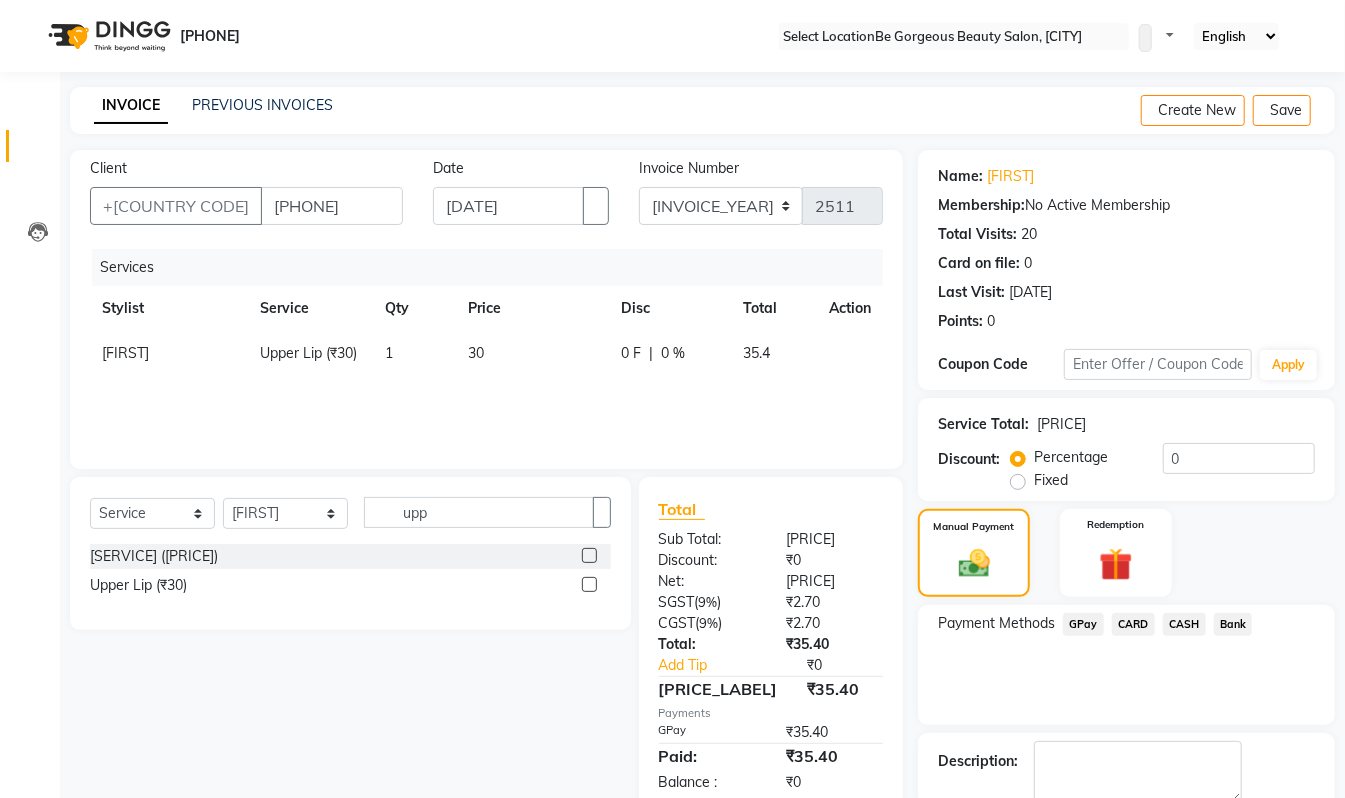 scroll, scrollTop: 118, scrollLeft: 0, axis: vertical 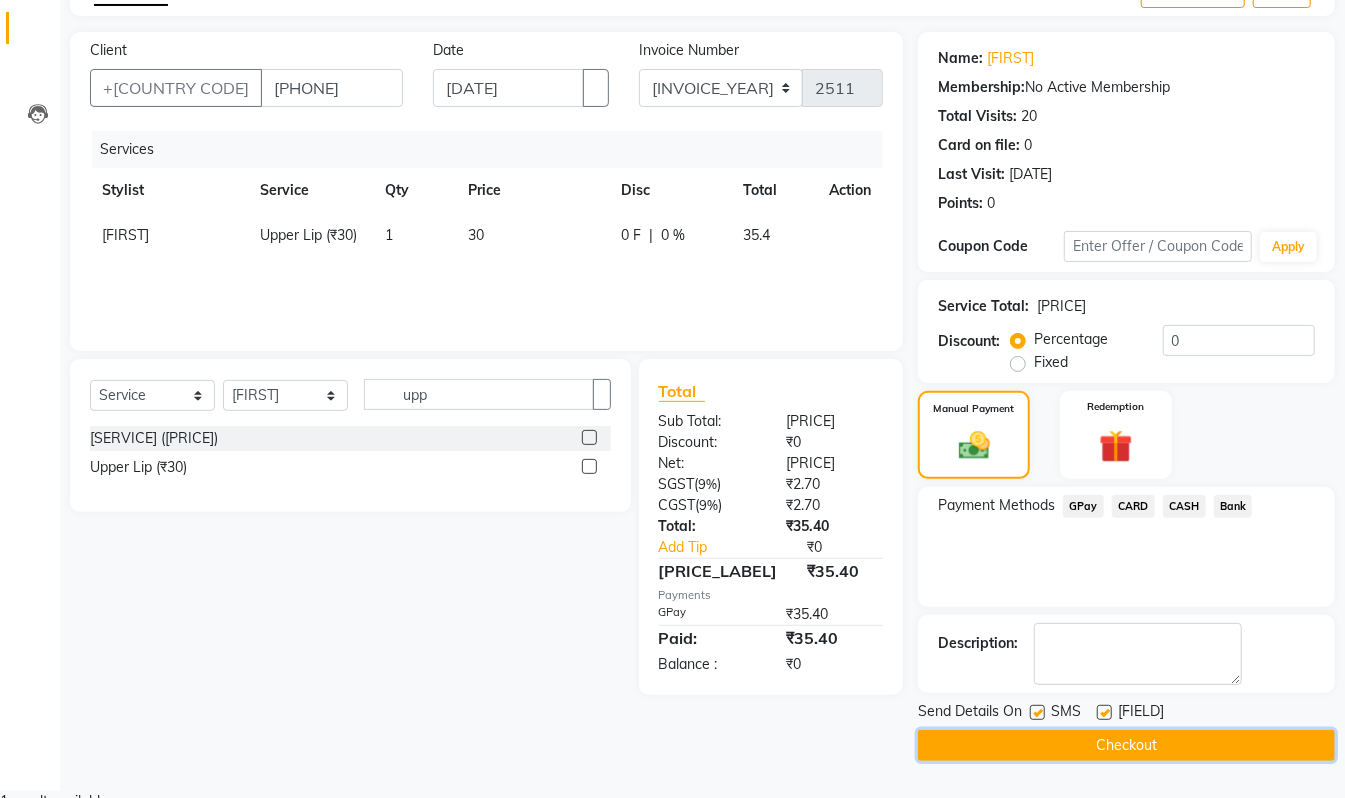 click on "Checkout" at bounding box center [1126, 745] 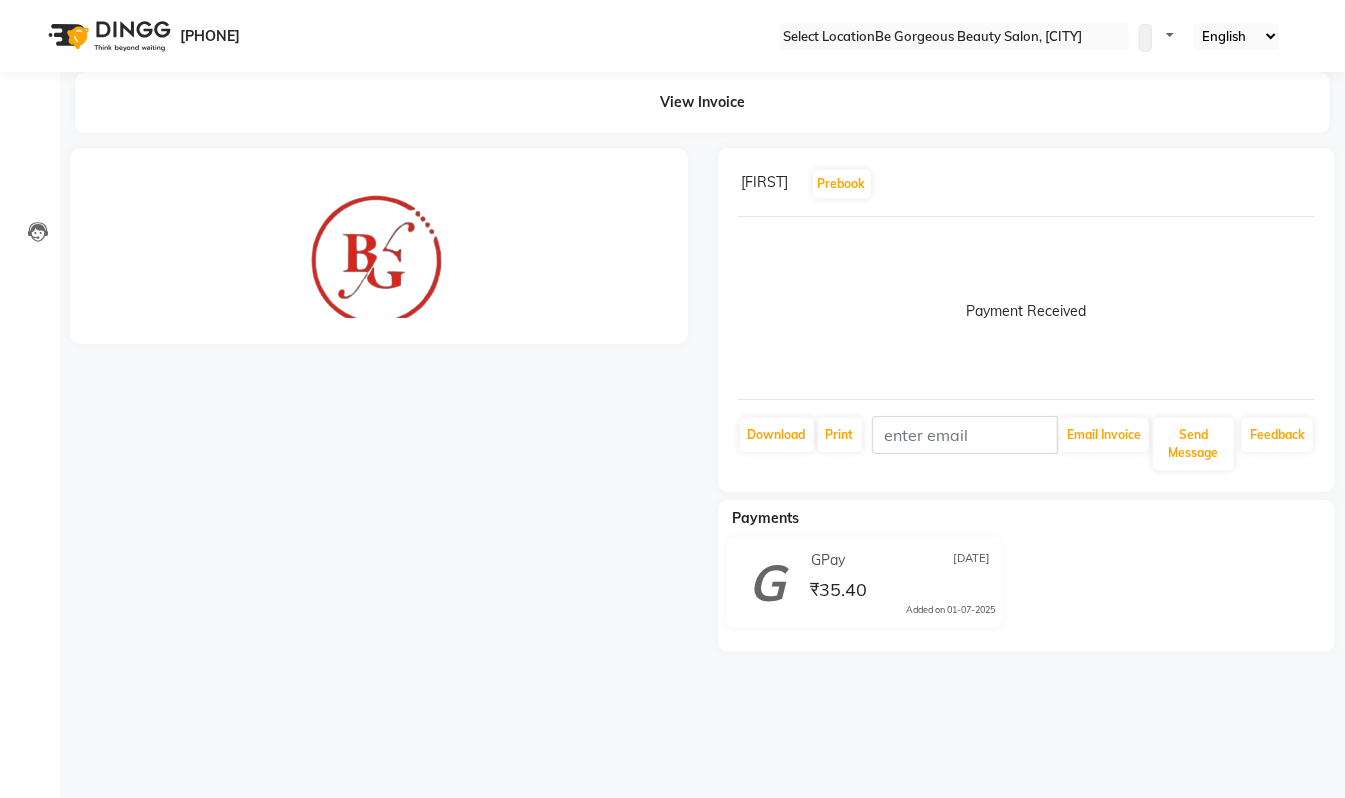 scroll, scrollTop: 0, scrollLeft: 0, axis: both 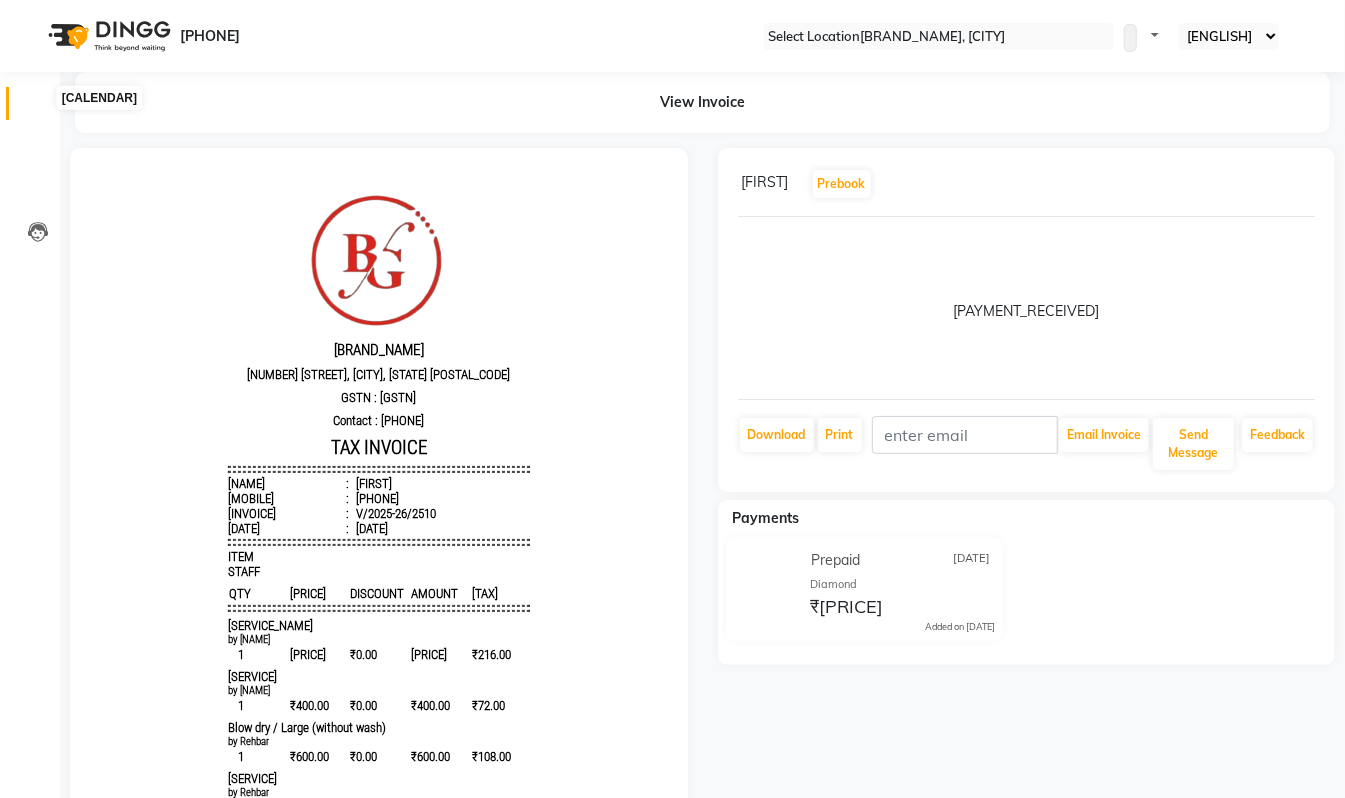 click at bounding box center (38, 108) 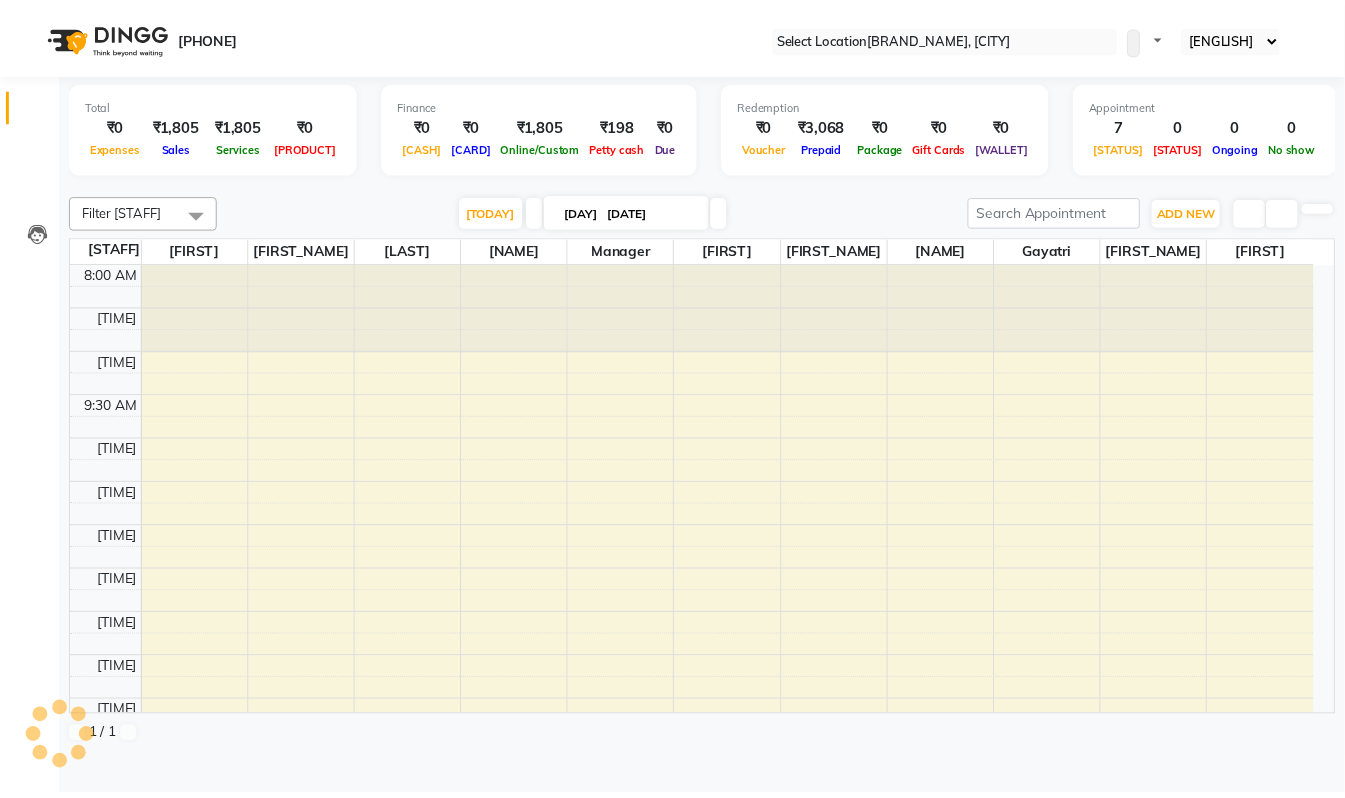 scroll, scrollTop: 0, scrollLeft: 0, axis: both 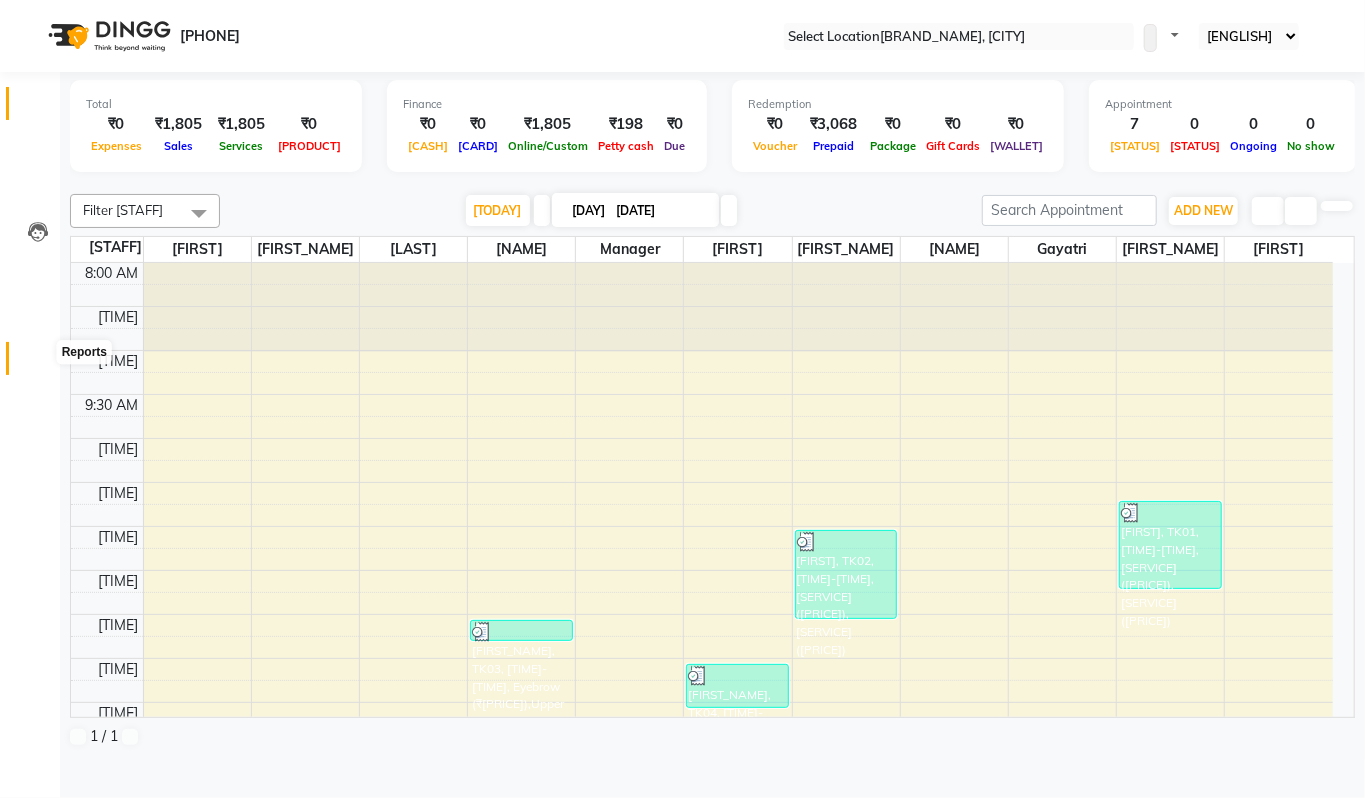 click at bounding box center (38, 363) 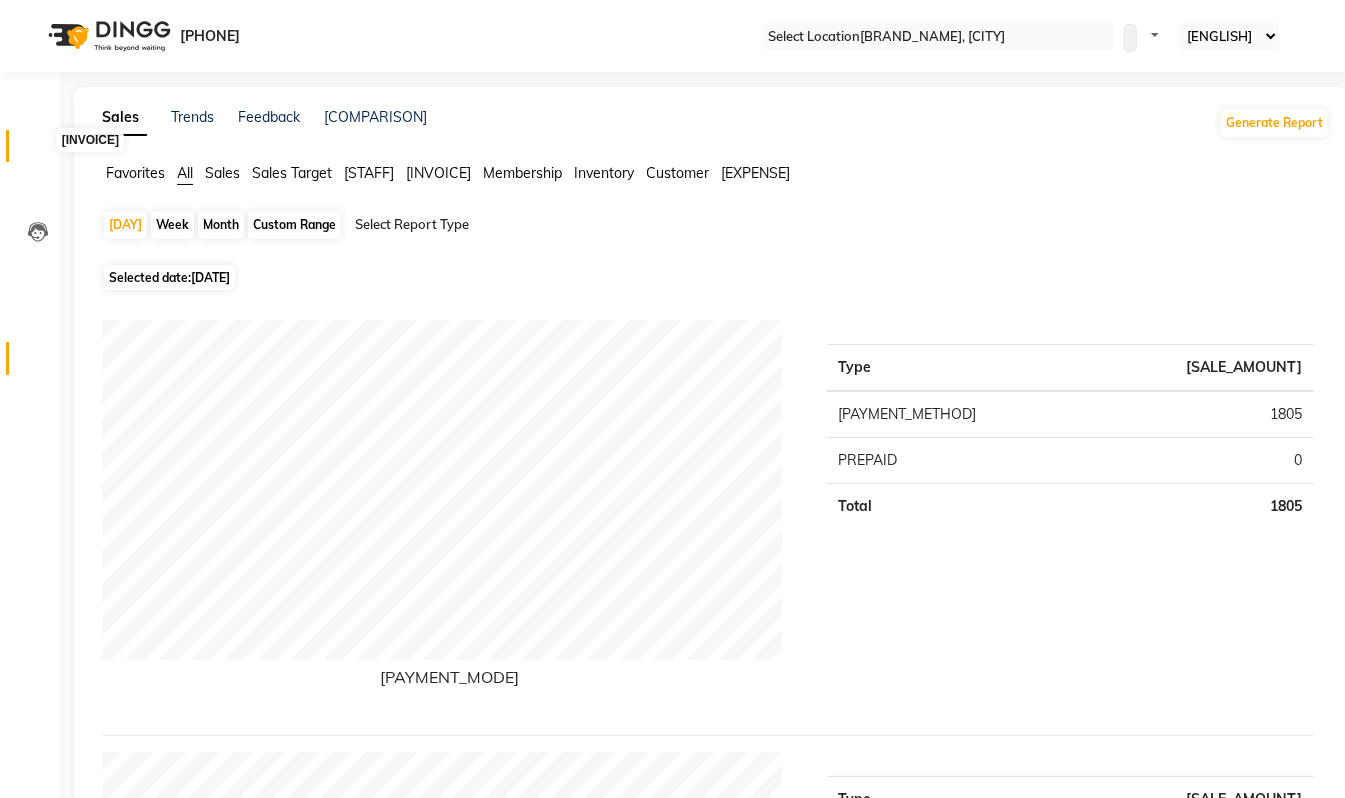 click at bounding box center [38, 151] 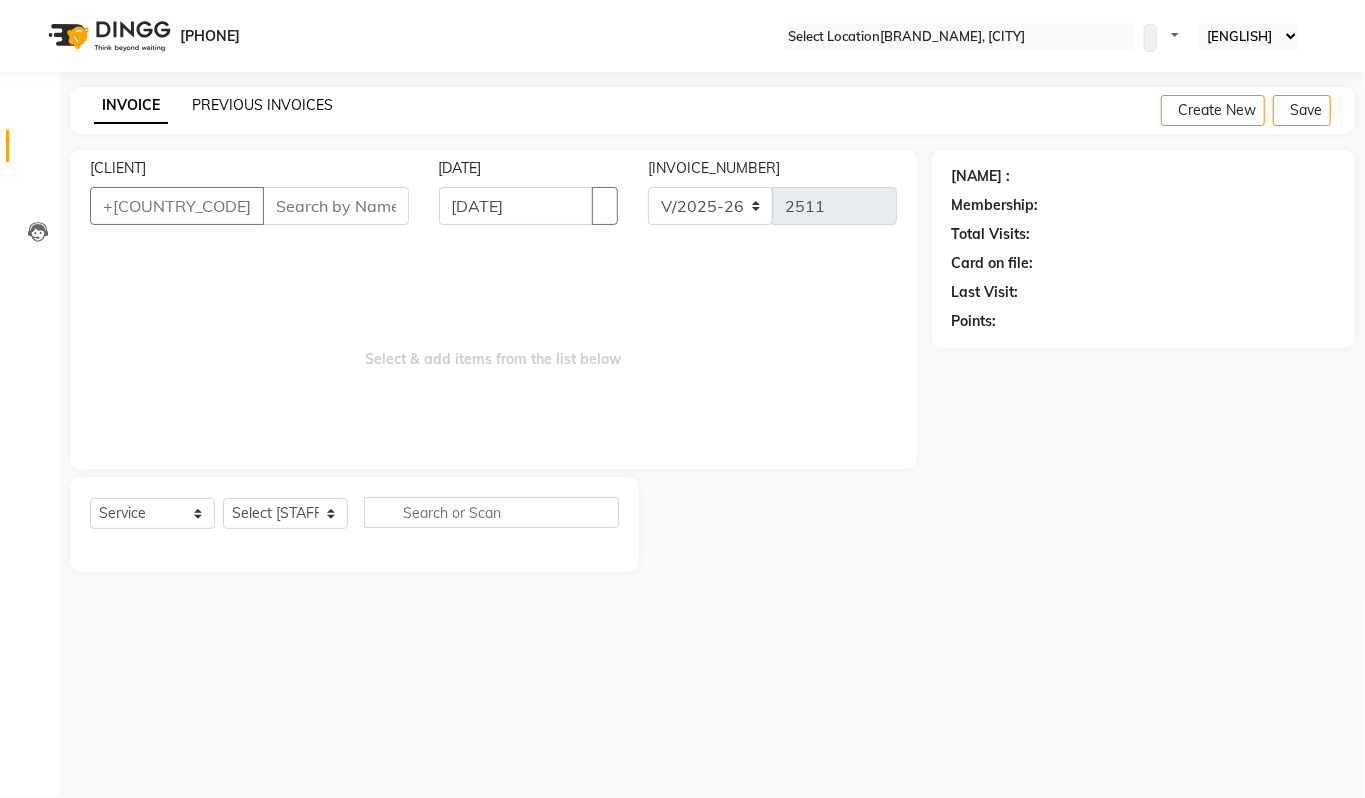 click on "PREVIOUS INVOICES" at bounding box center (262, 105) 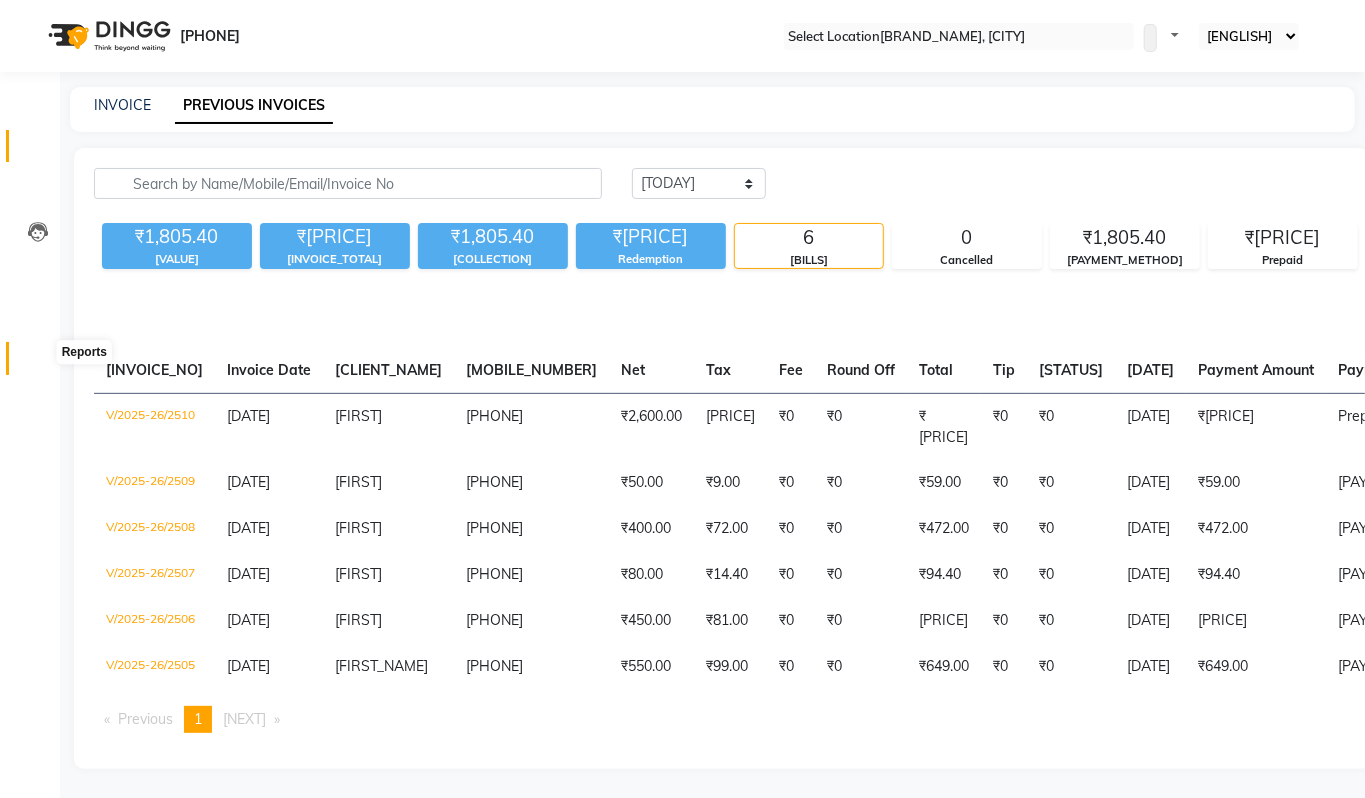 click at bounding box center [38, 363] 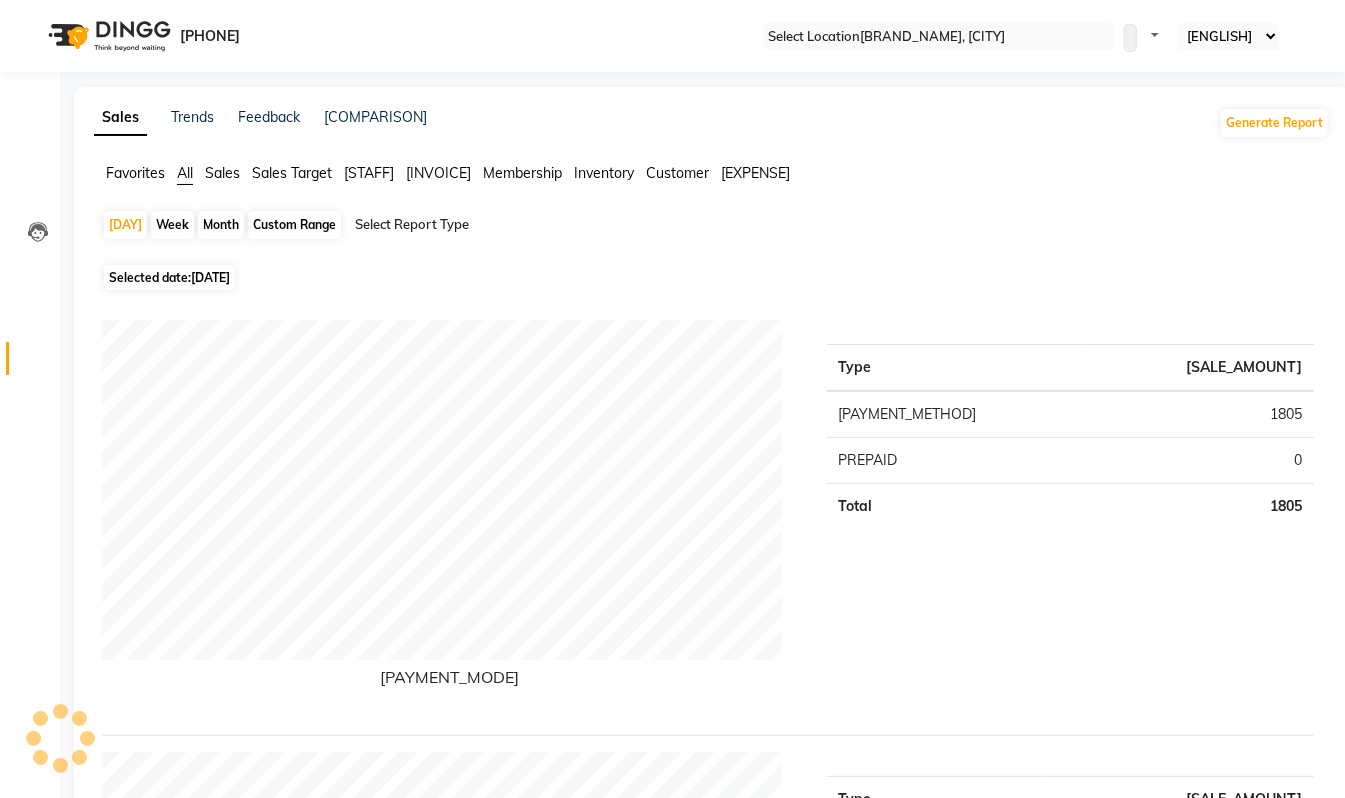 click on "Staff" at bounding box center (135, 173) 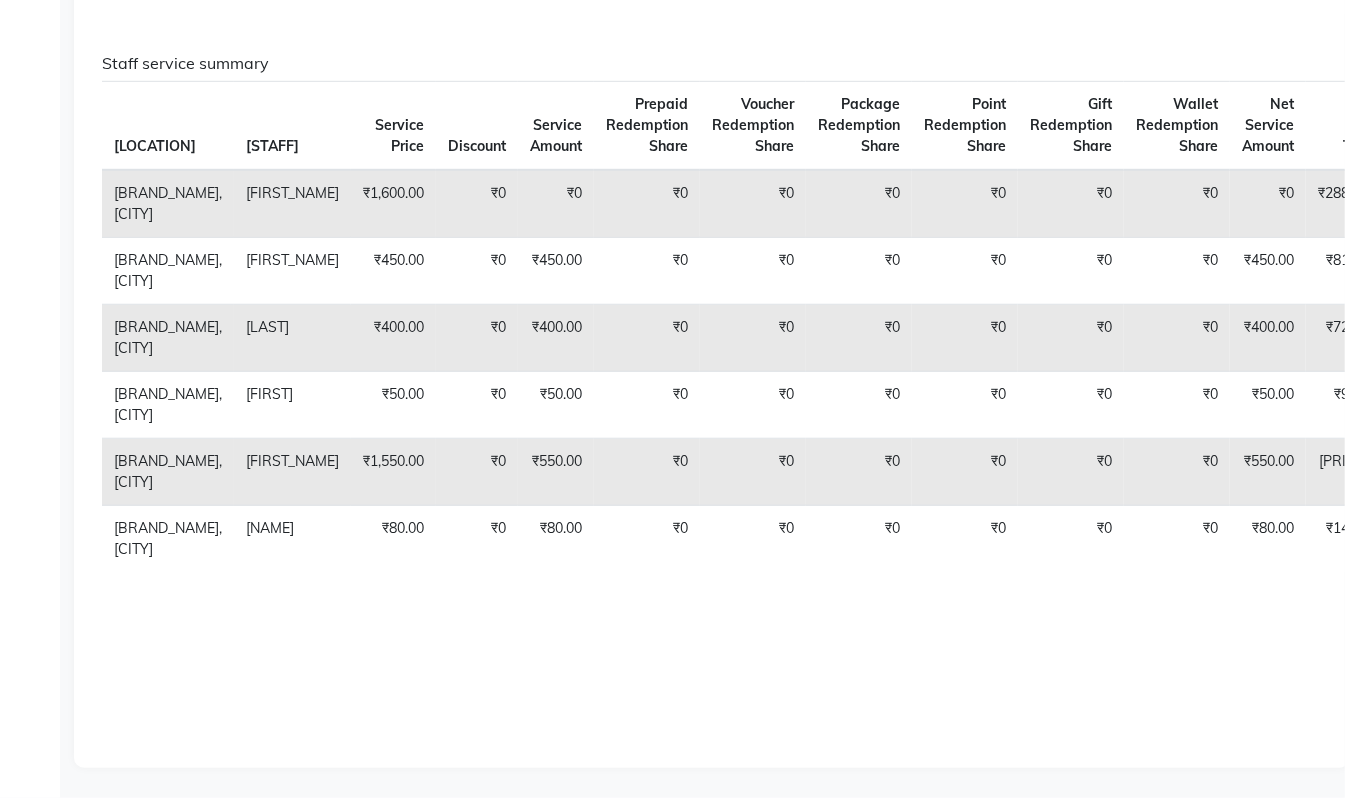scroll, scrollTop: 1084, scrollLeft: 0, axis: vertical 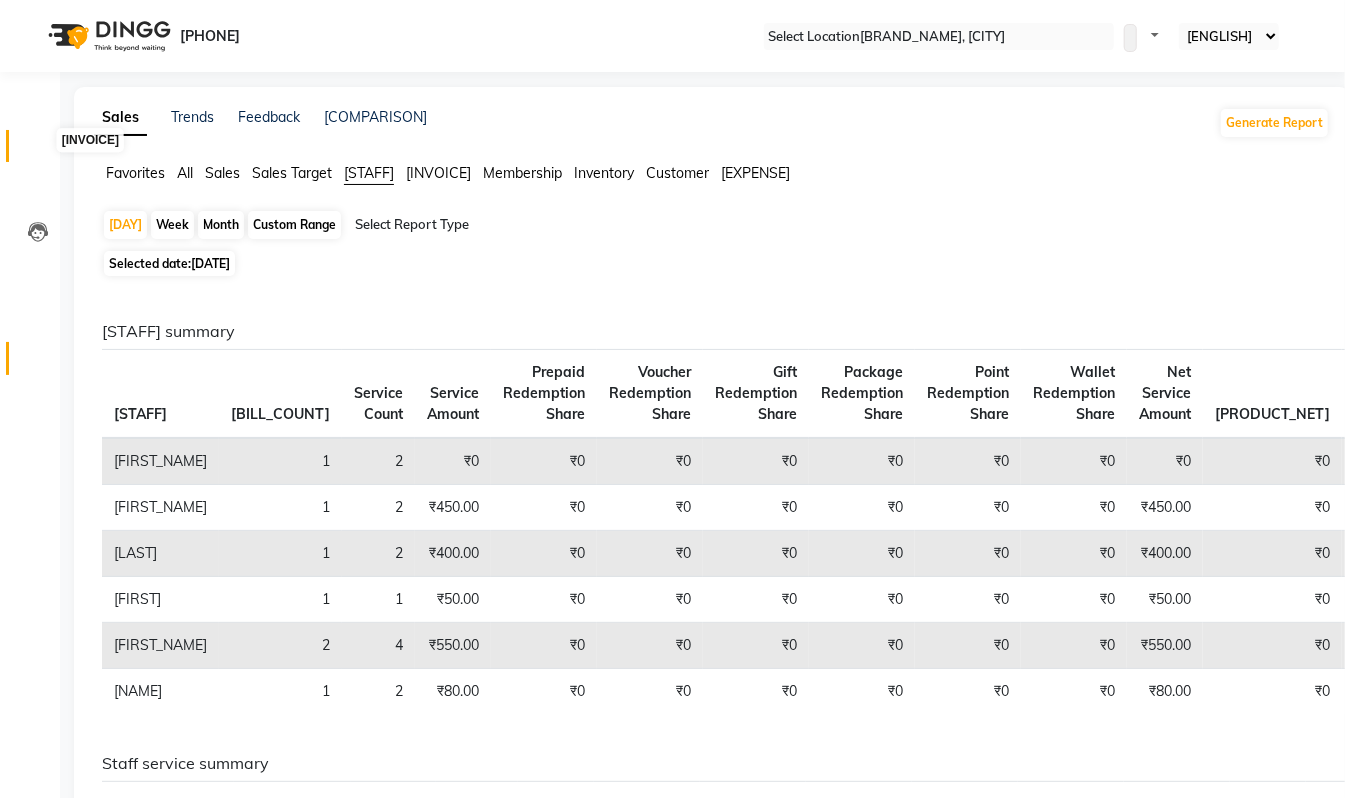 click at bounding box center [38, 151] 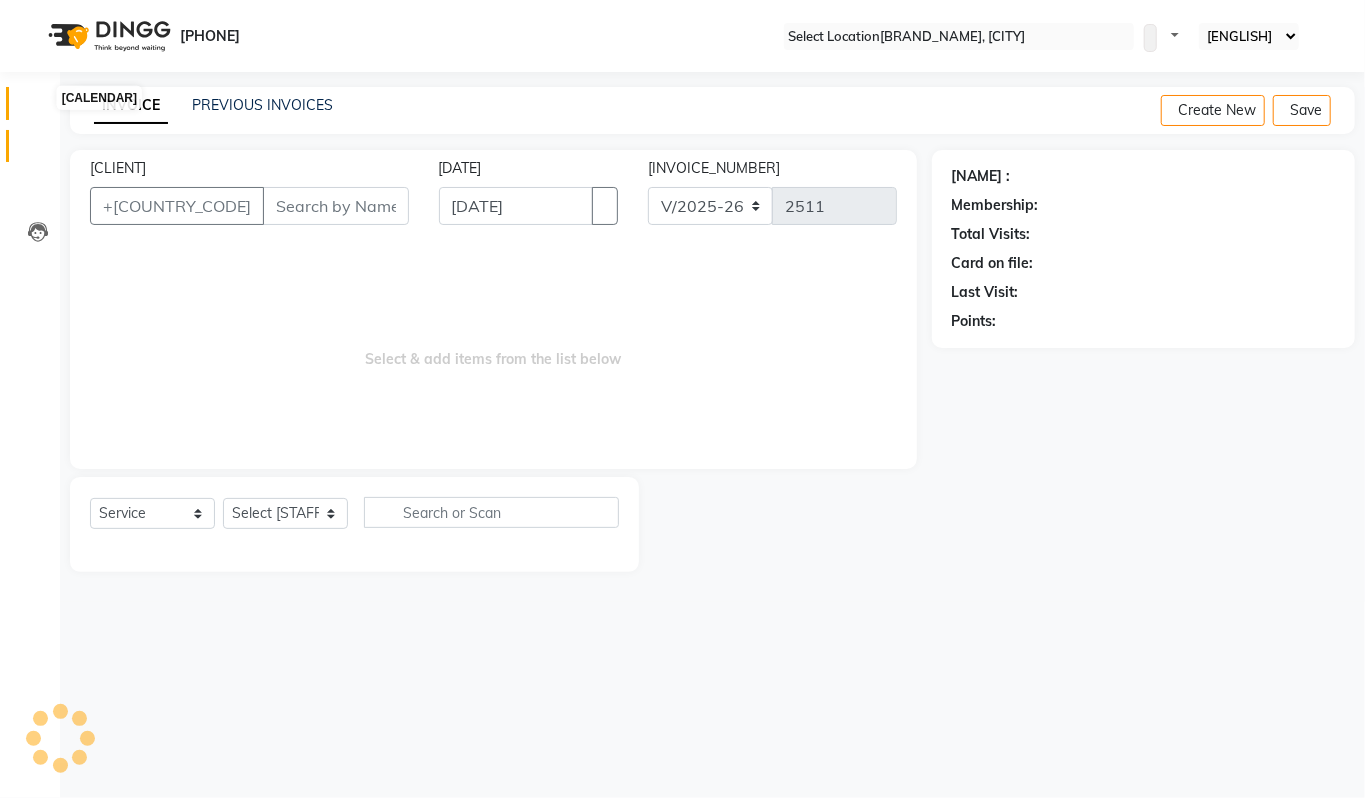 click at bounding box center [37, 108] 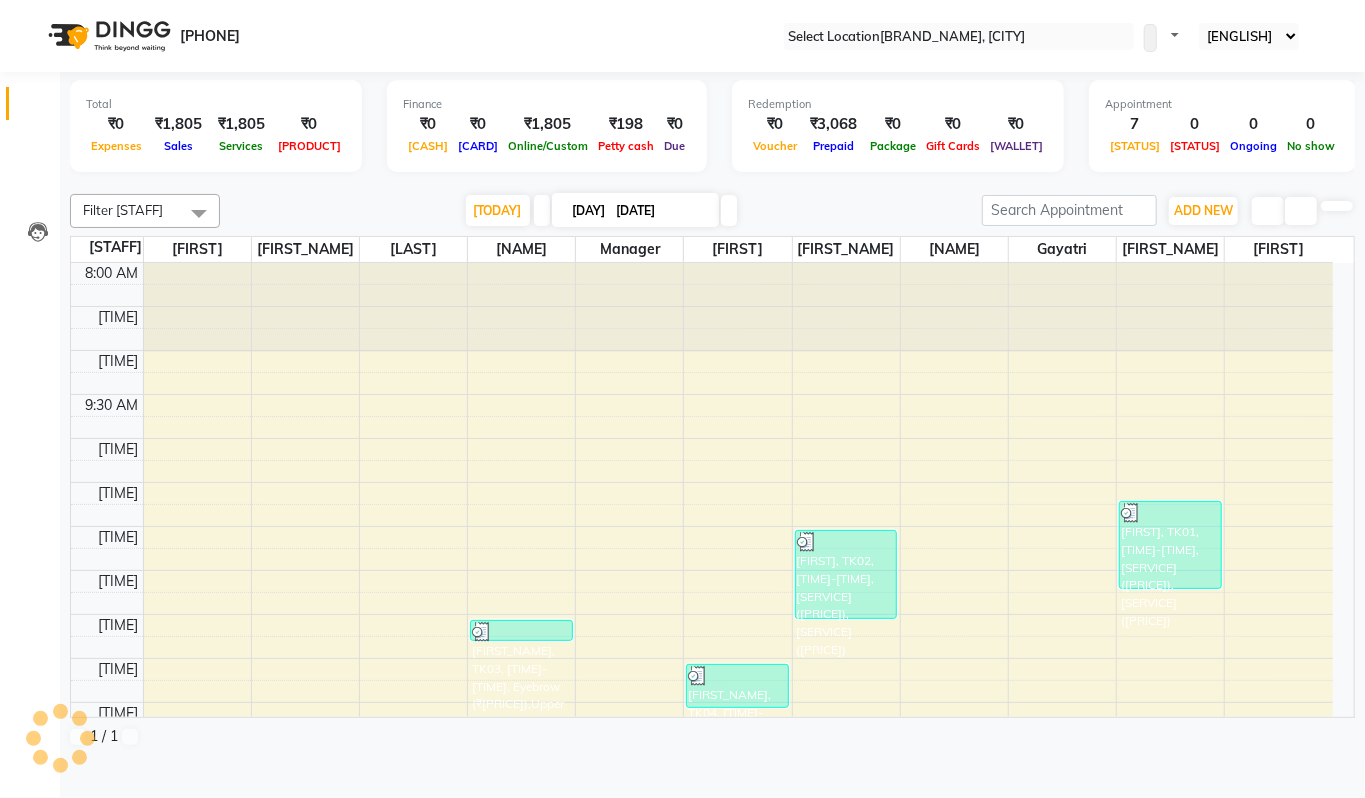 scroll, scrollTop: 0, scrollLeft: 0, axis: both 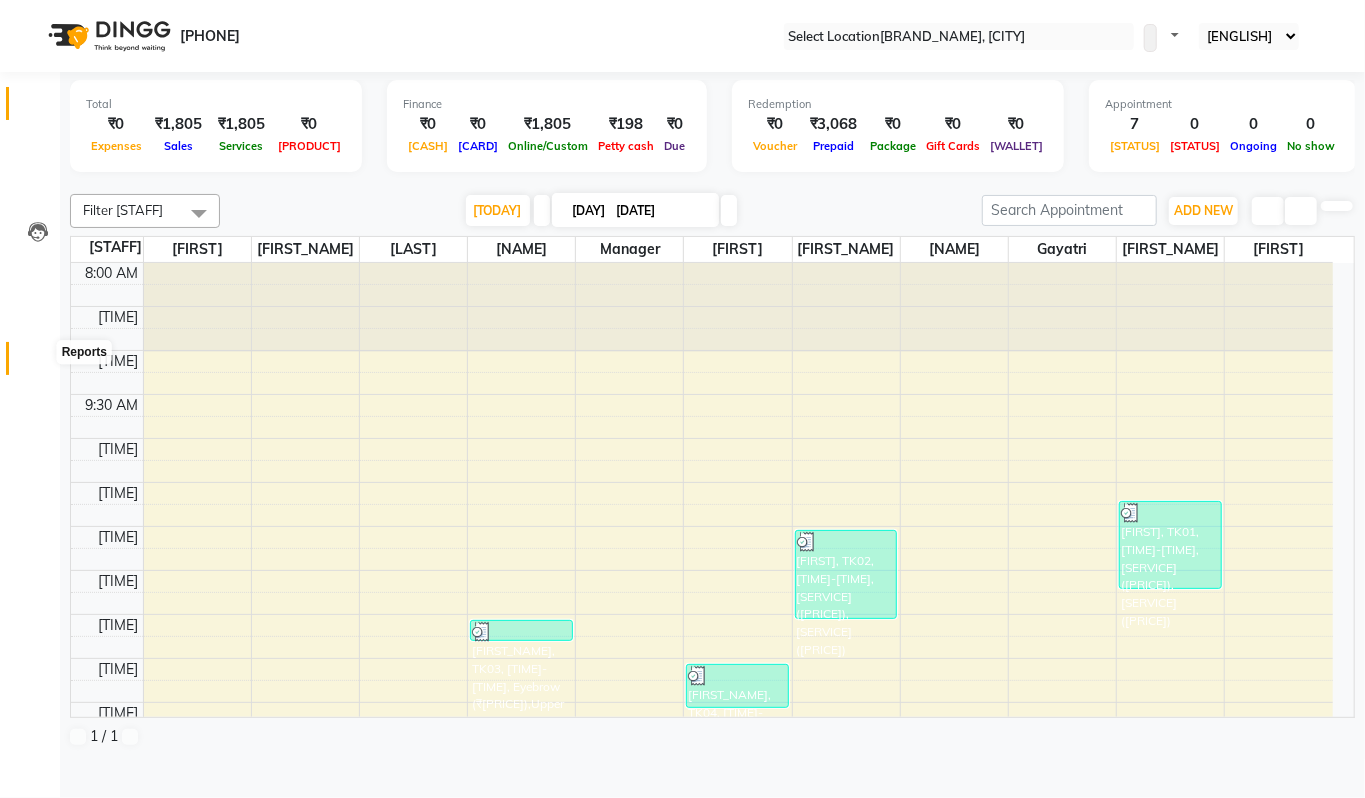 click at bounding box center (37, 363) 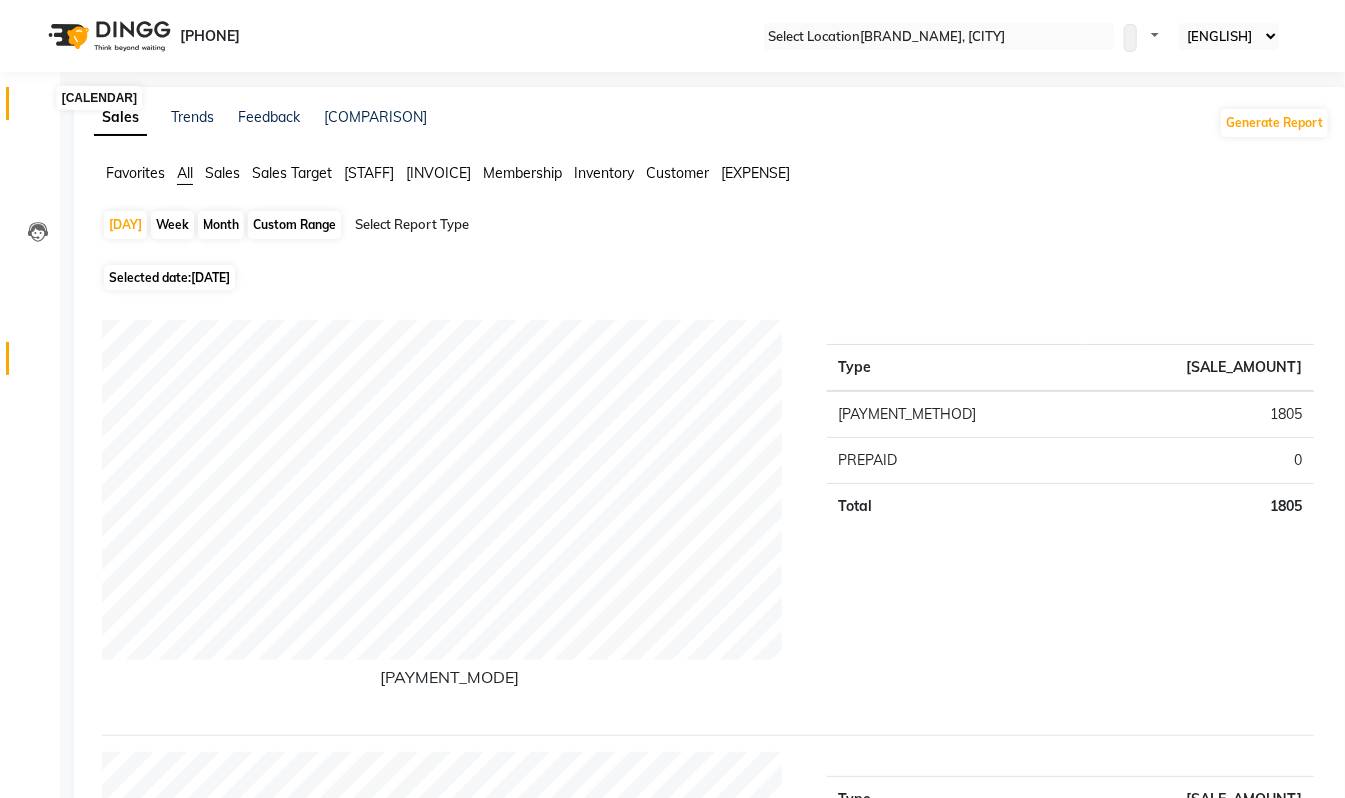 click at bounding box center [37, 108] 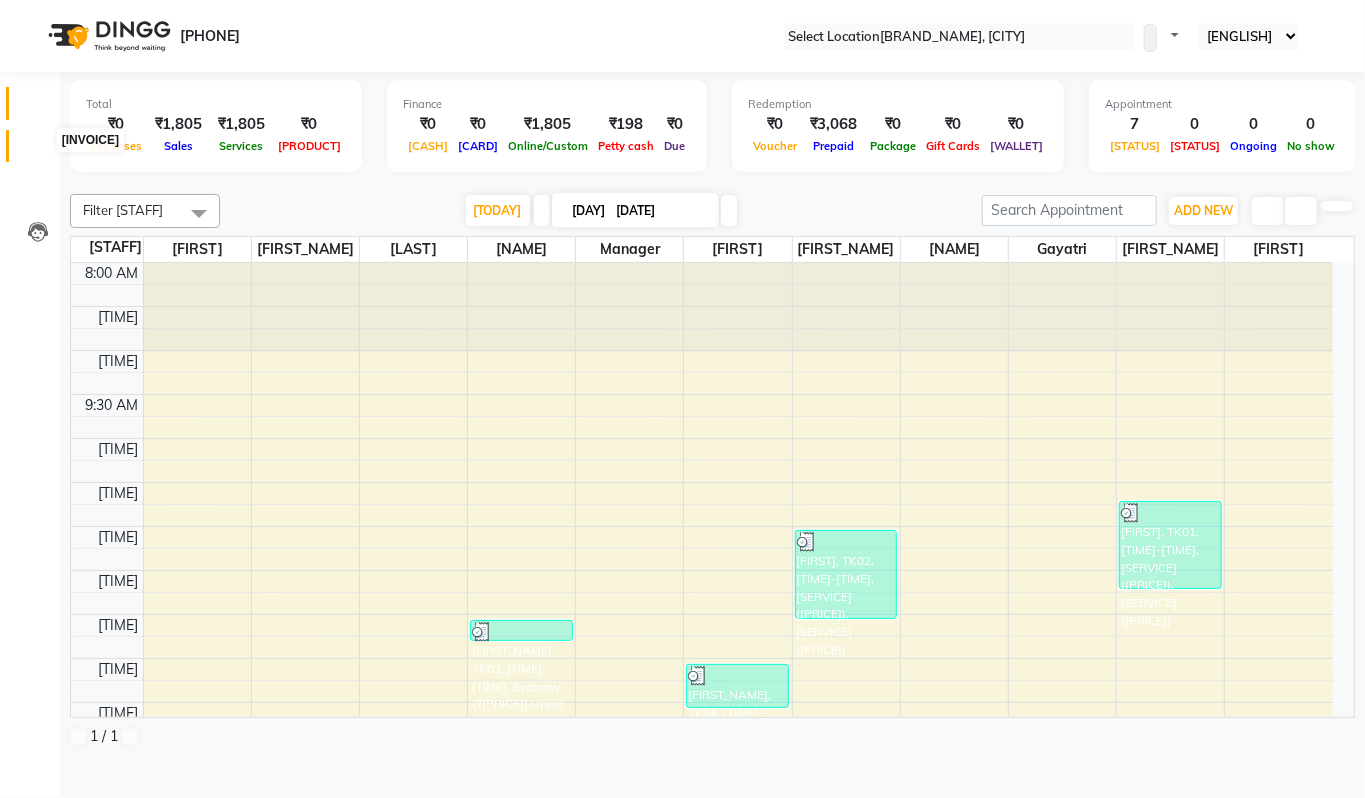 click at bounding box center (37, 151) 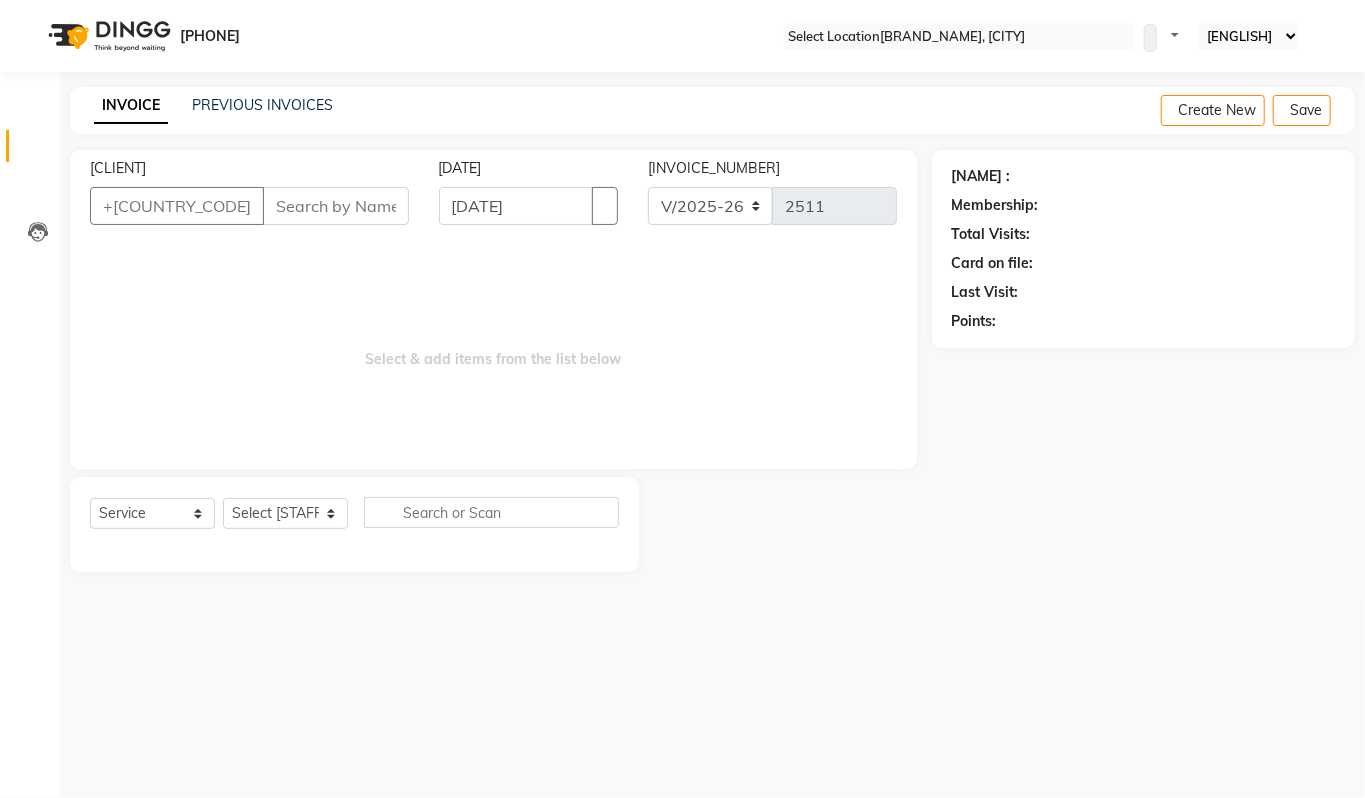 click on "INVOICE PREVIOUS INVOICES" at bounding box center (213, 106) 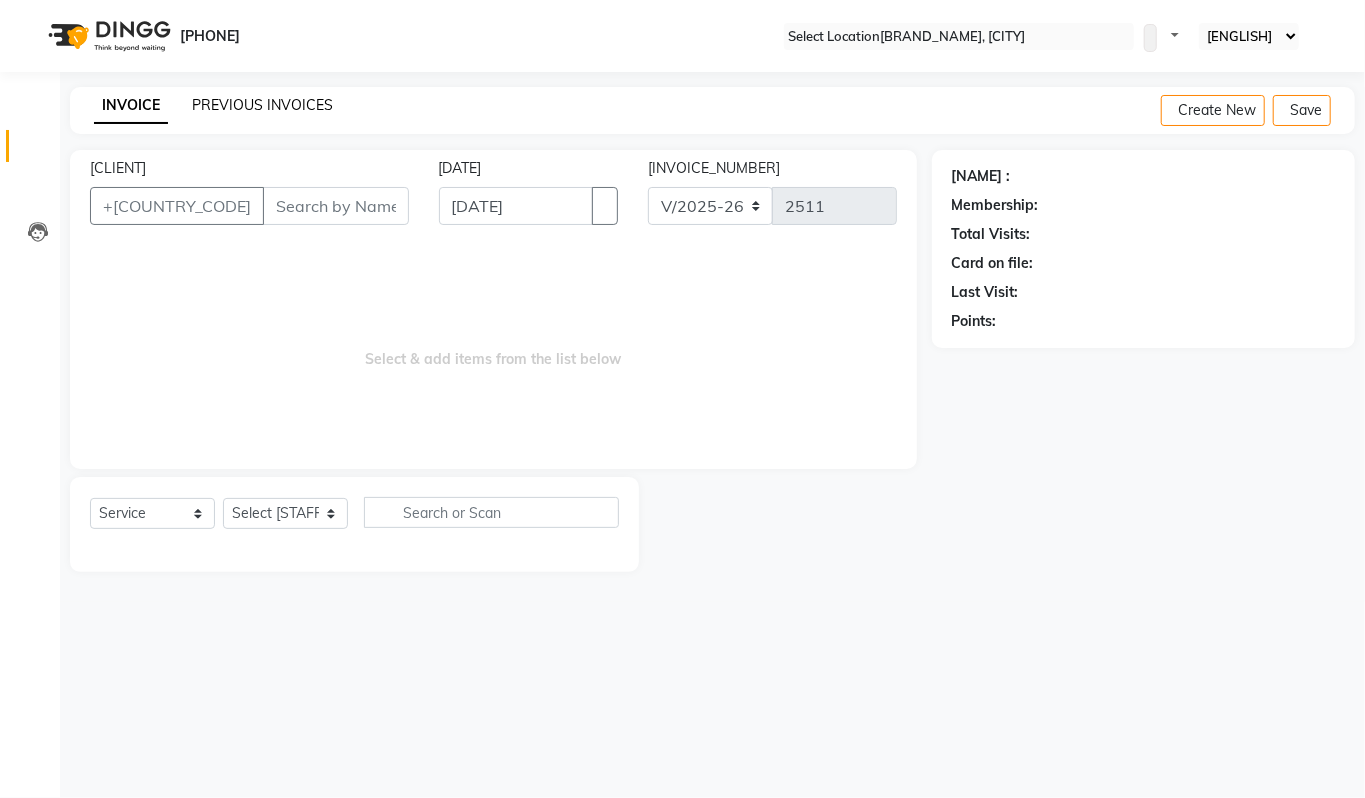 click on "PREVIOUS INVOICES" at bounding box center [262, 105] 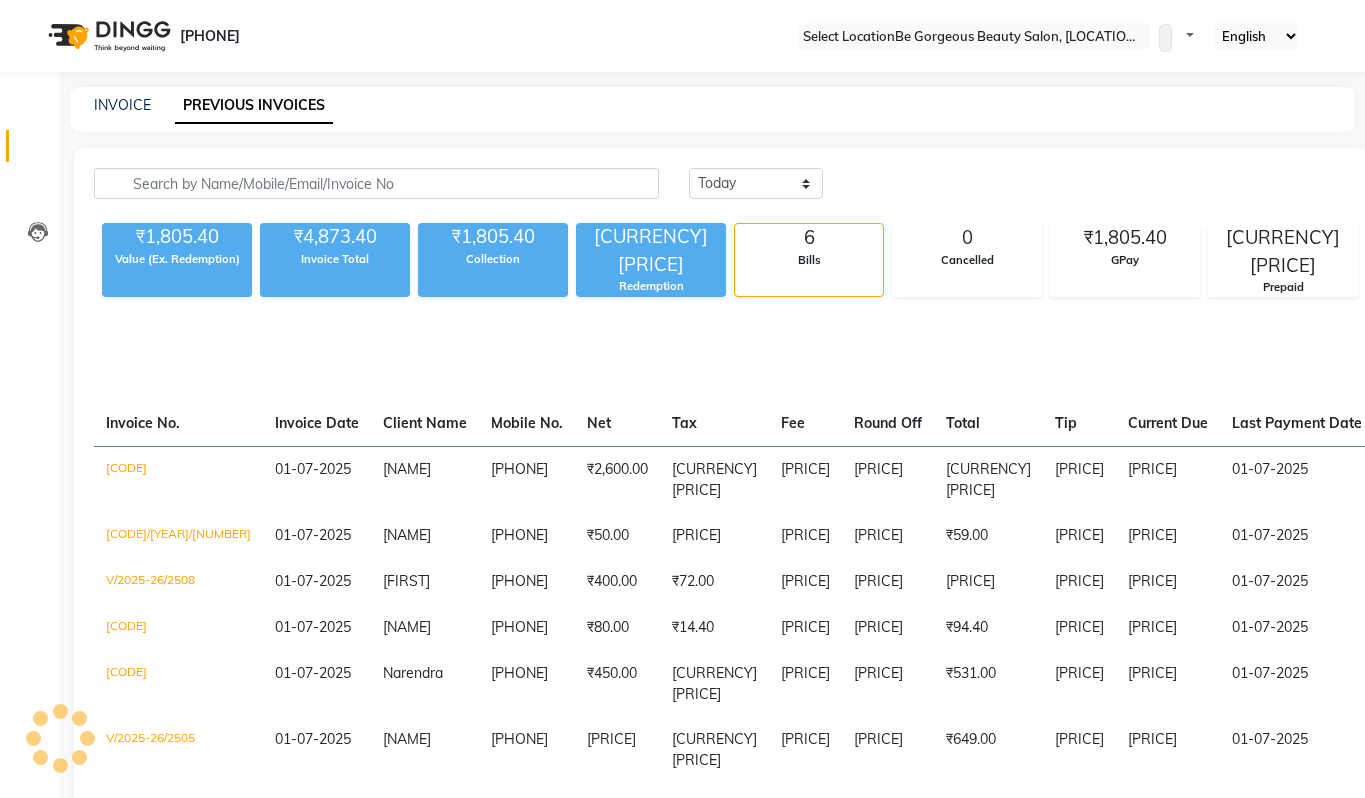 scroll, scrollTop: 0, scrollLeft: 0, axis: both 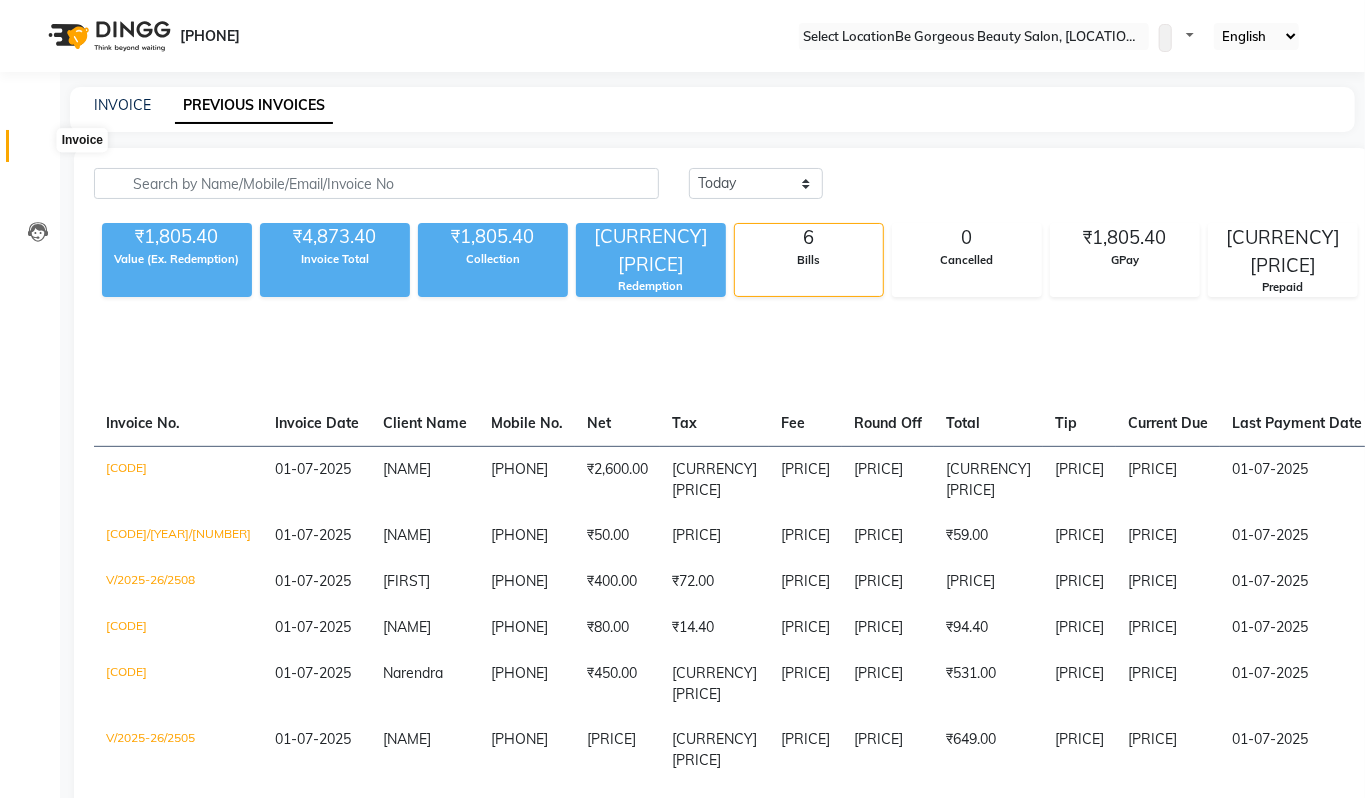click at bounding box center (37, 151) 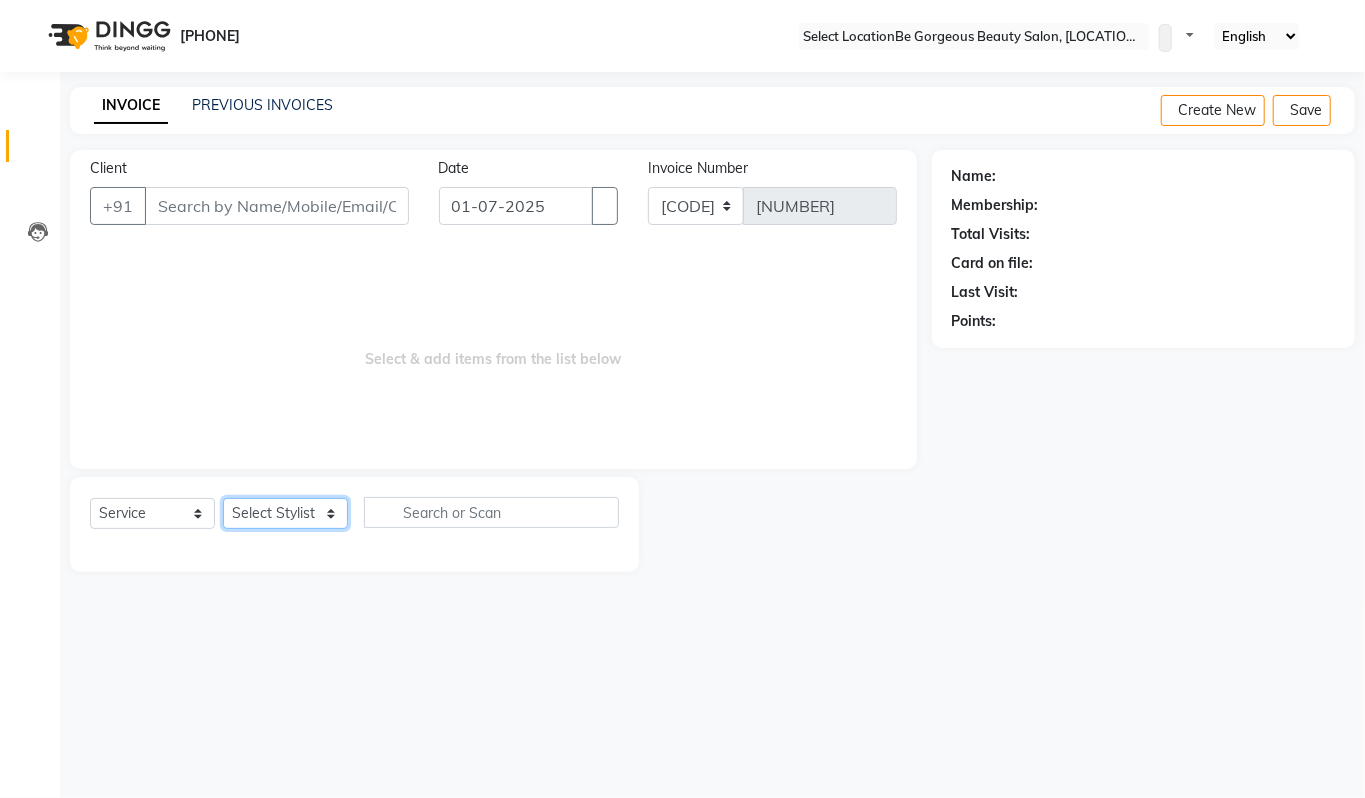 drag, startPoint x: 322, startPoint y: 517, endPoint x: 316, endPoint y: 504, distance: 14.3178215 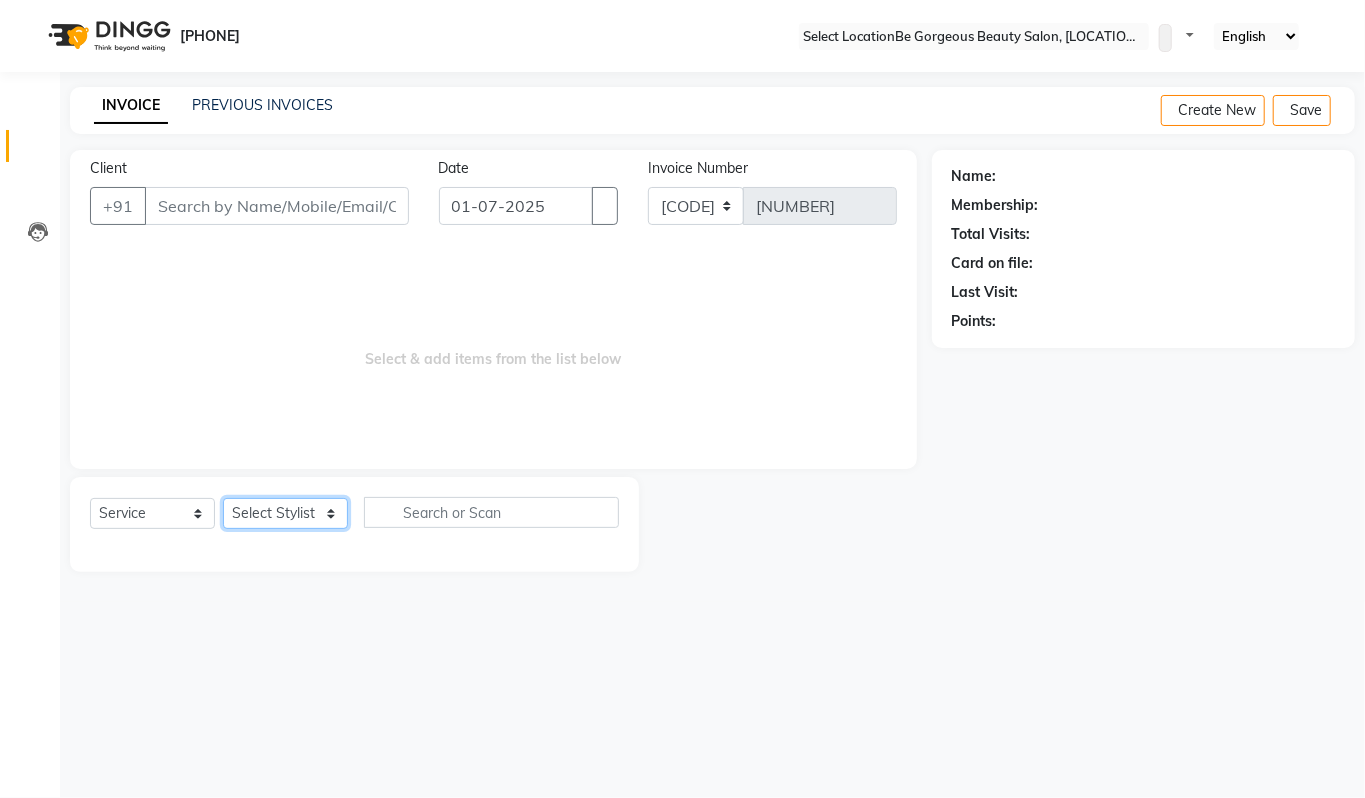 click on "Select Stylist [NAME] [NAME] [NAME] [NAME] [NAME] [NAME] [NAME] [NAME] [NAME] [NAME]" at bounding box center [285, 513] 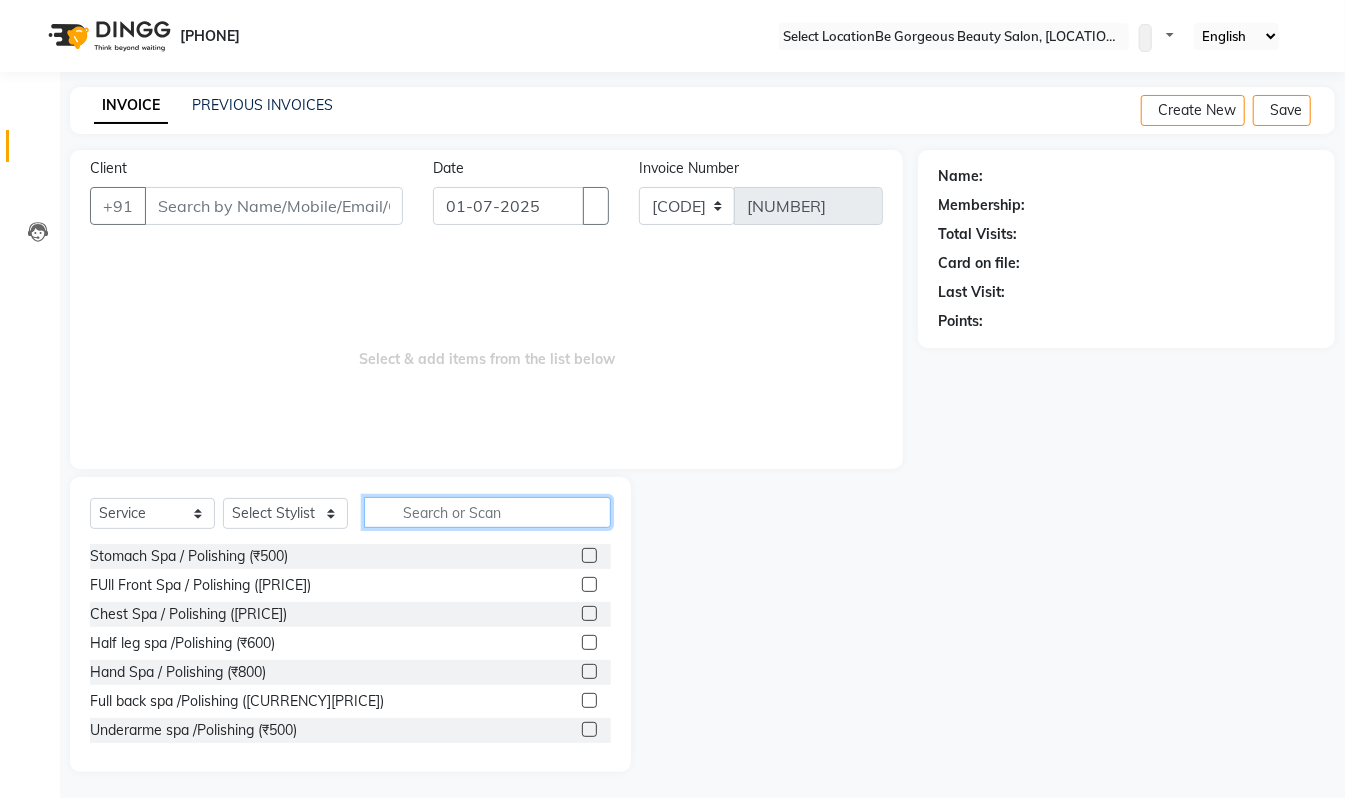 click at bounding box center [487, 512] 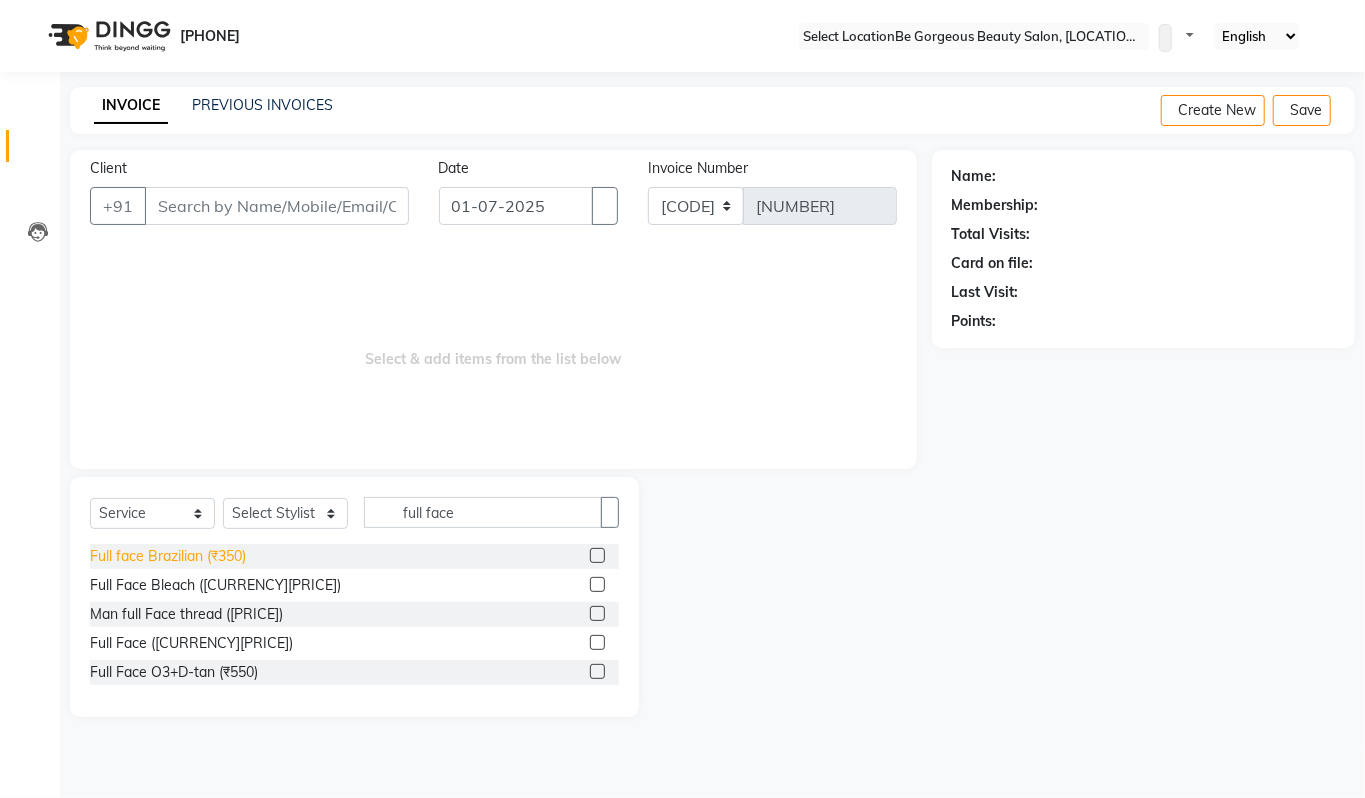 click on "Full face Brazilian (₹350)" at bounding box center (168, 556) 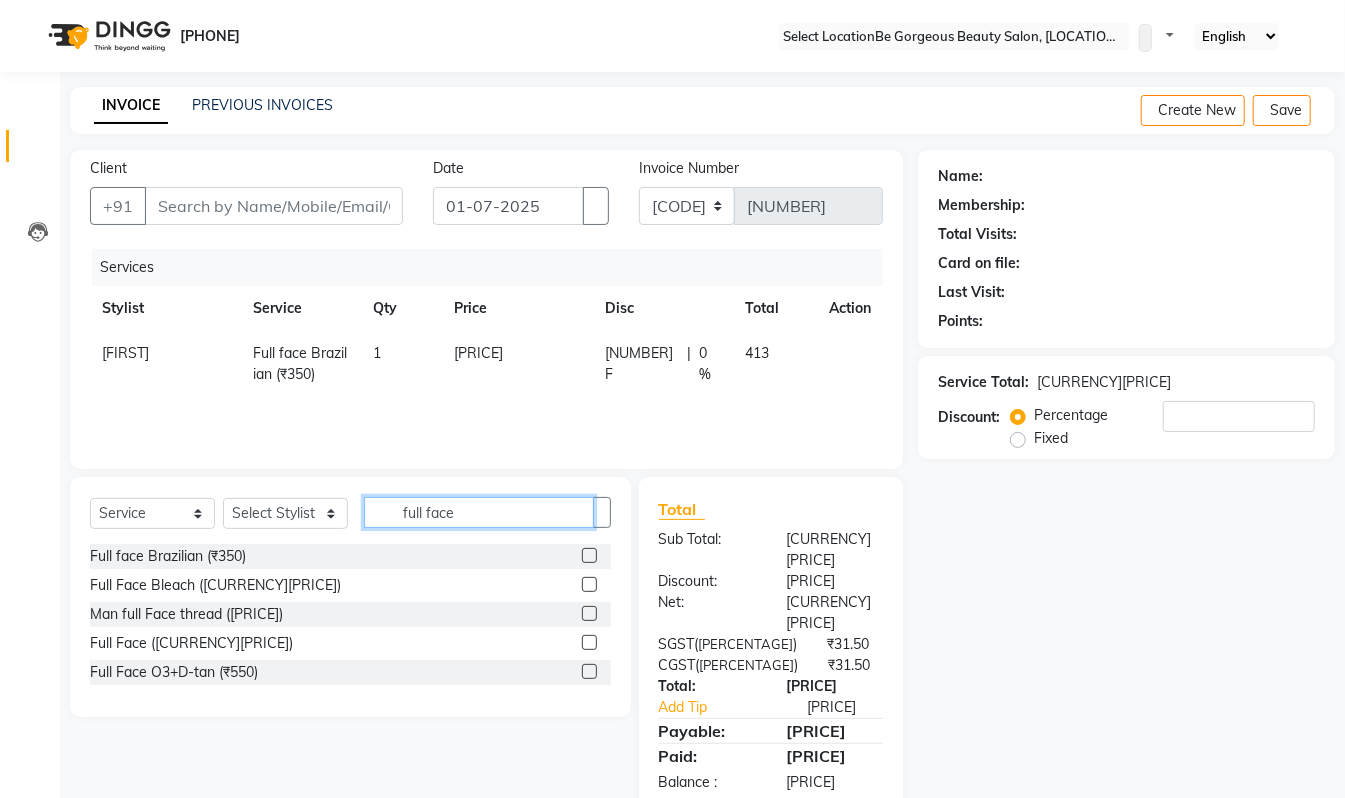drag, startPoint x: 469, startPoint y: 510, endPoint x: 257, endPoint y: 516, distance: 212.08488 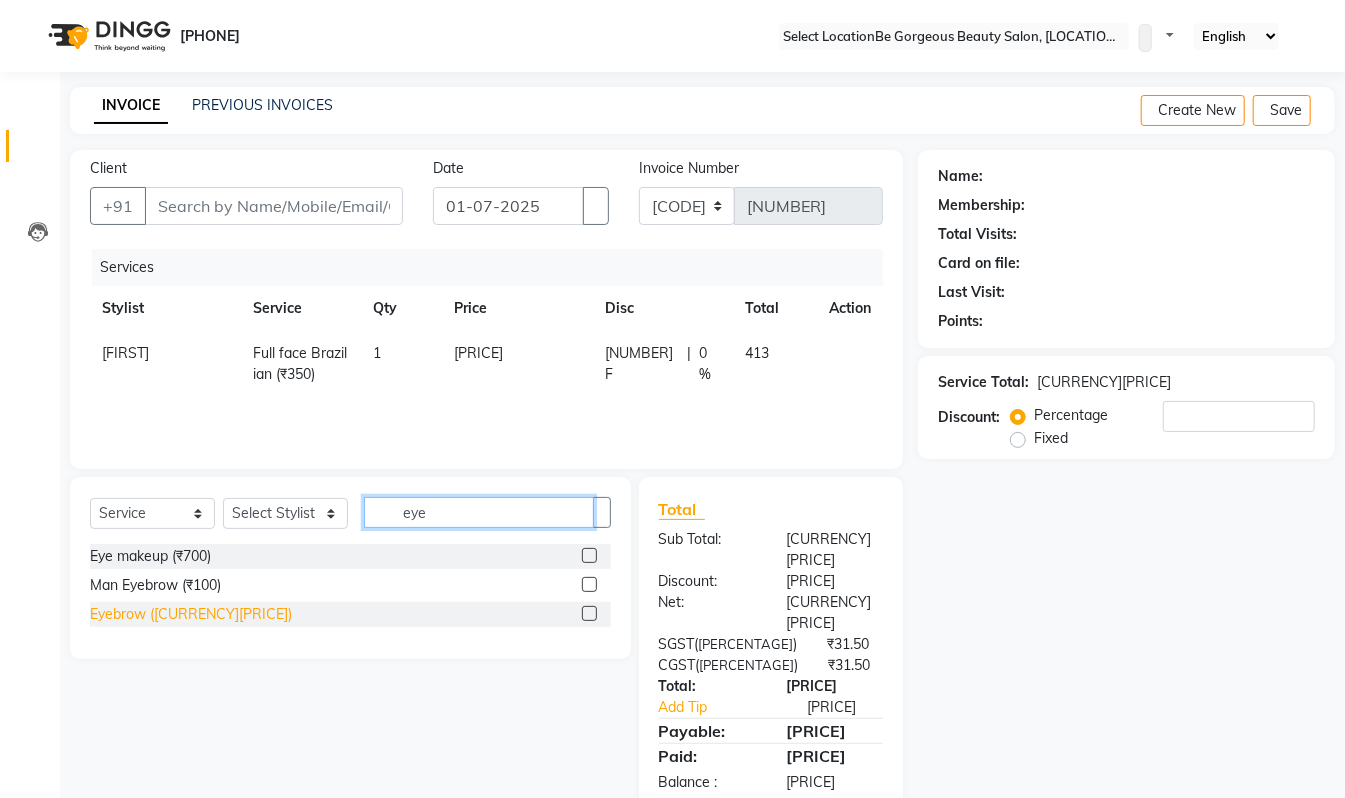 type on "eye" 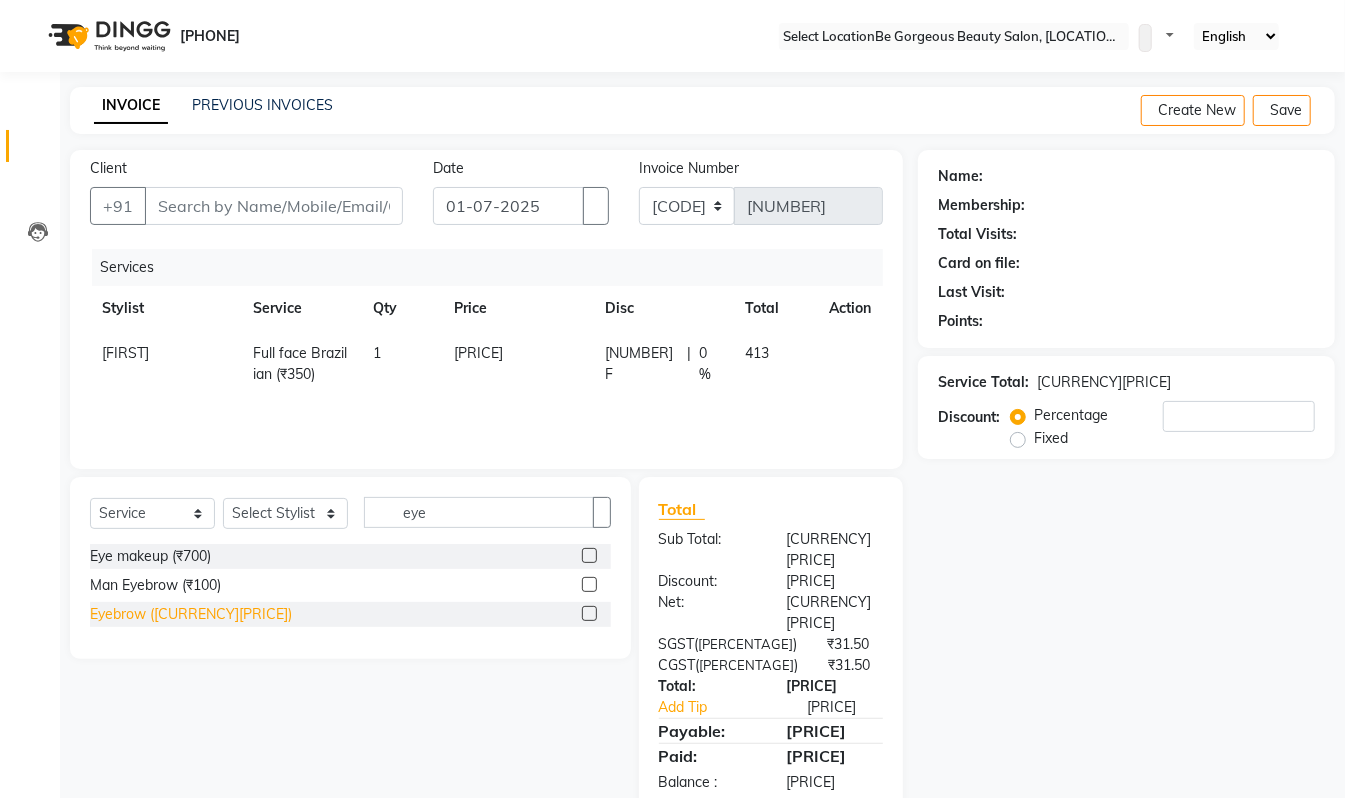 click on "Eyebrow ([CURRENCY][PRICE])" at bounding box center [150, 556] 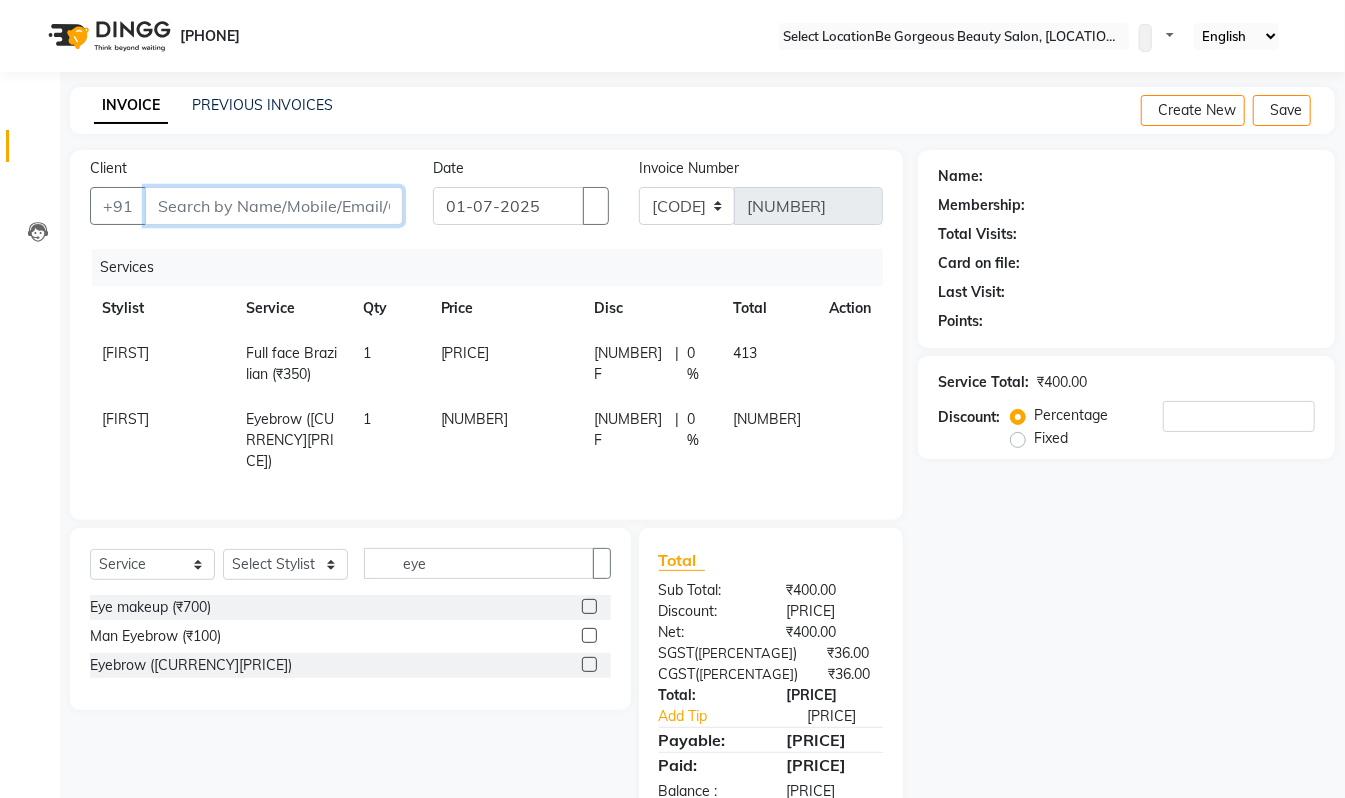 click on "Client" at bounding box center (274, 206) 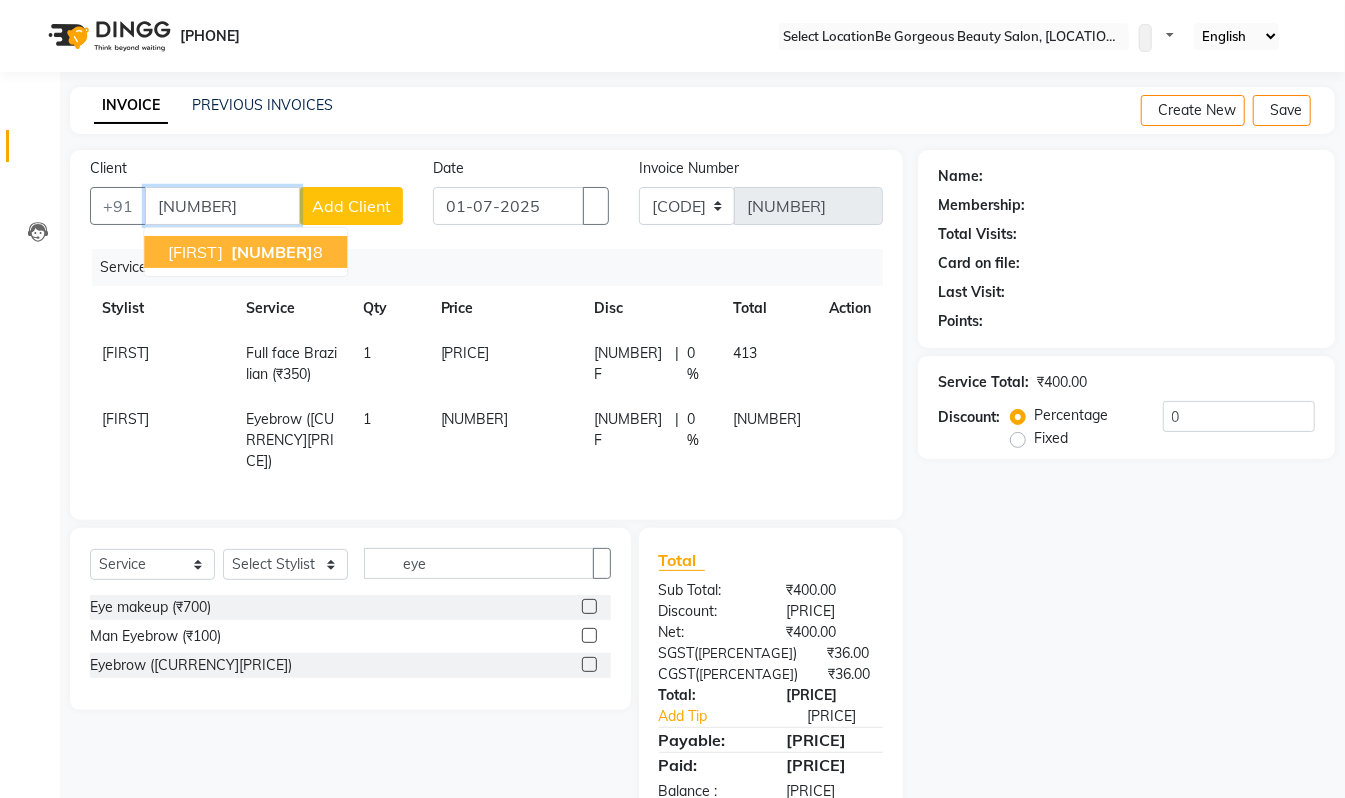 click on "[PHONE]" at bounding box center (275, 252) 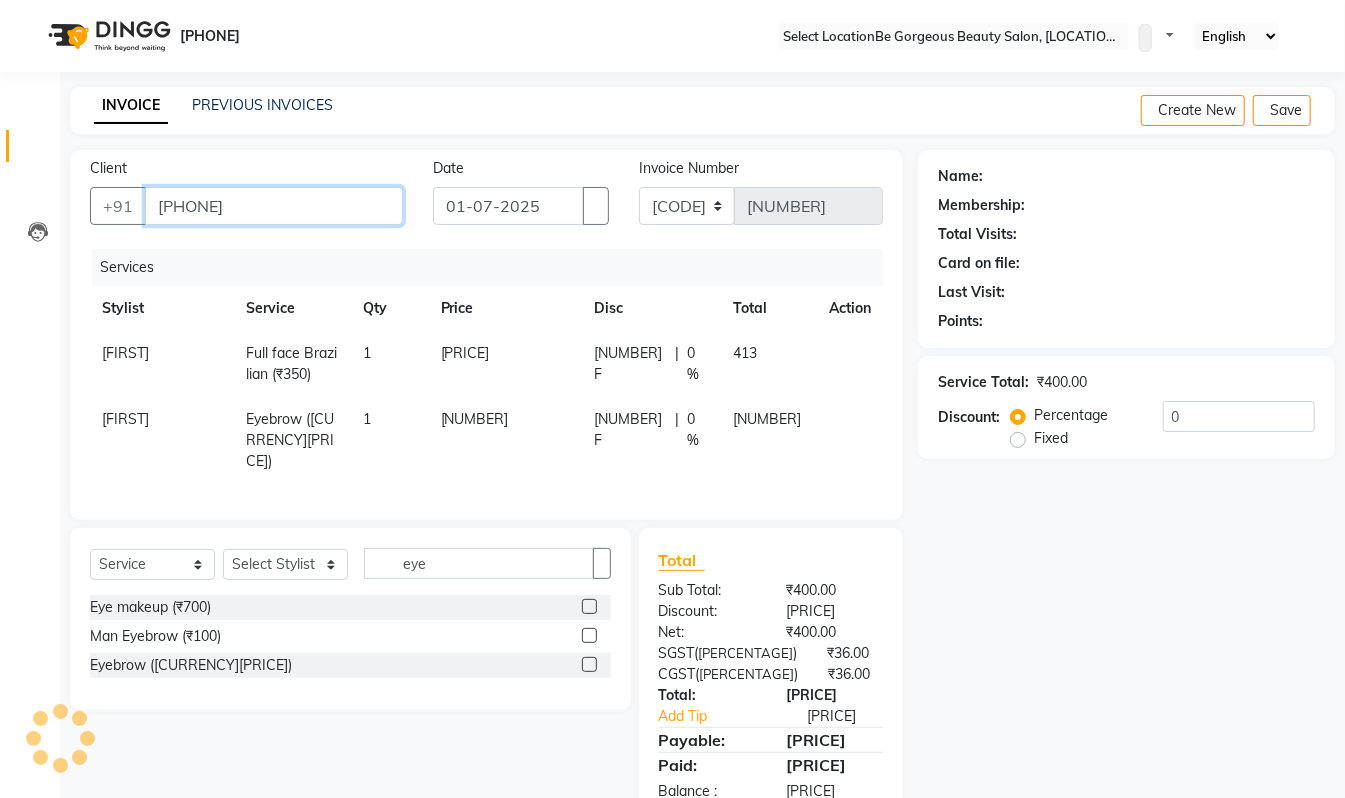 type on "[PHONE]" 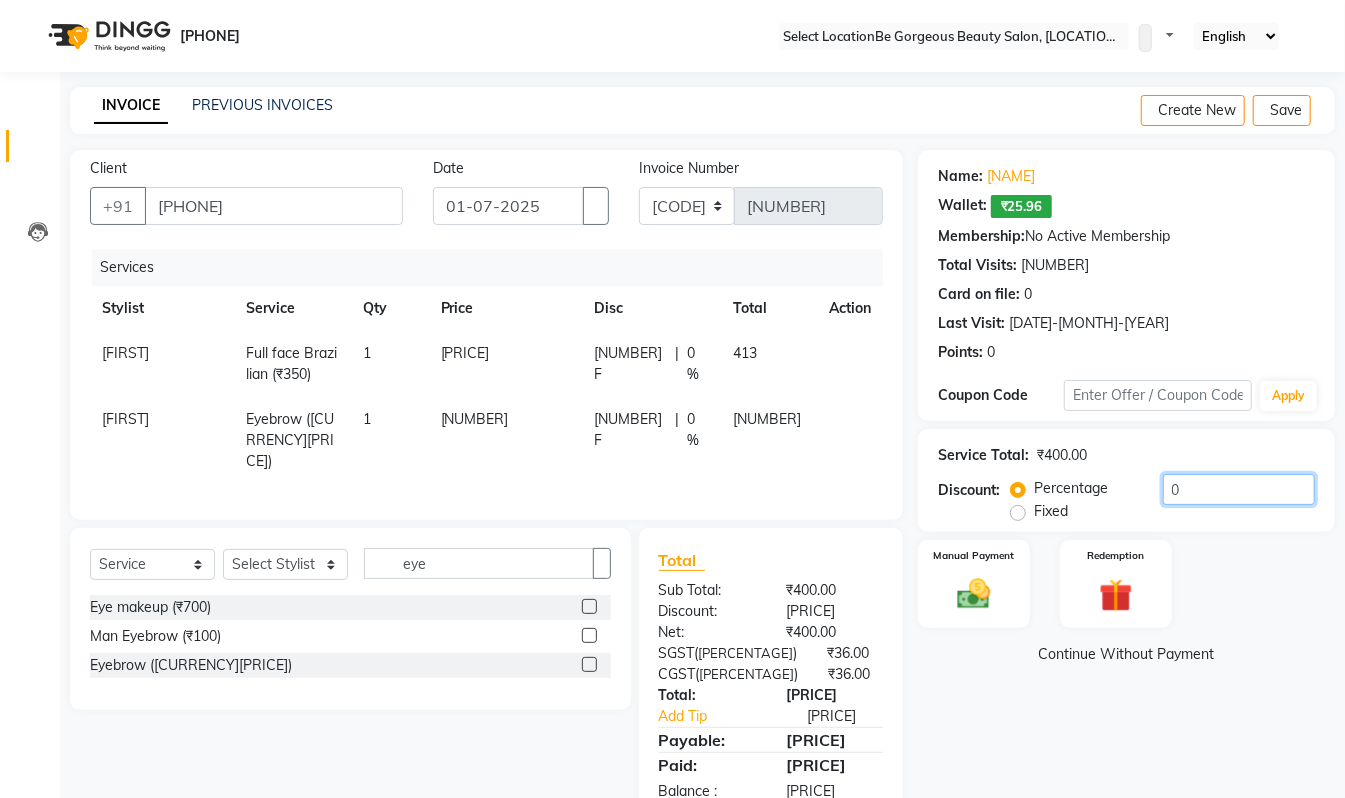 click on "0" at bounding box center [1239, 489] 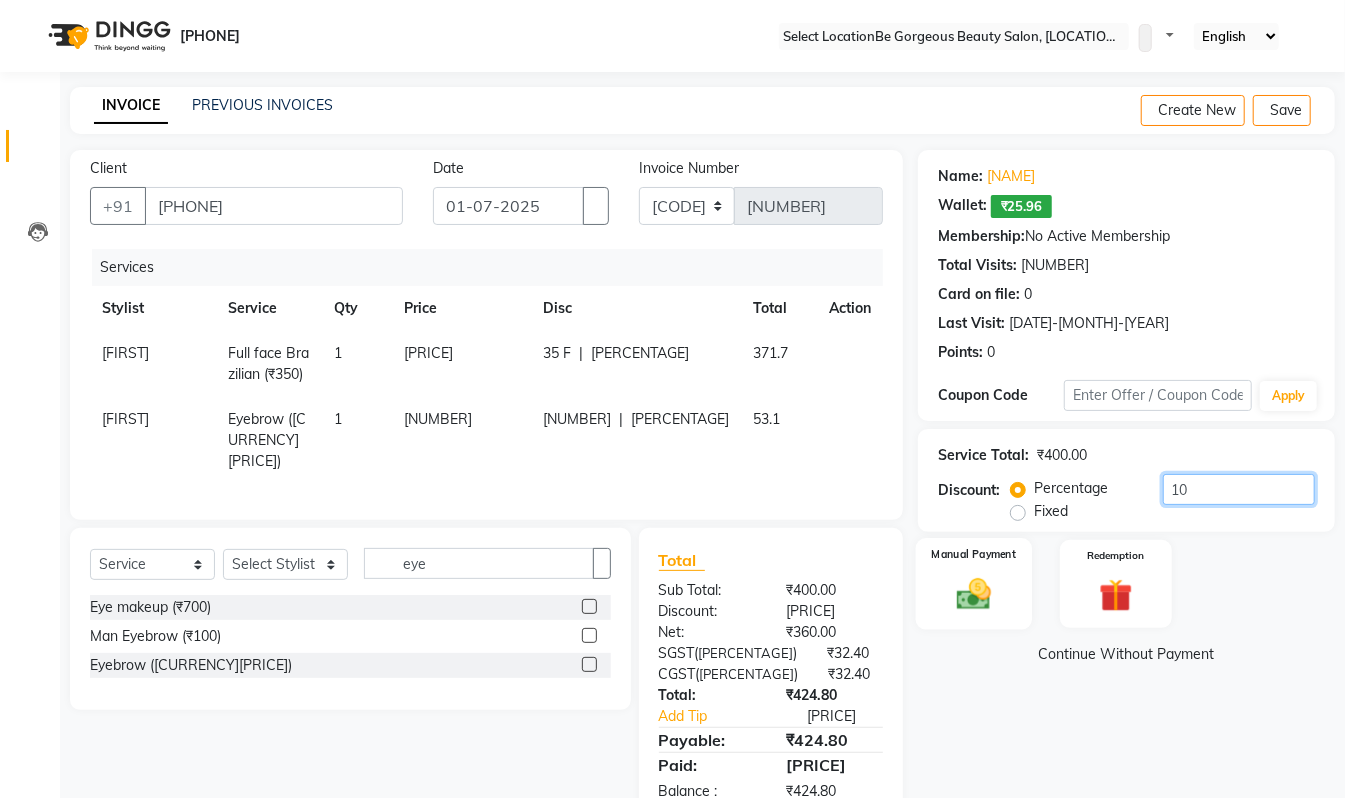 type on "10" 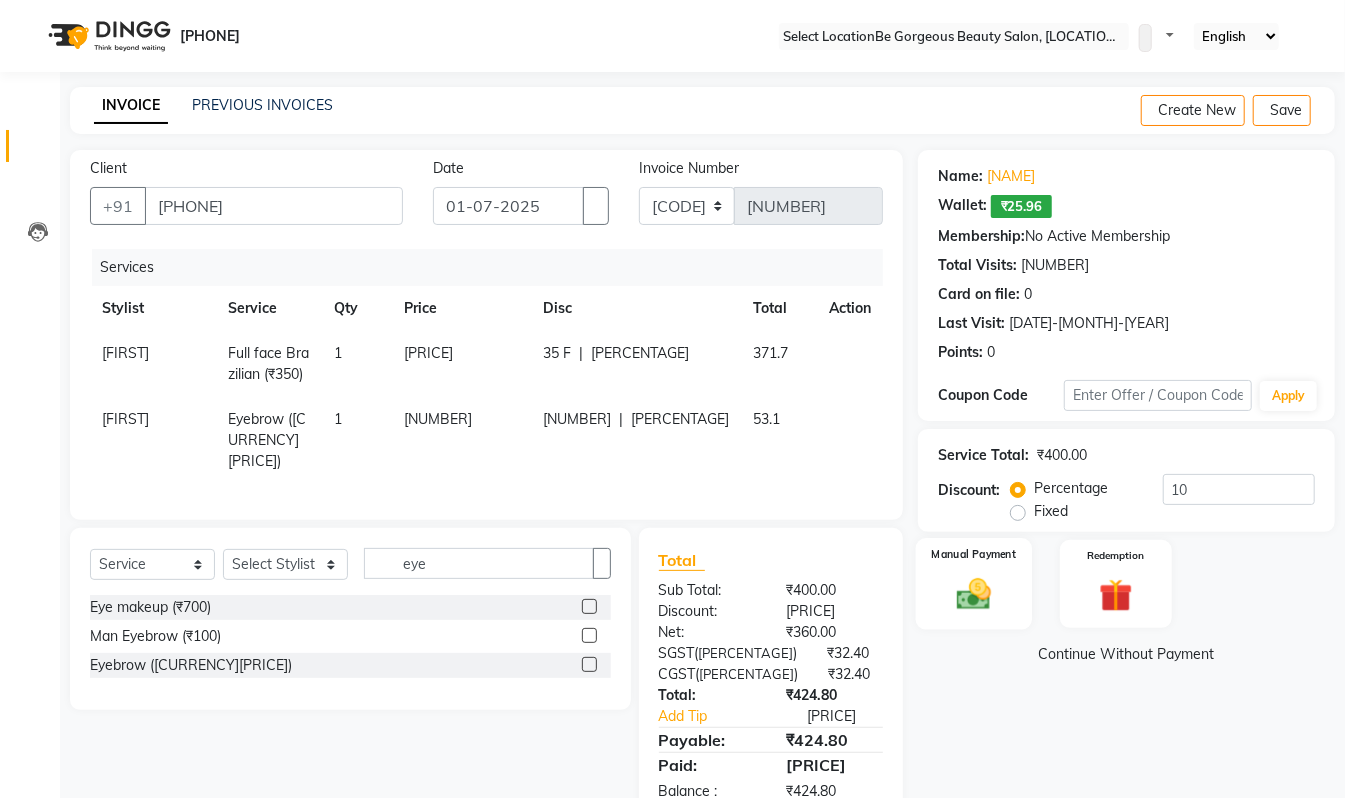 click at bounding box center (974, 594) 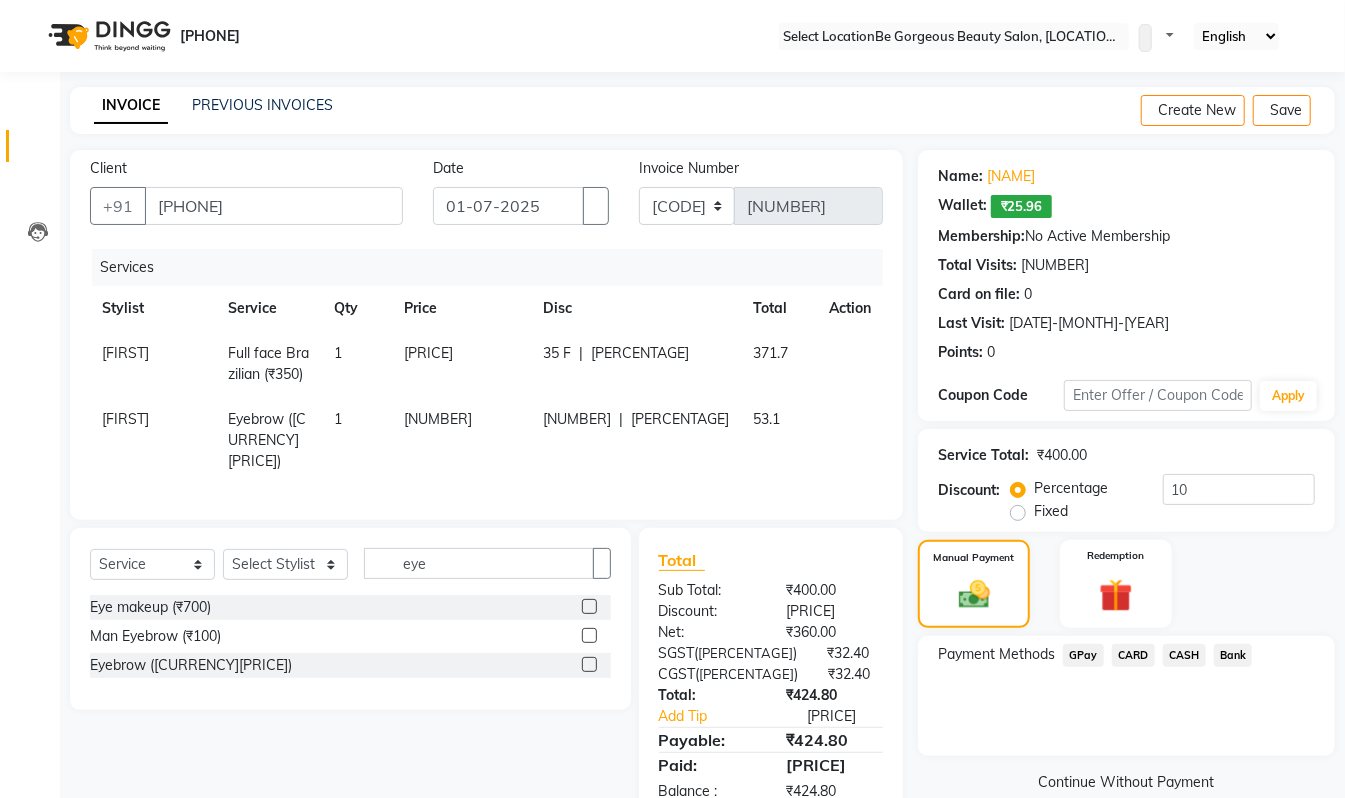 click on "CARD" at bounding box center [1083, 655] 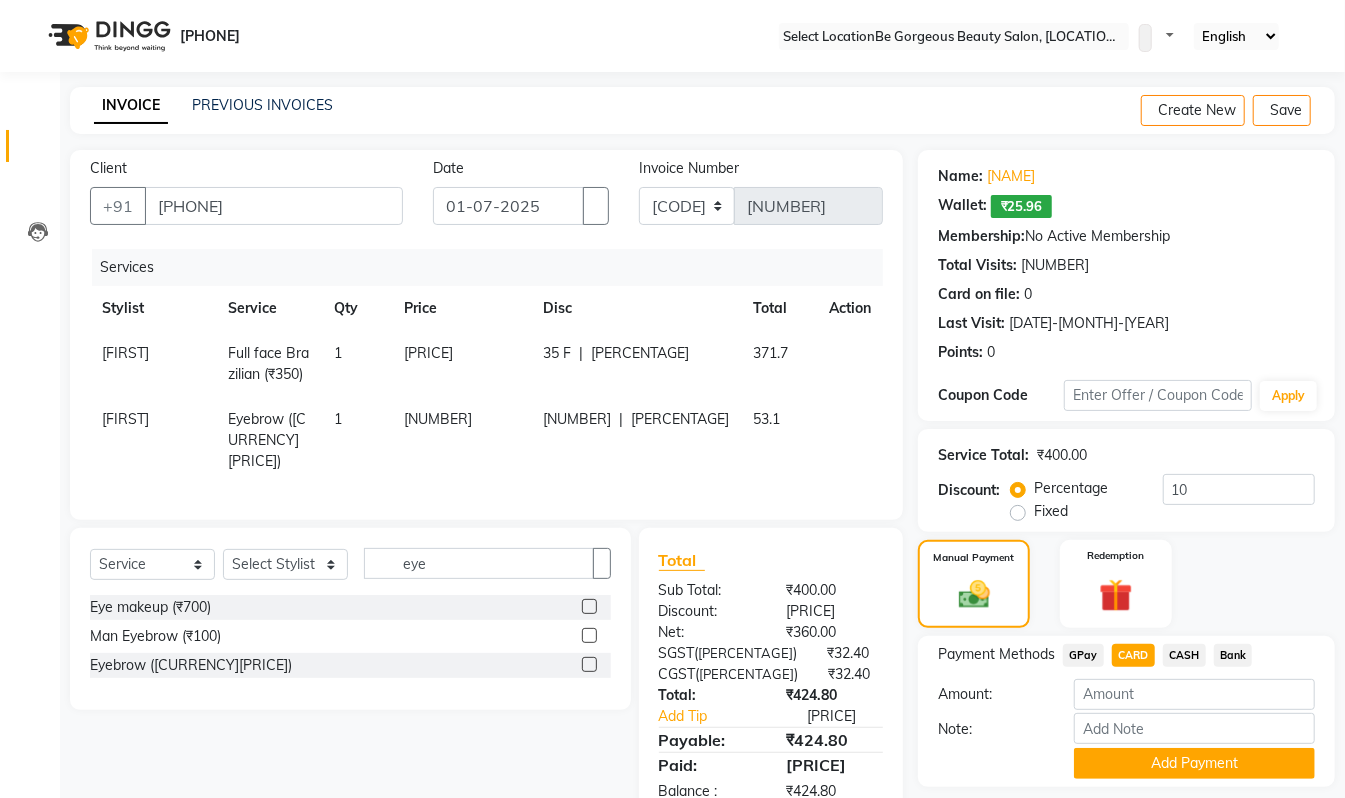 scroll, scrollTop: 65, scrollLeft: 0, axis: vertical 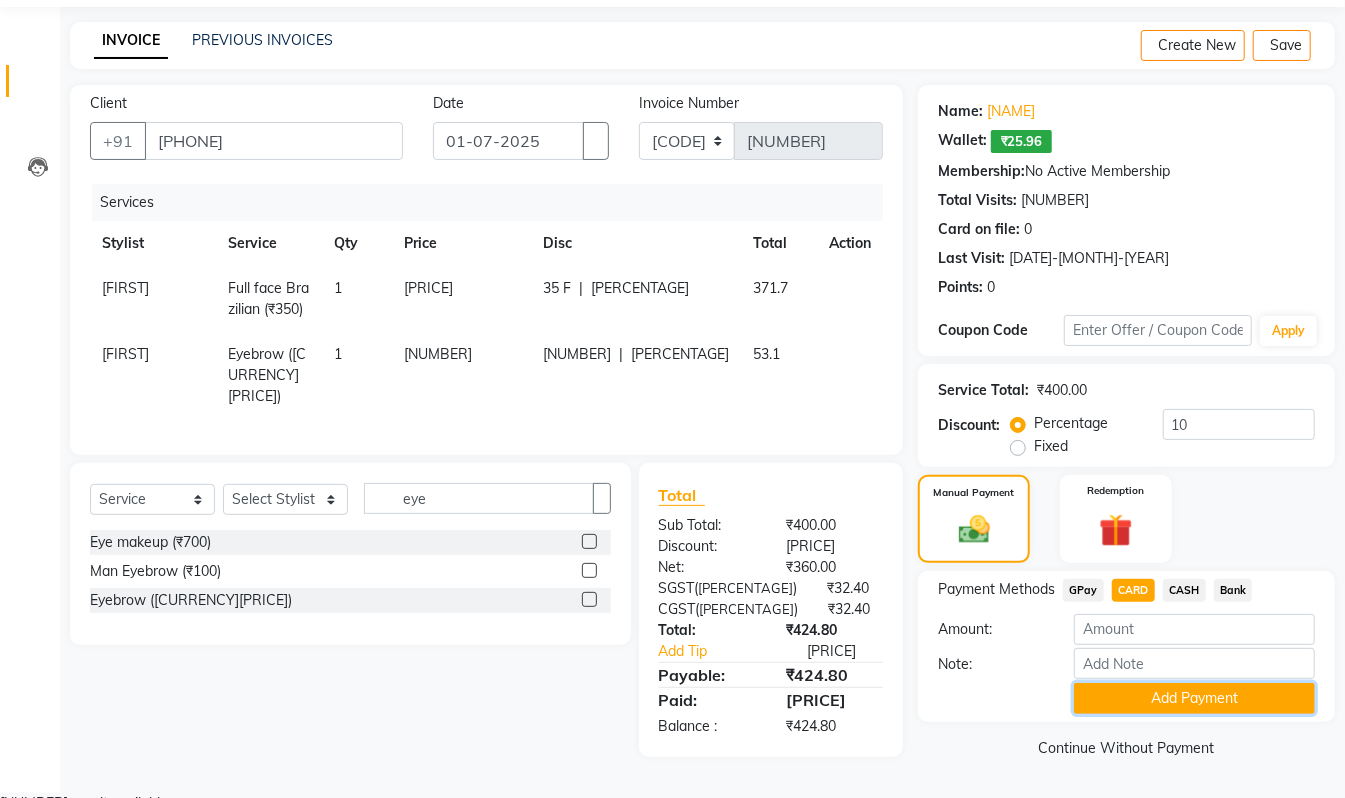 click on "Add Payment" at bounding box center [1194, 698] 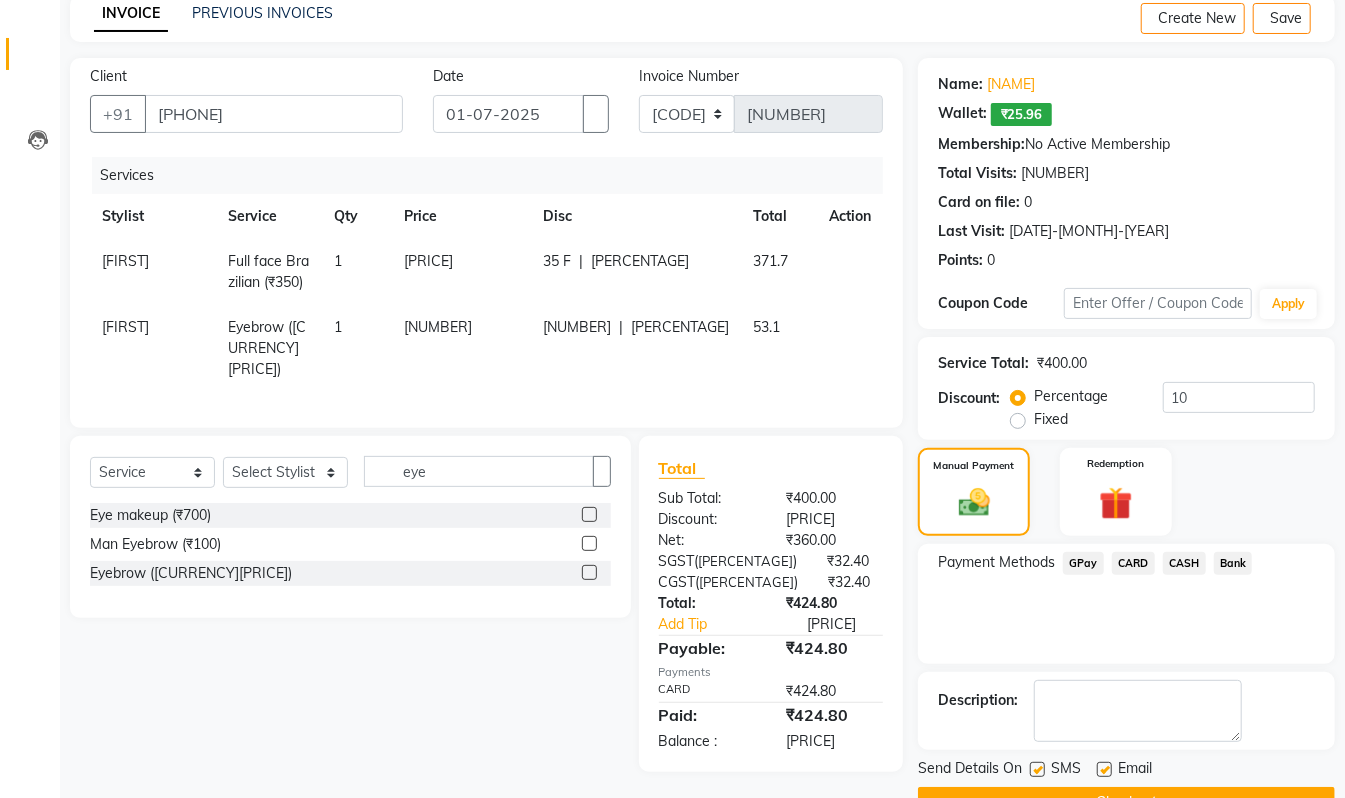 scroll, scrollTop: 150, scrollLeft: 0, axis: vertical 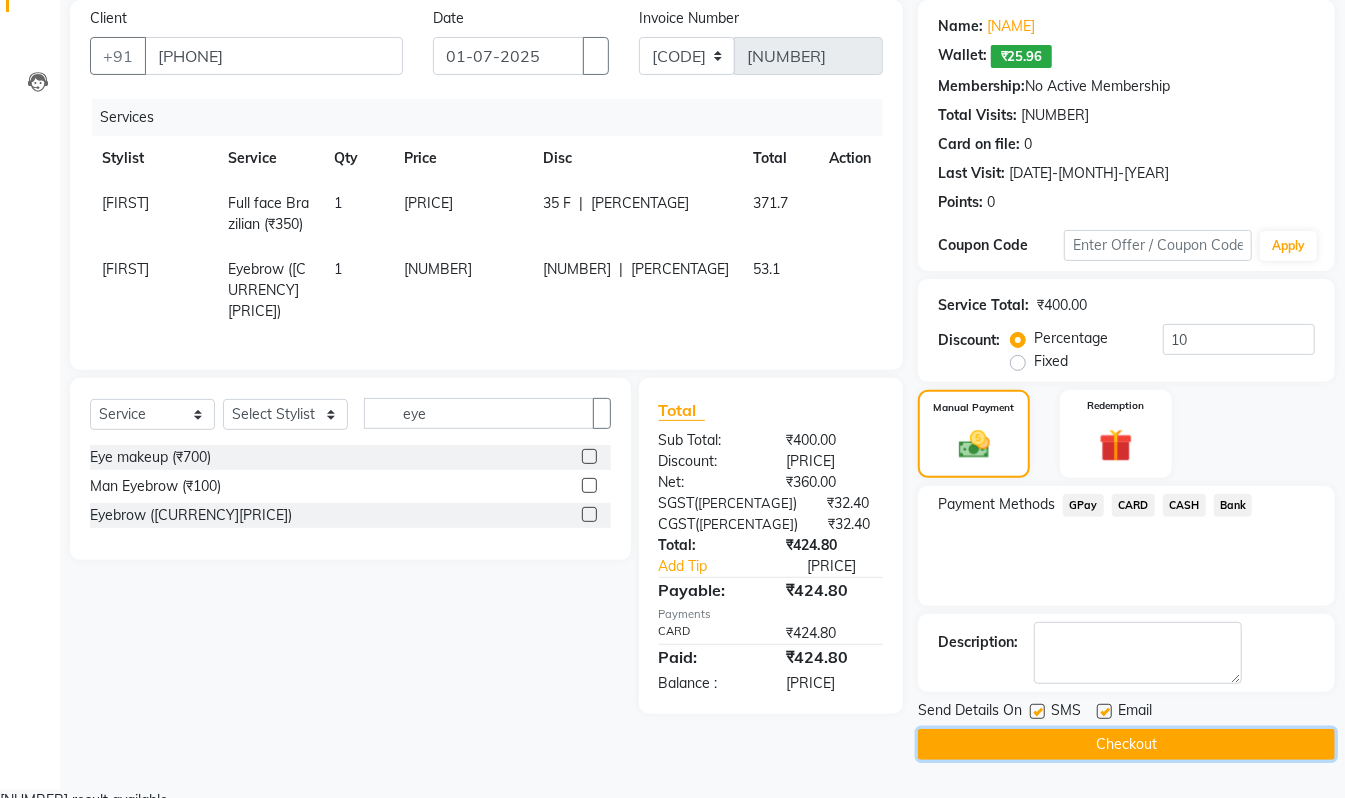 click on "Checkout" at bounding box center [1126, 744] 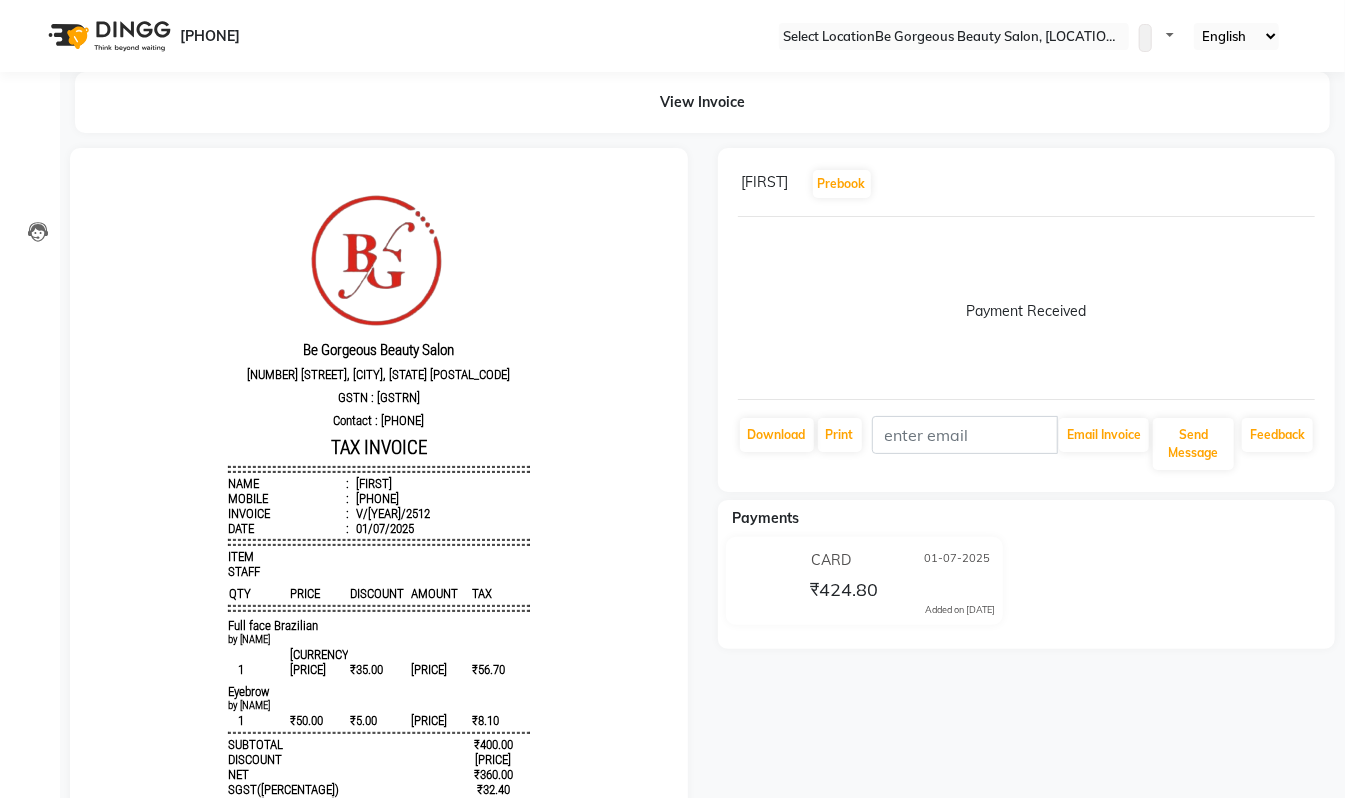 scroll, scrollTop: 0, scrollLeft: 0, axis: both 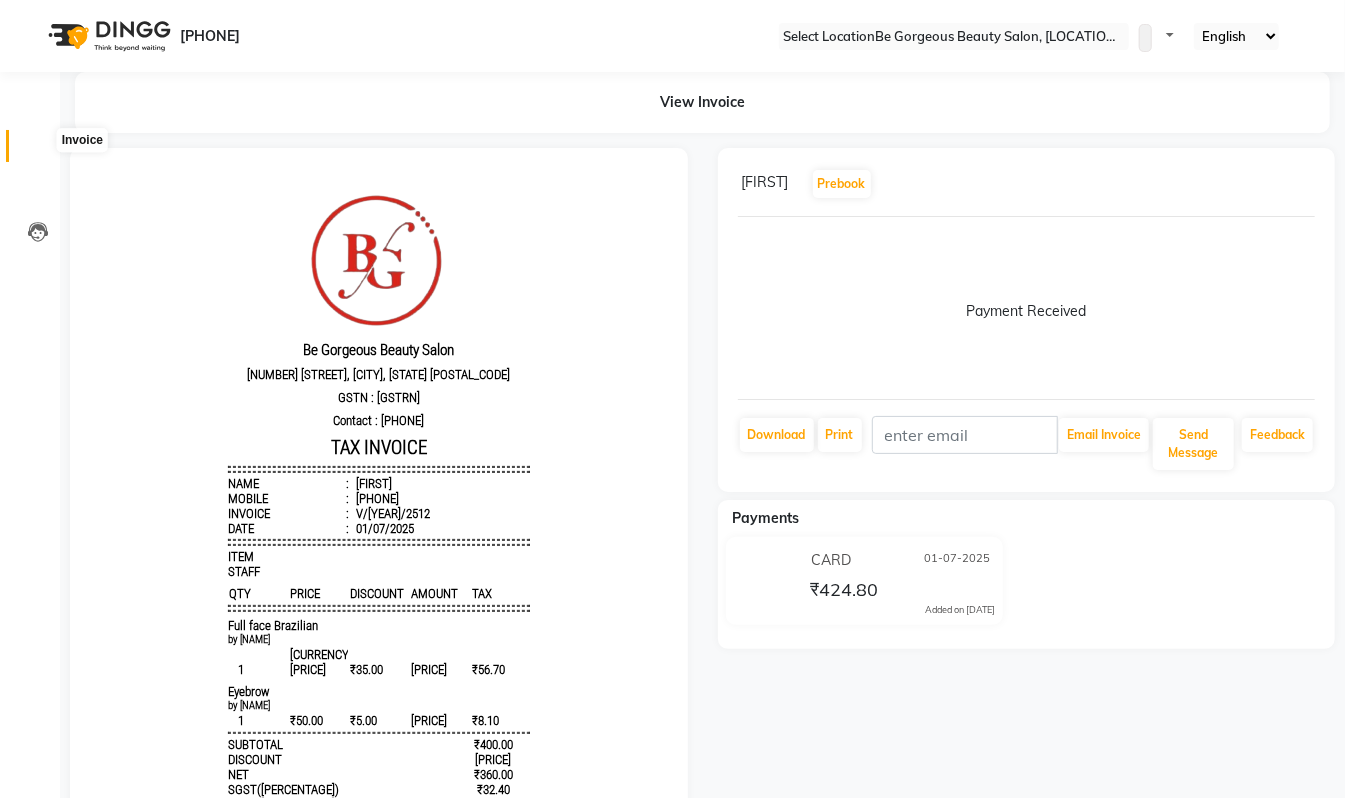 click at bounding box center (37, 151) 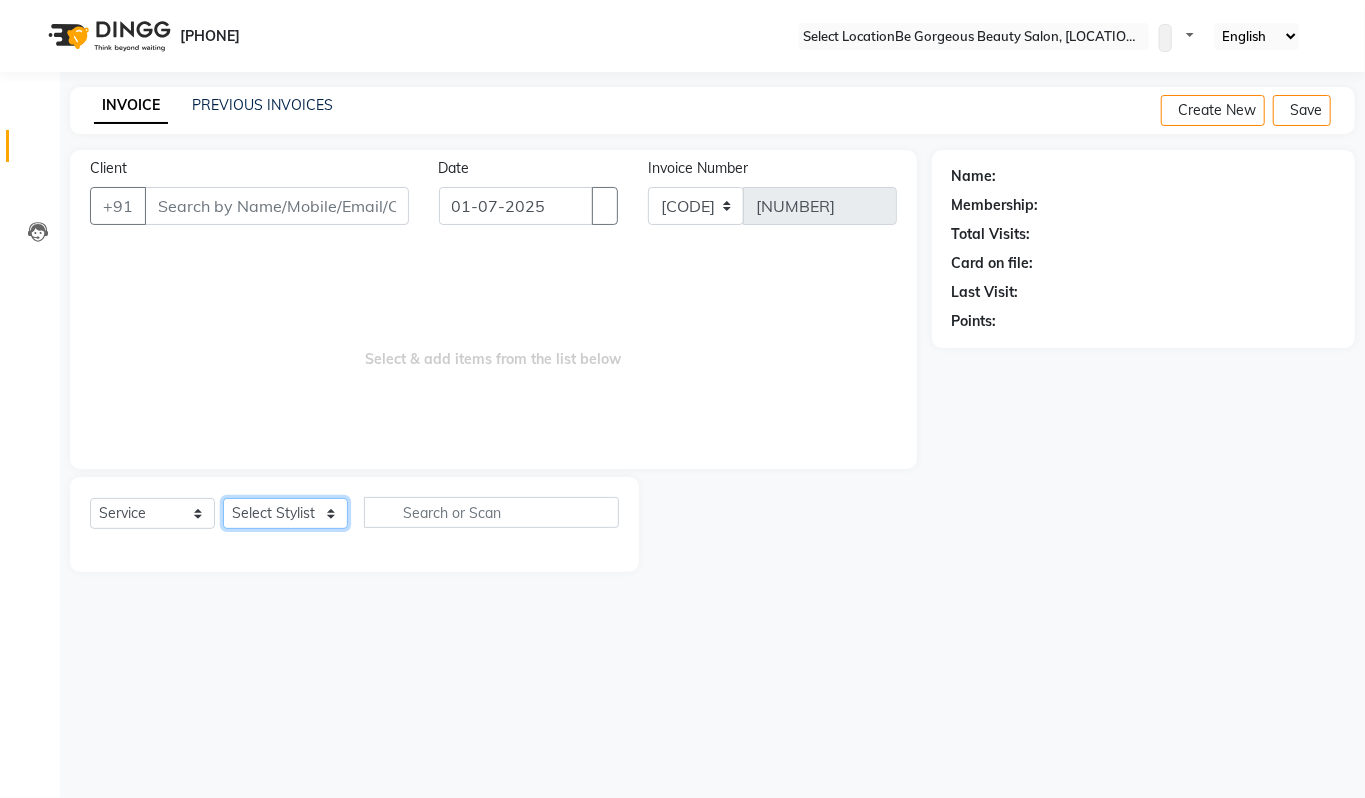 click on "Select Stylist [NAME] [NAME] [NAME] [NAME] [NAME] [NAME] [NAME] [NAME] [NAME] [NAME]" at bounding box center [285, 513] 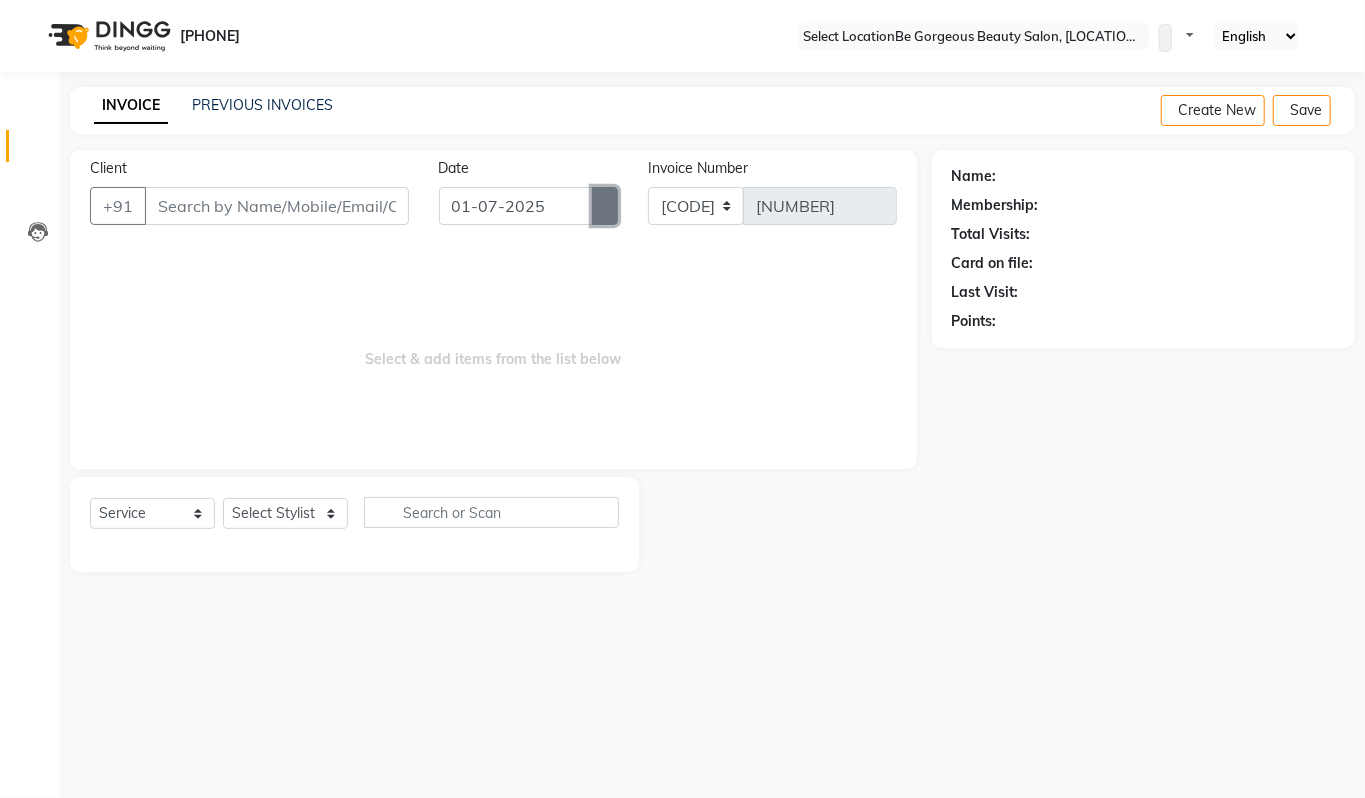 click at bounding box center (605, 206) 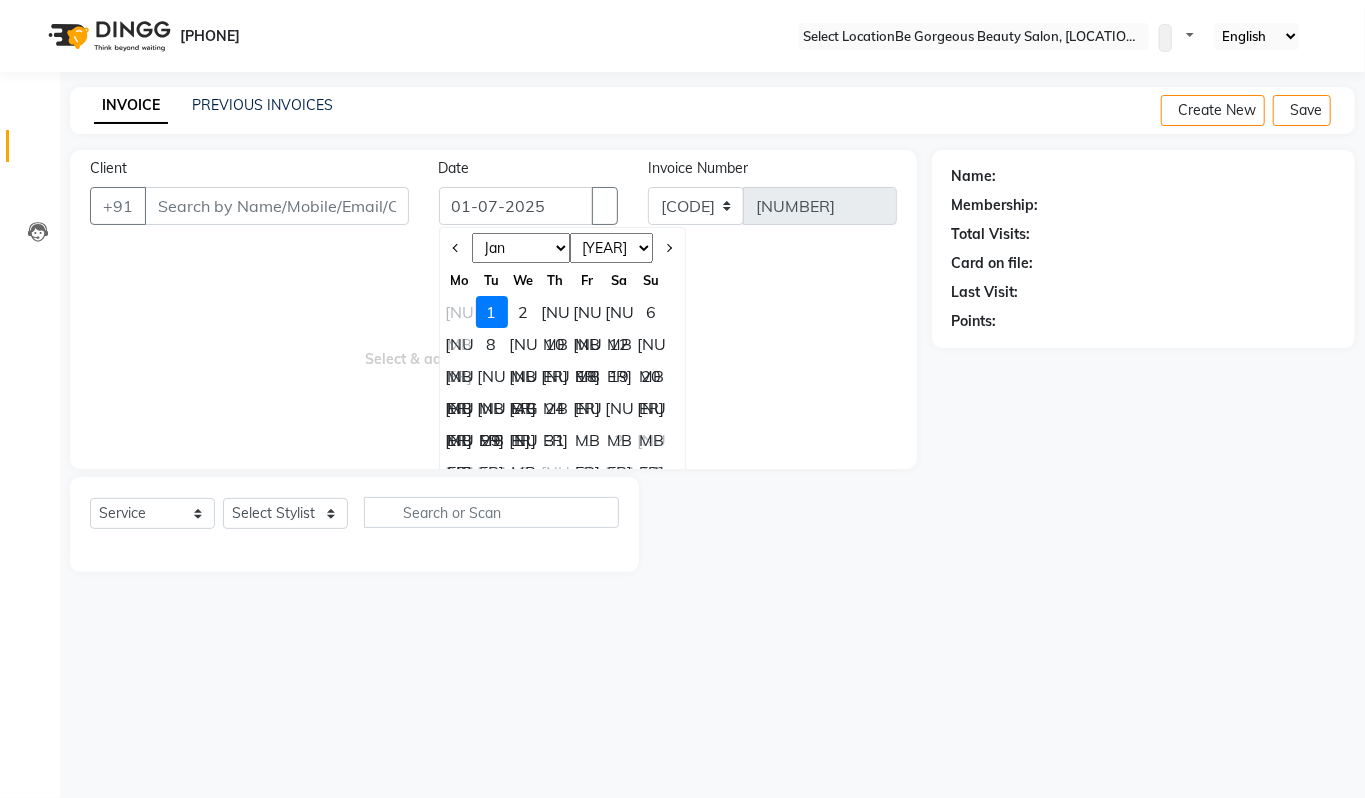 click on "2" at bounding box center [524, 312] 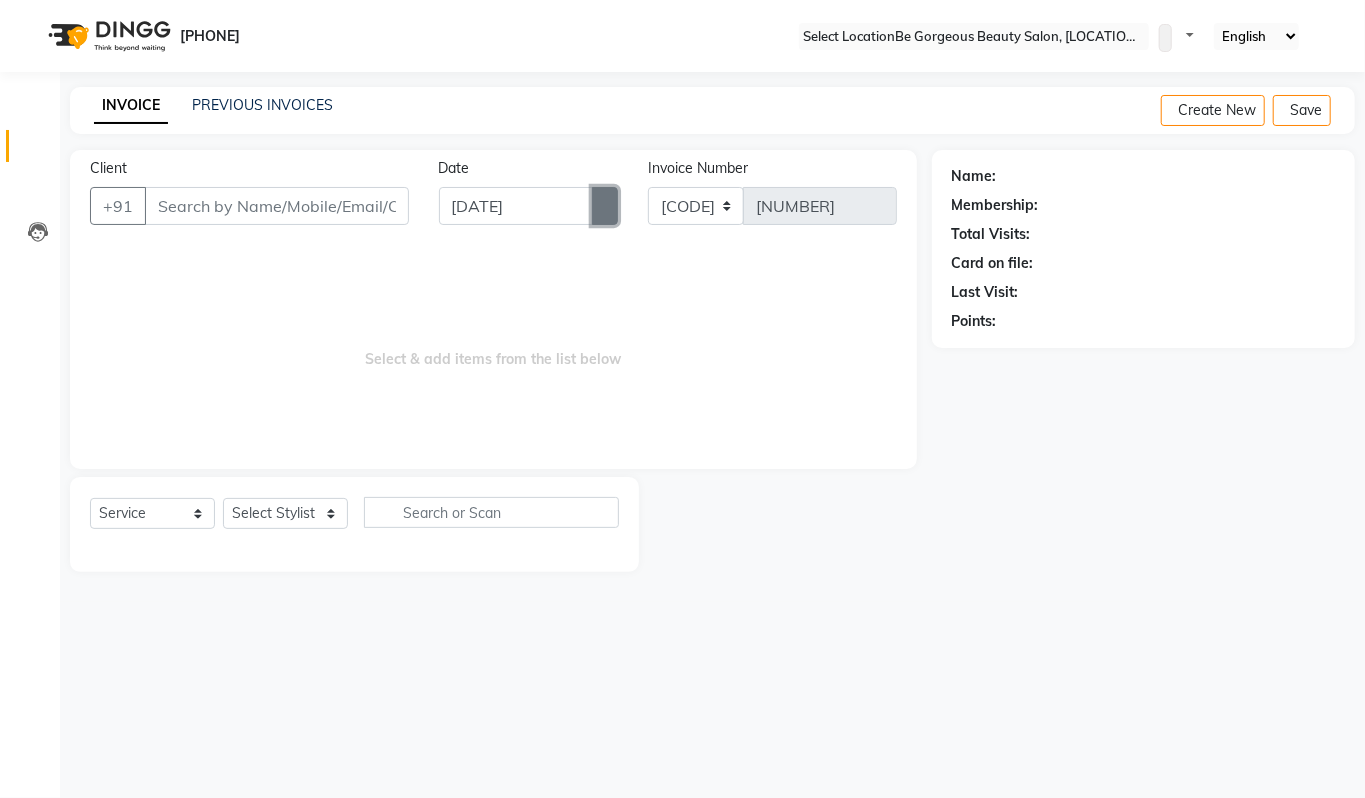 click at bounding box center (605, 206) 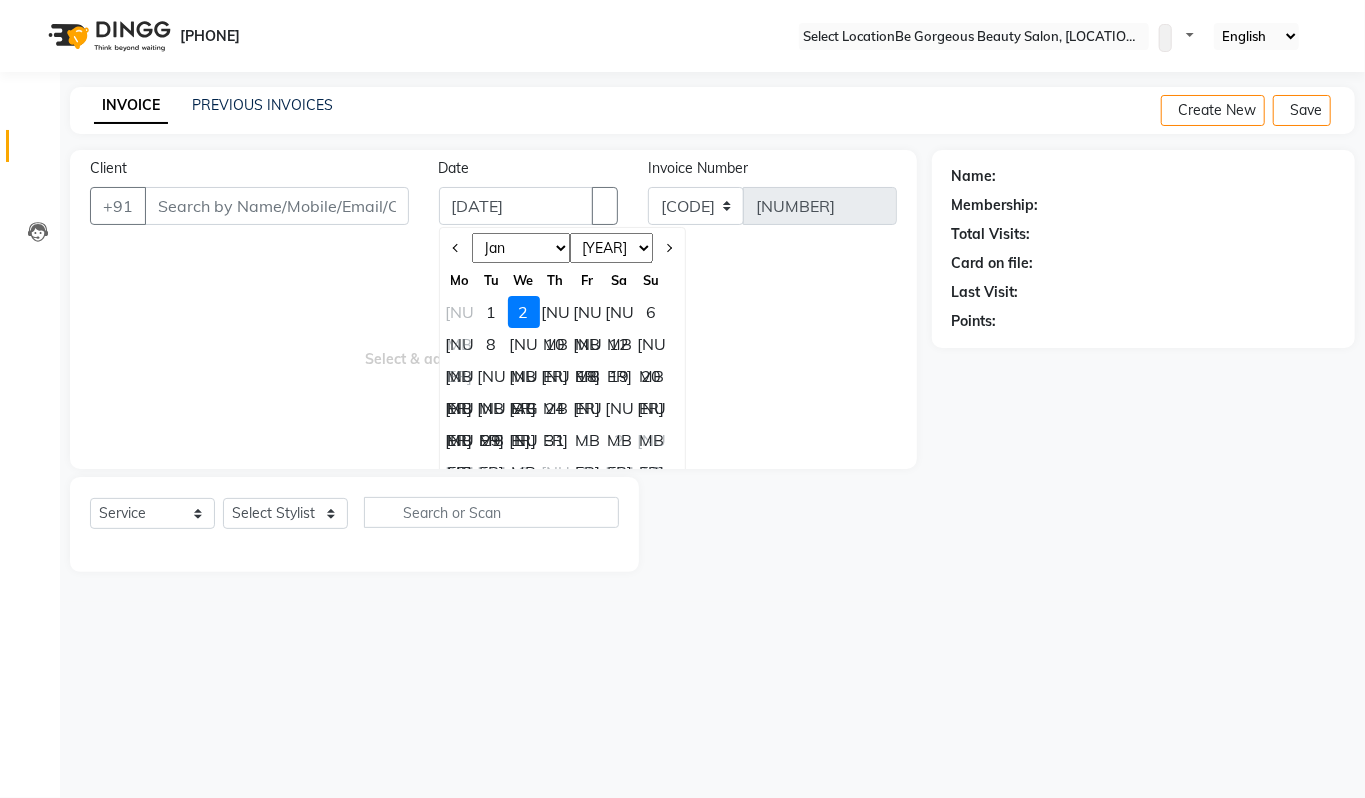 click on "1" at bounding box center [492, 312] 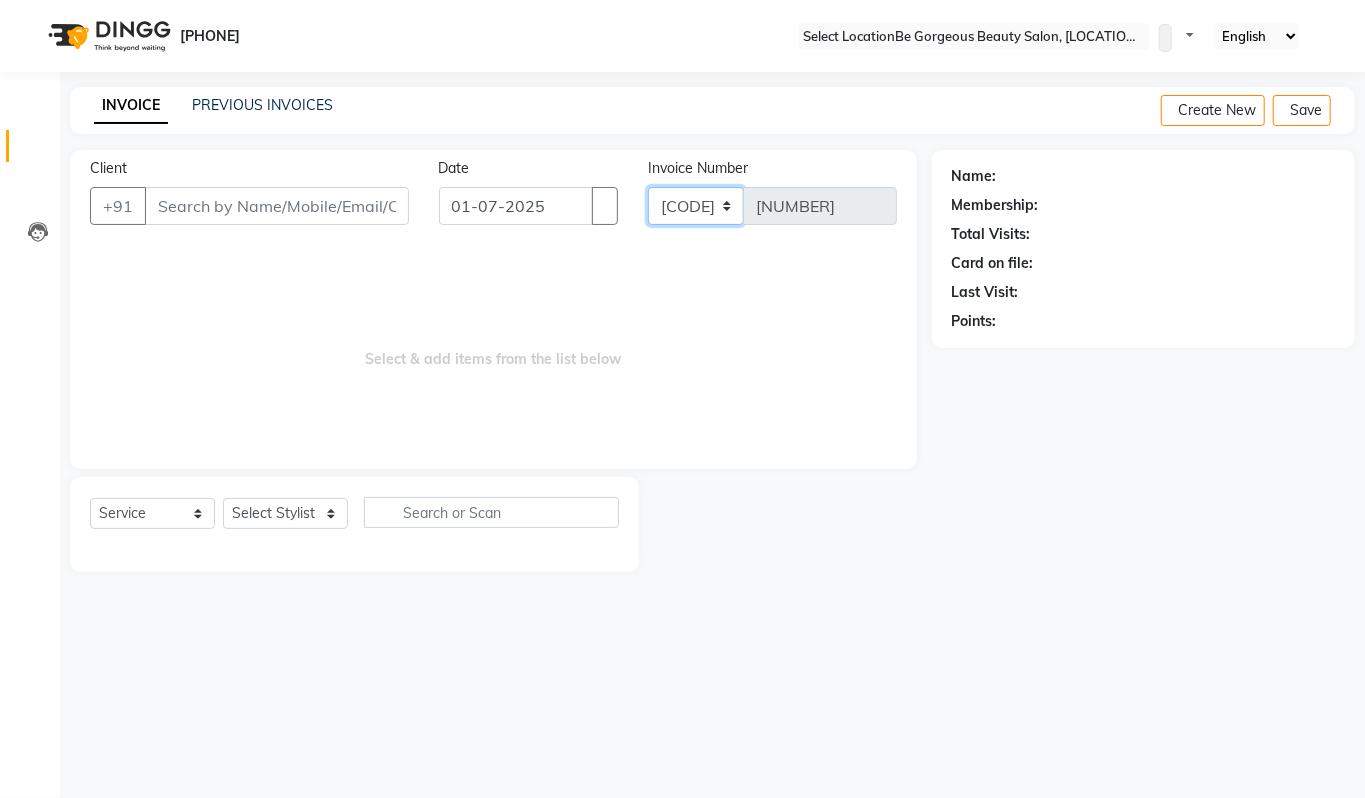 click on "[CODE]" at bounding box center (696, 206) 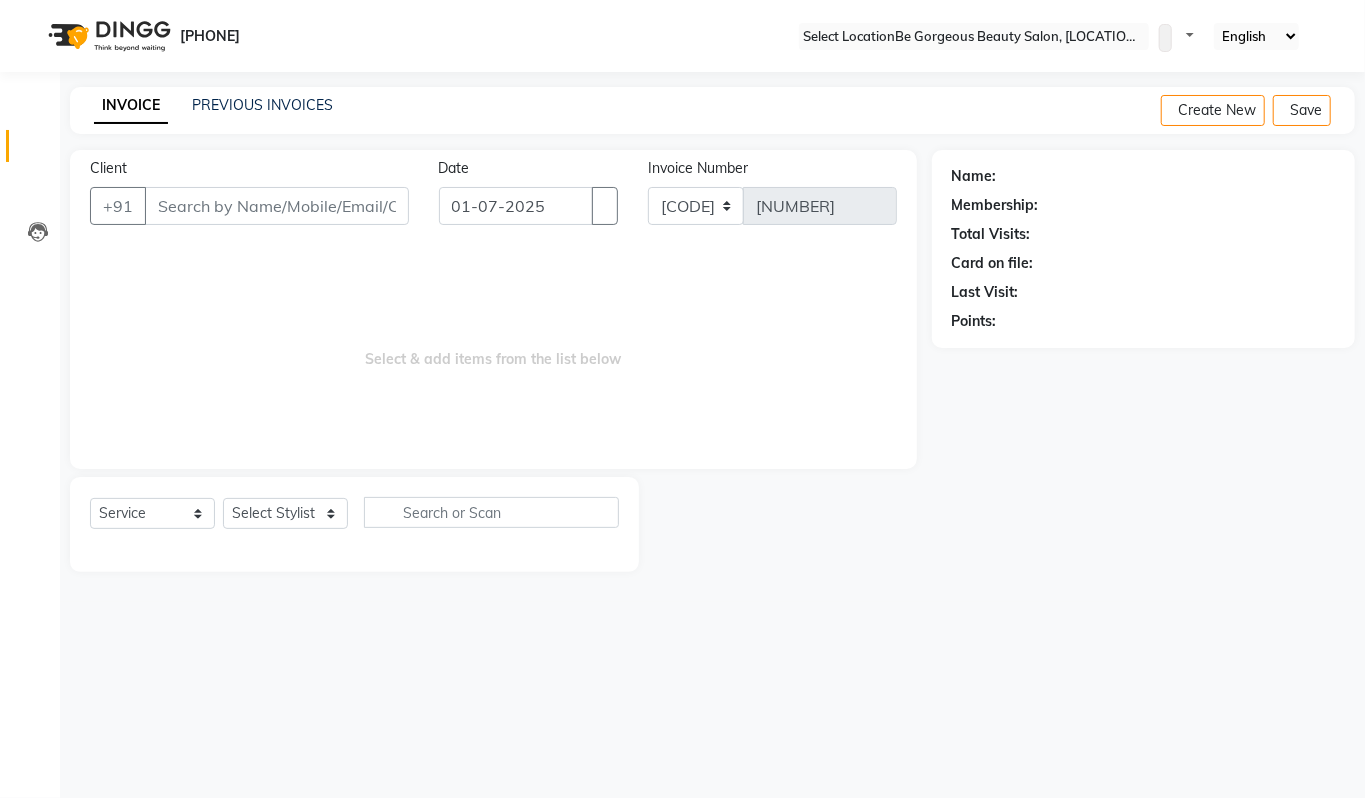click on "Select & add items from the list below" at bounding box center (493, 349) 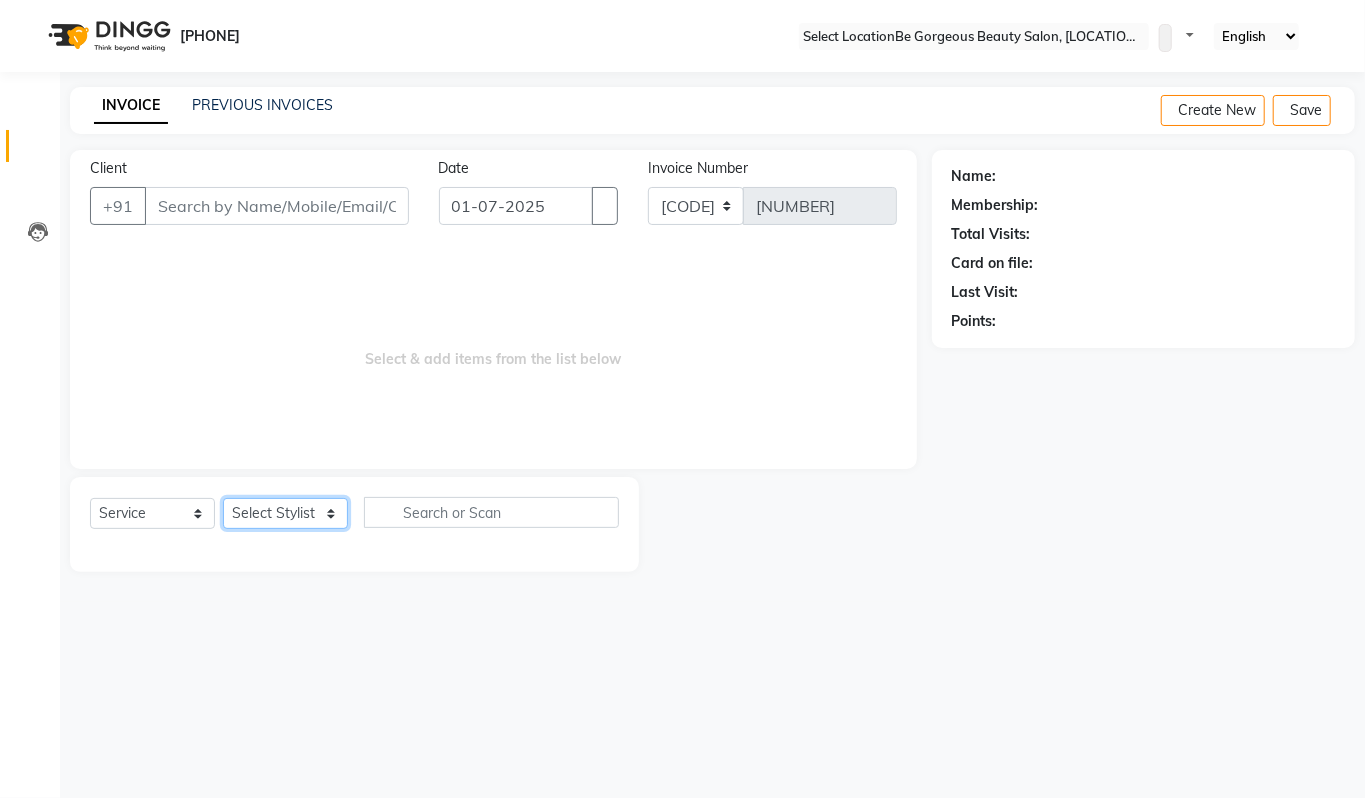 click on "Select Stylist [NAME] [NAME] [NAME] [NAME] [NAME] [NAME] [NAME] [NAME] [NAME] [NAME]" at bounding box center (285, 513) 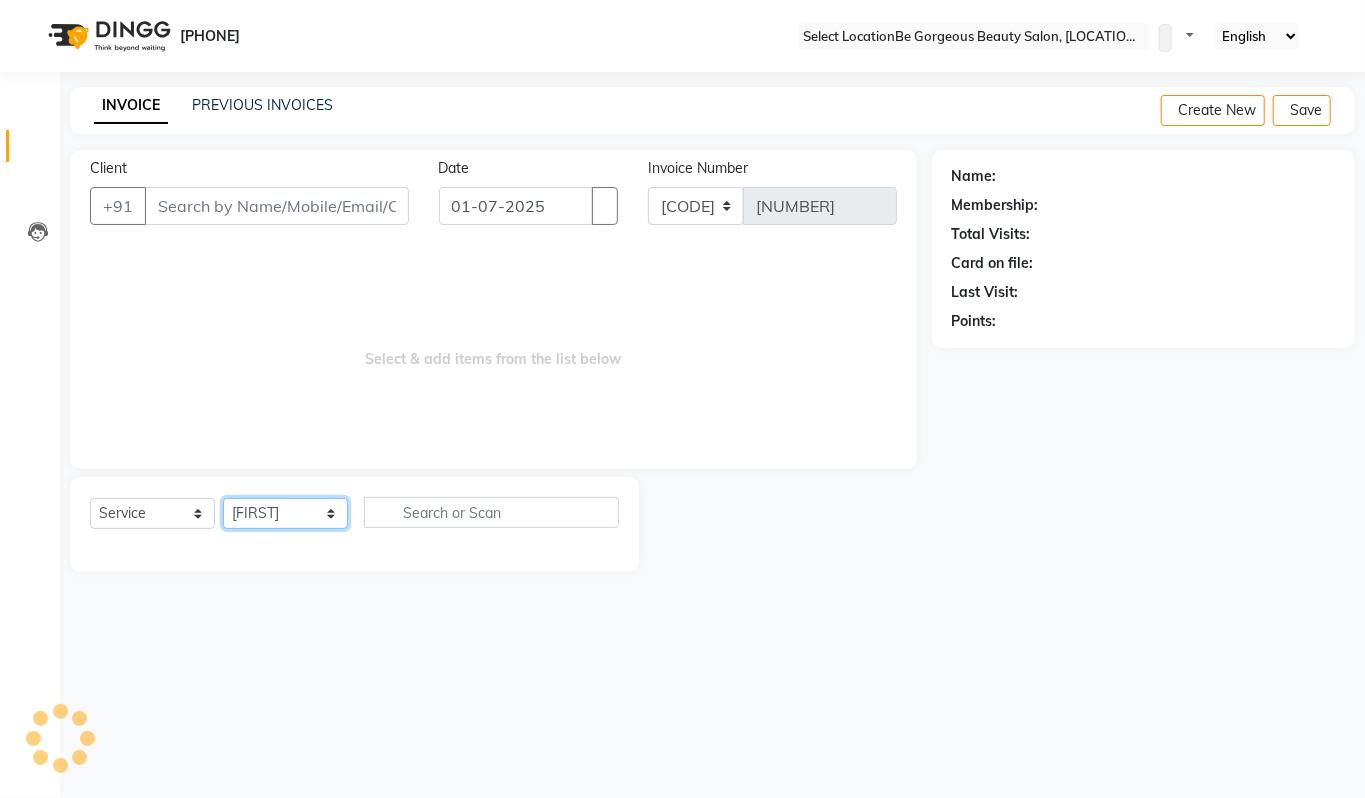click on "Select Stylist [NAME] [NAME] [NAME] [NAME] [NAME] [NAME] [NAME] [NAME] [NAME] [NAME]" at bounding box center (285, 513) 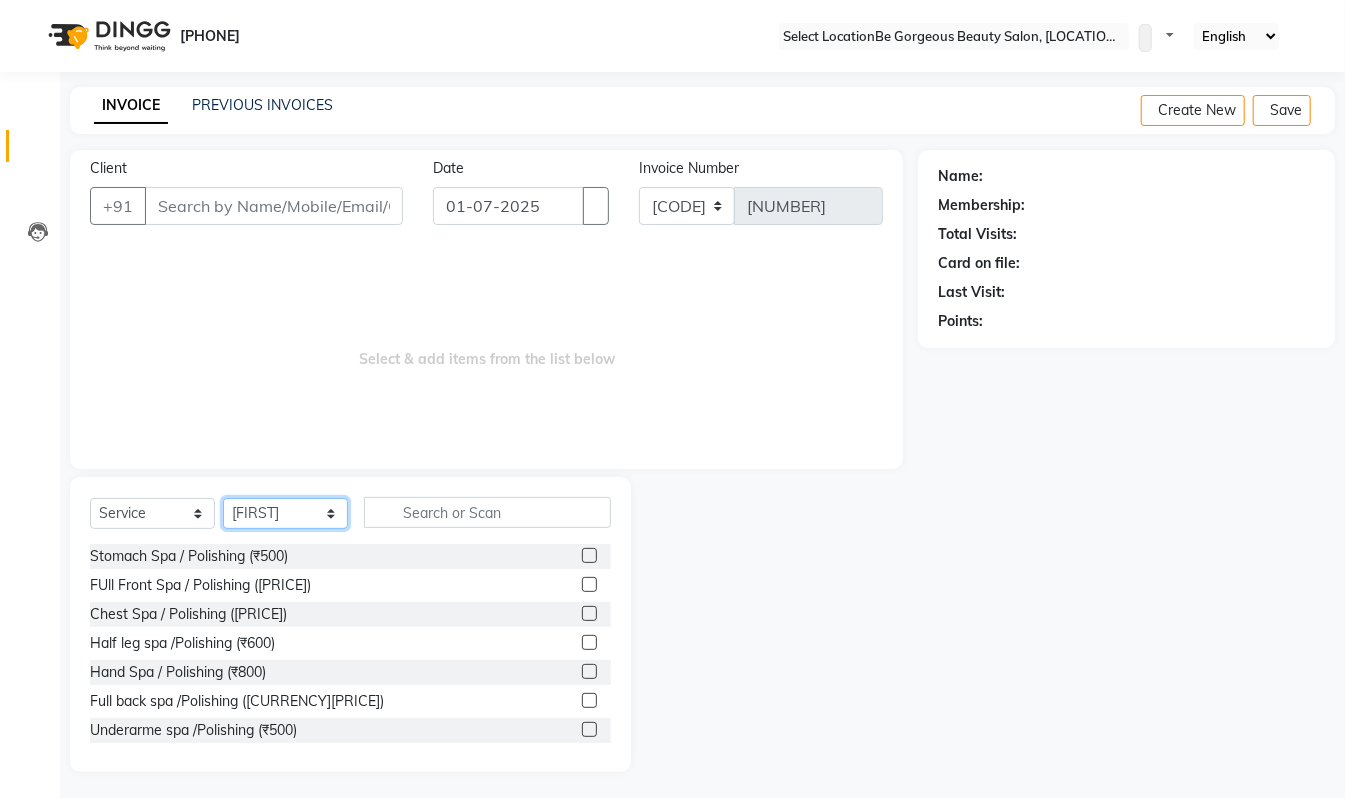 click on "Select Stylist [NAME] [NAME] [NAME] [NAME] [NAME] [NAME] [NAME] [NAME] [NAME] [NAME]" at bounding box center [285, 513] 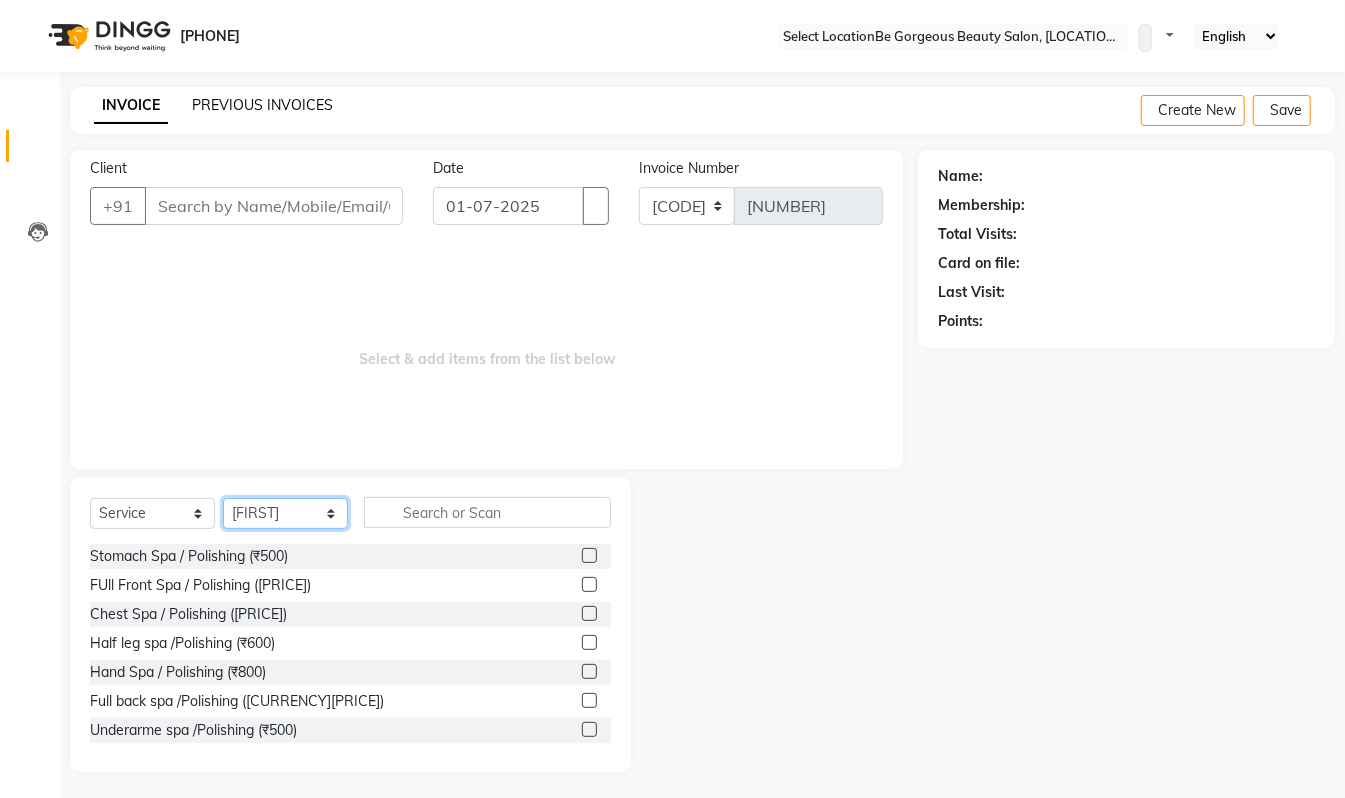 click on "Select Stylist [NAME] [NAME] [NAME] [NAME] [NAME] [NAME] [NAME] [NAME] [NAME] [NAME]" at bounding box center (285, 513) 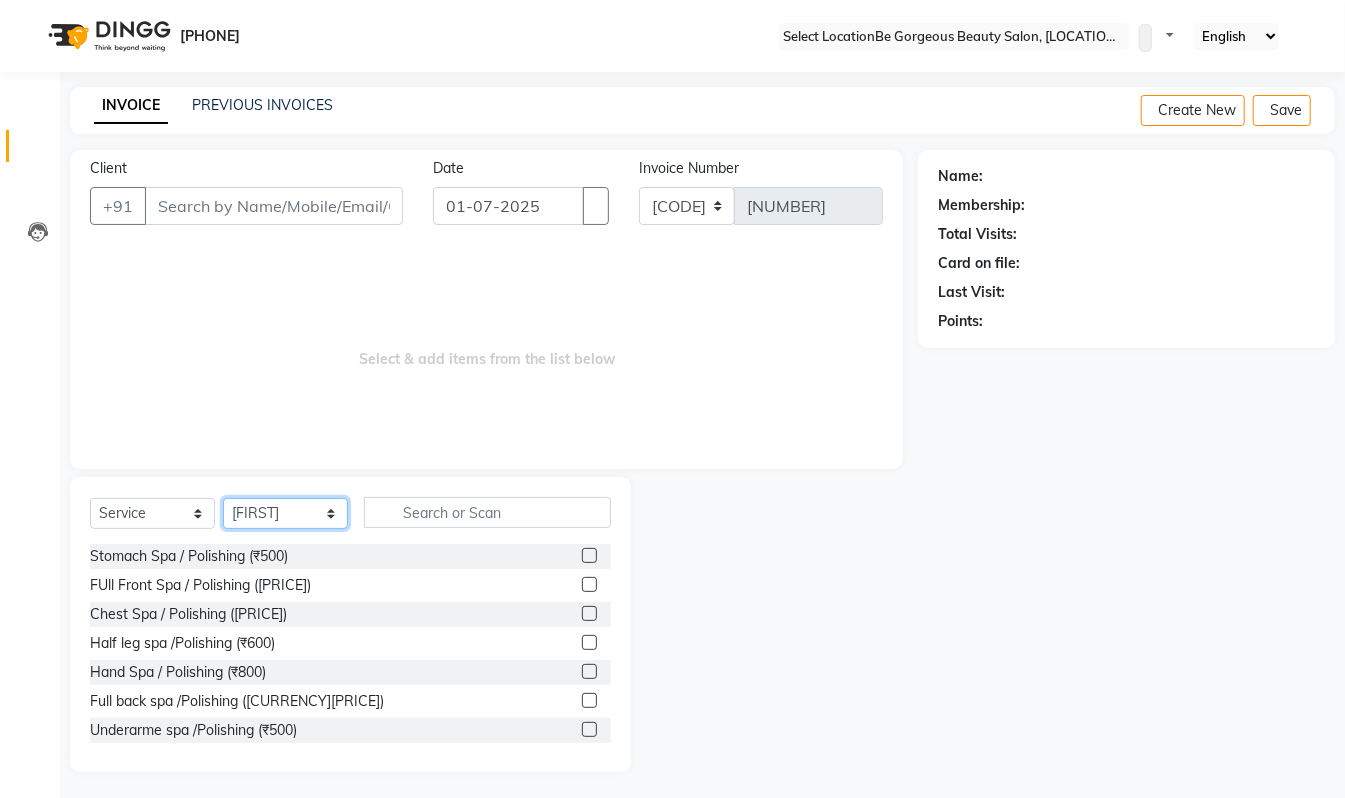 click on "Select Stylist [NAME] [NAME] [NAME] [NAME] [NAME] [NAME] [NAME] [NAME] [NAME] [NAME]" at bounding box center [285, 513] 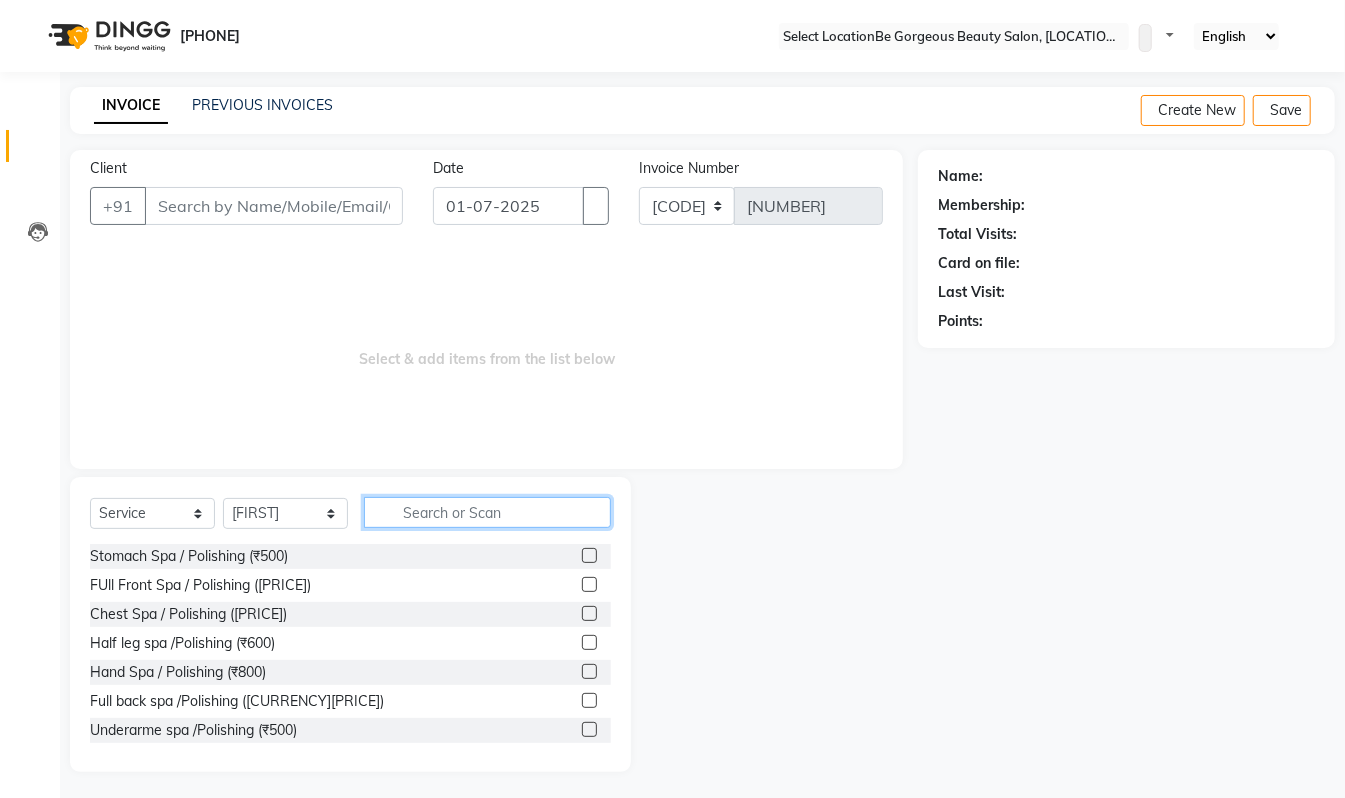 click at bounding box center [487, 512] 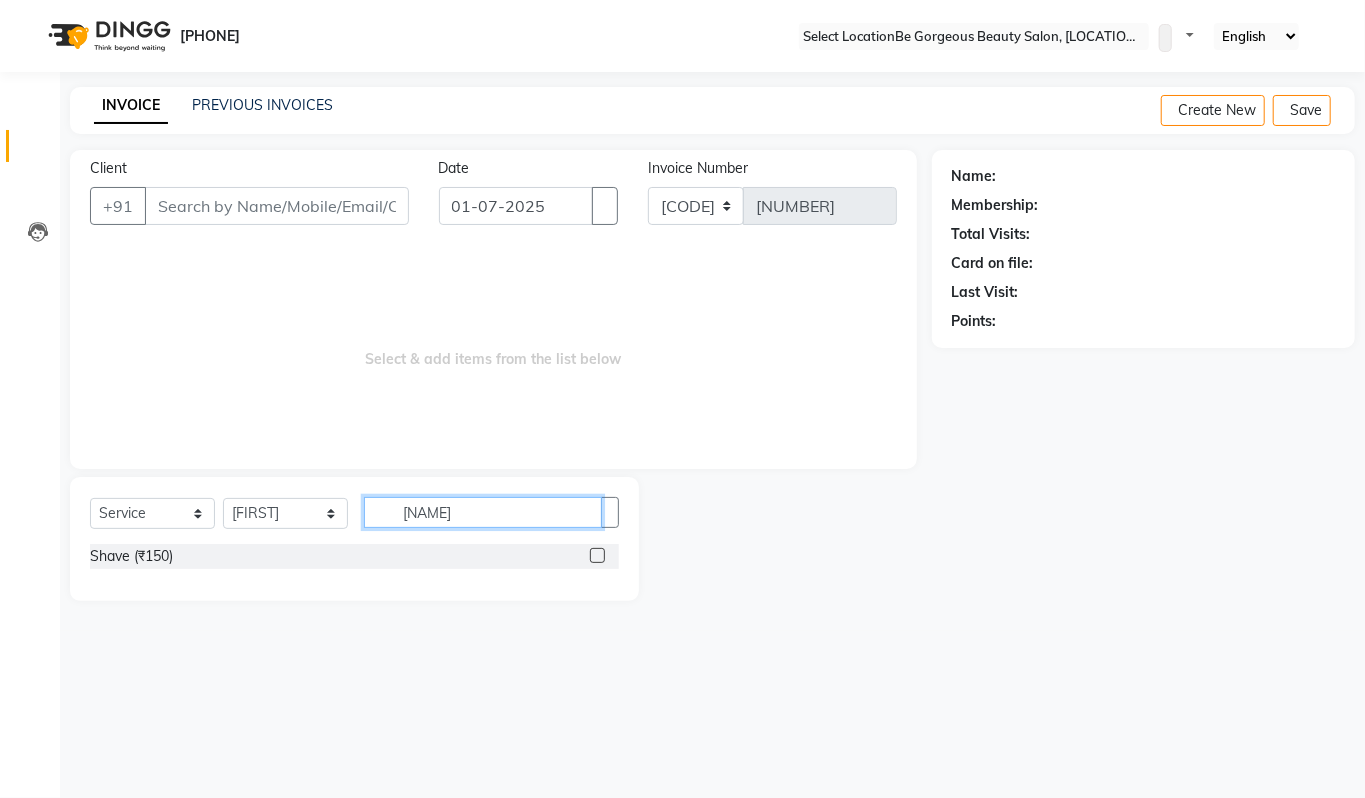 type on "[NAME]" 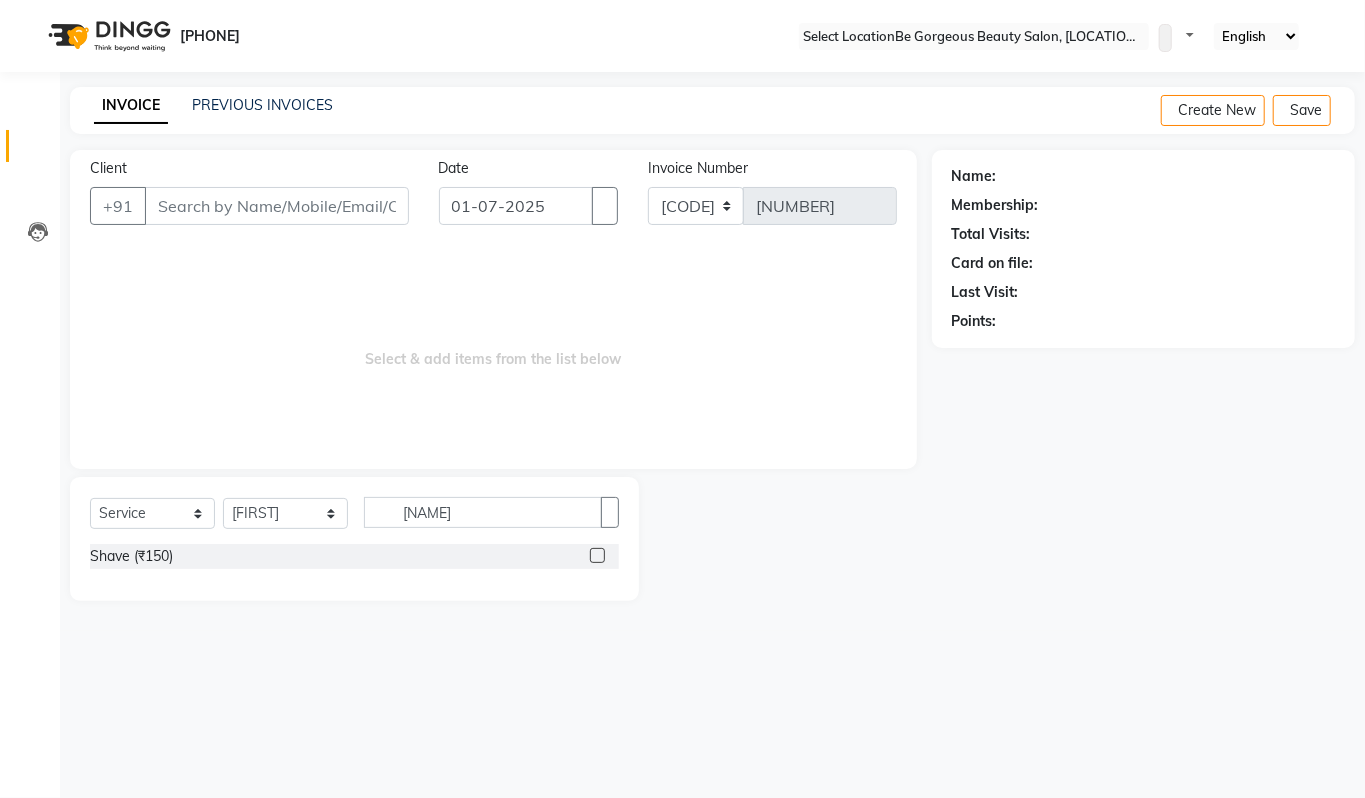 click at bounding box center [597, 555] 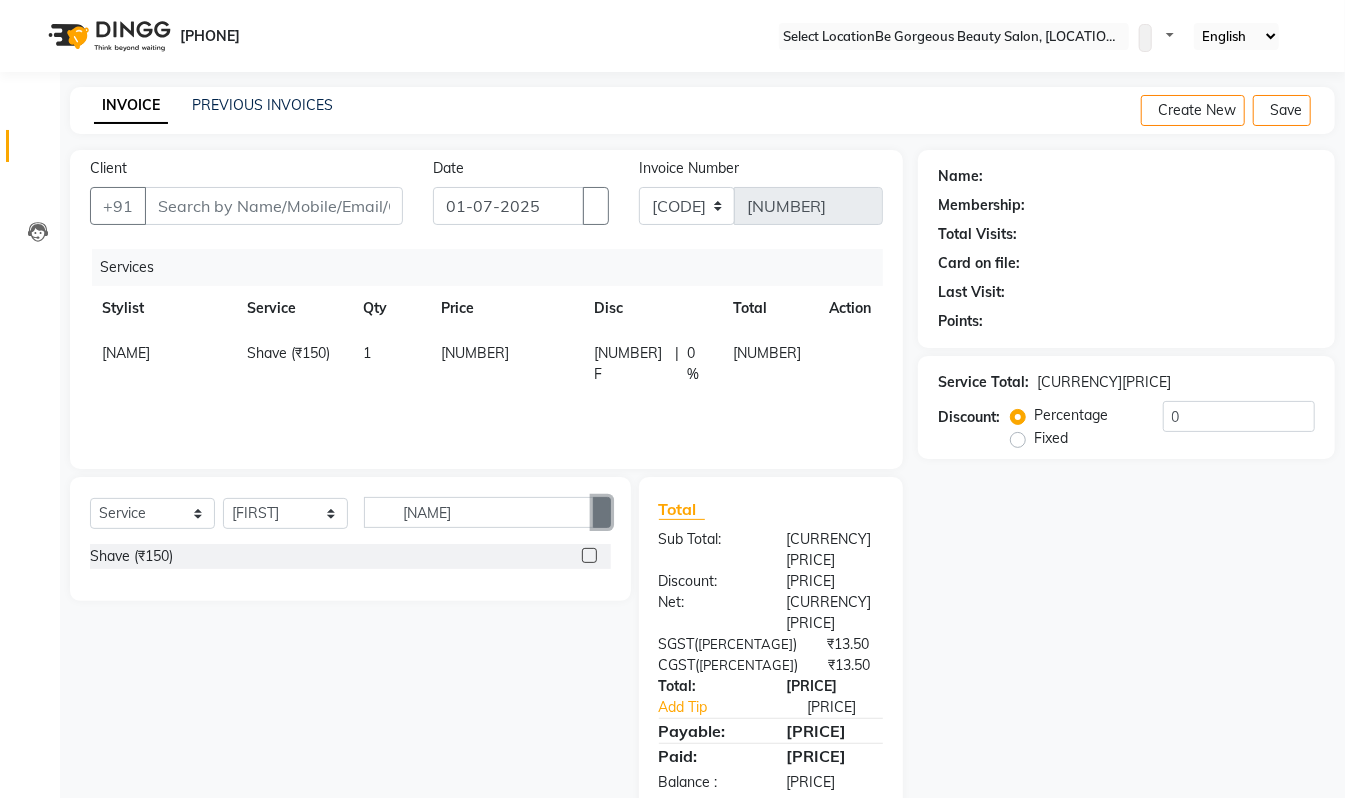 click at bounding box center (602, 512) 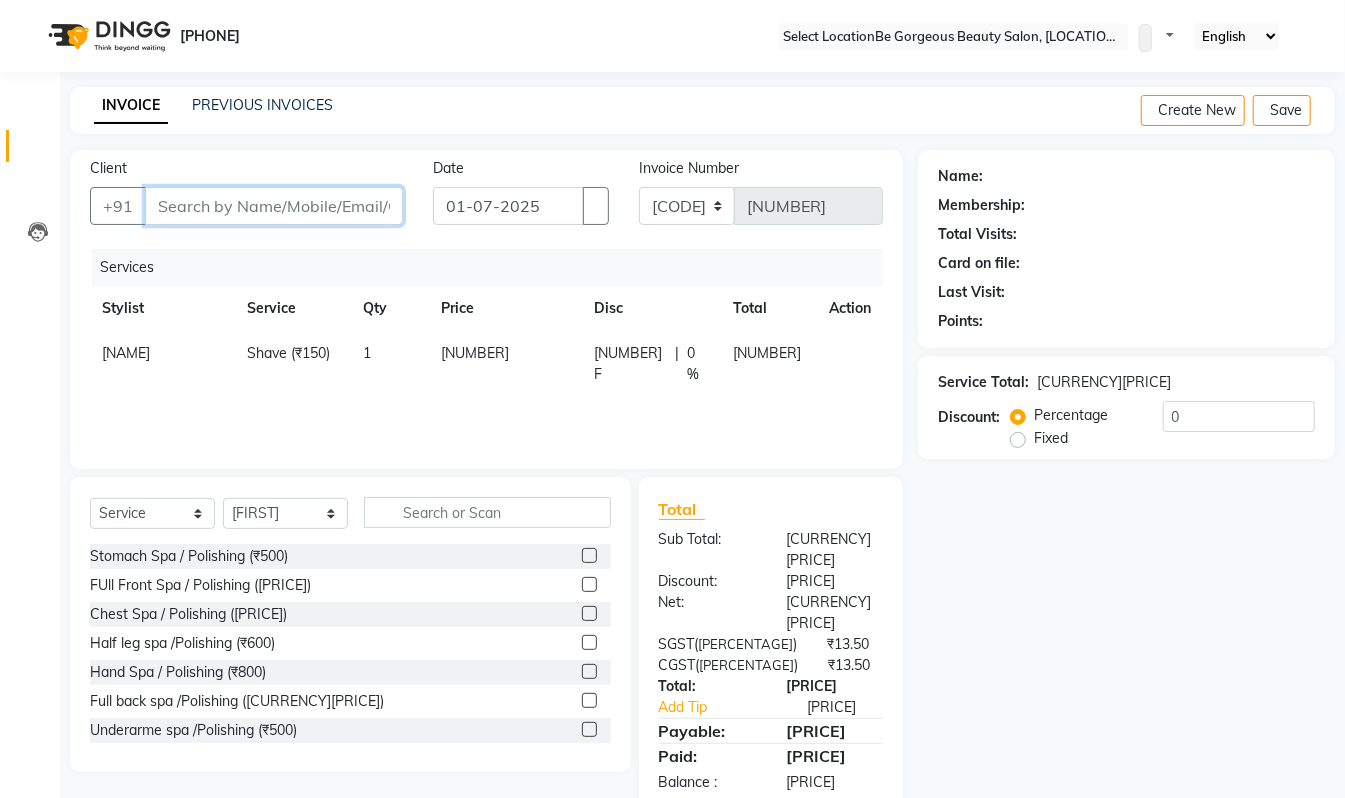 click on "Client" at bounding box center (274, 206) 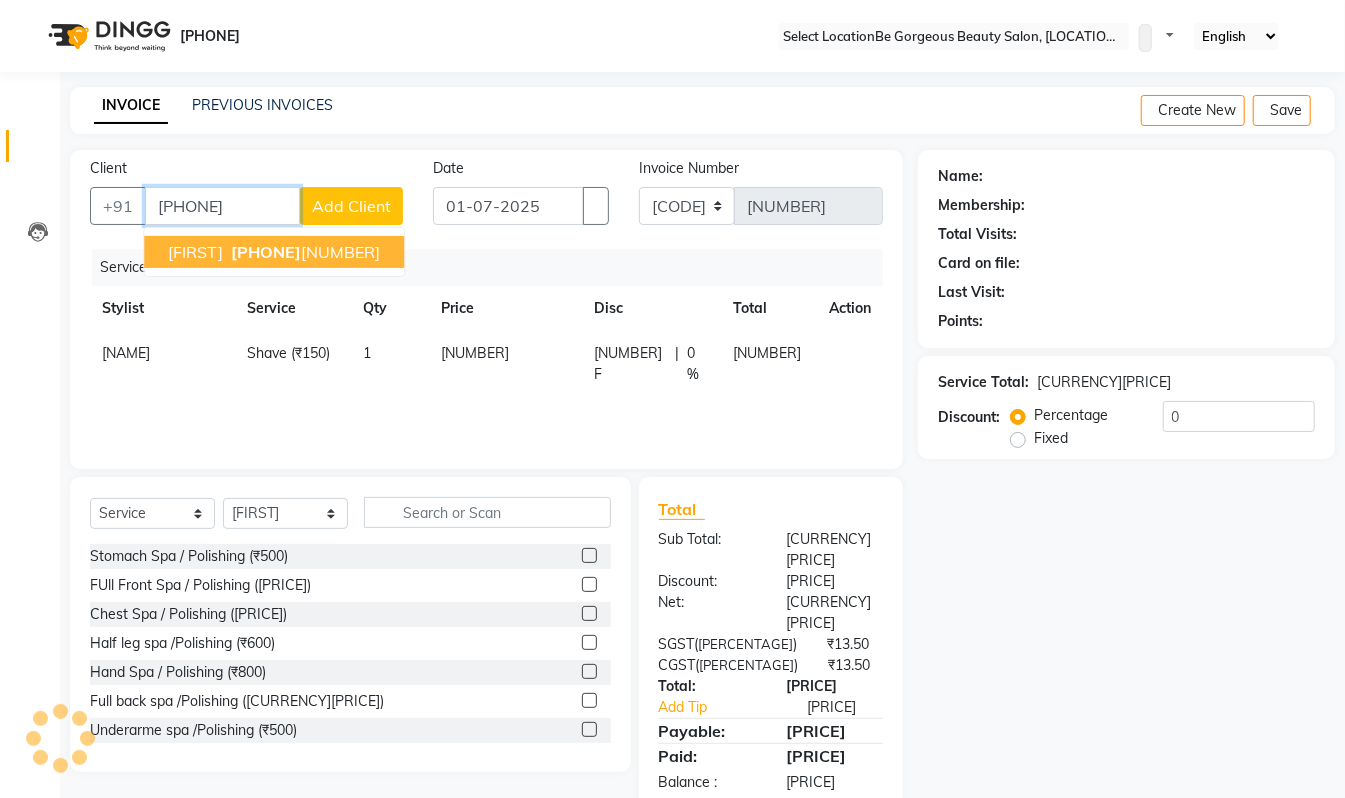 click on "[PHONE]" at bounding box center [266, 252] 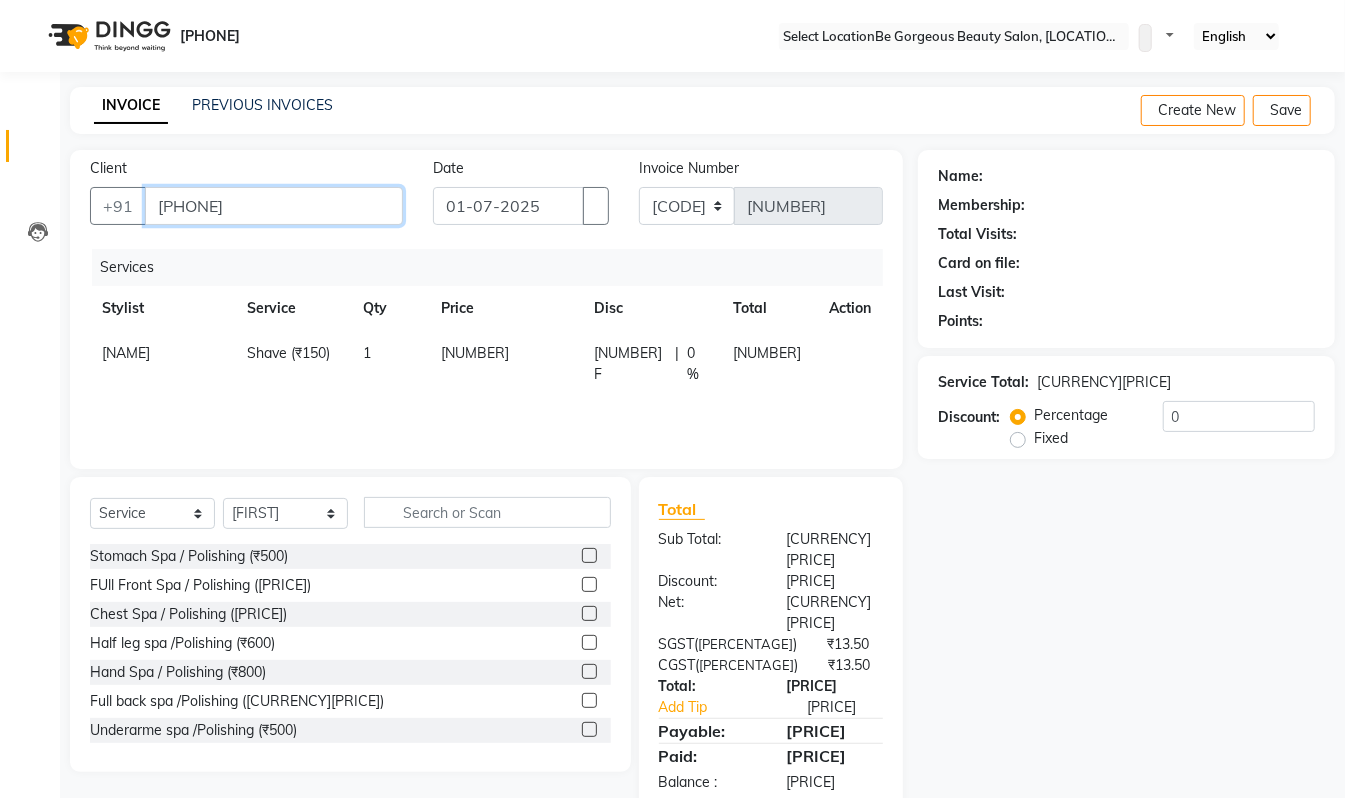 type on "[PHONE]" 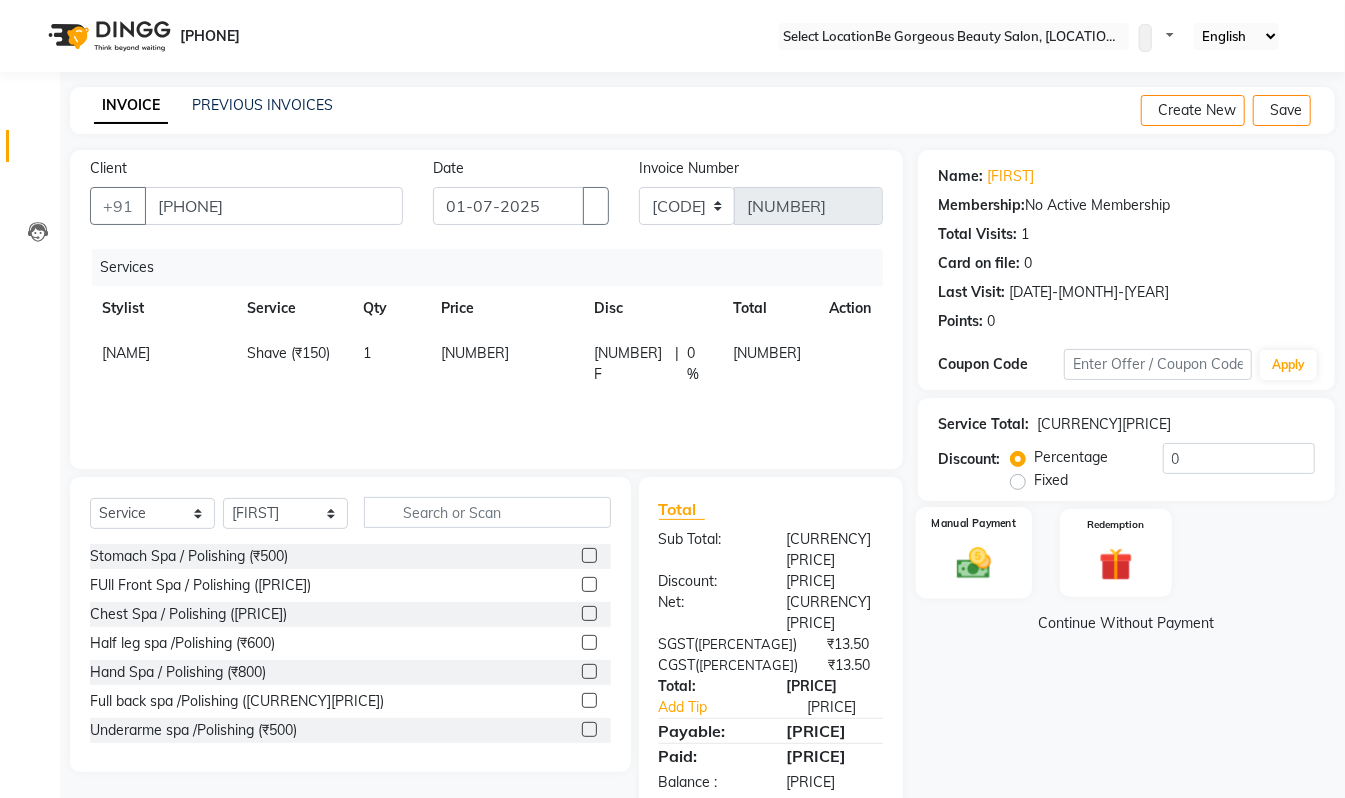 click at bounding box center [974, 563] 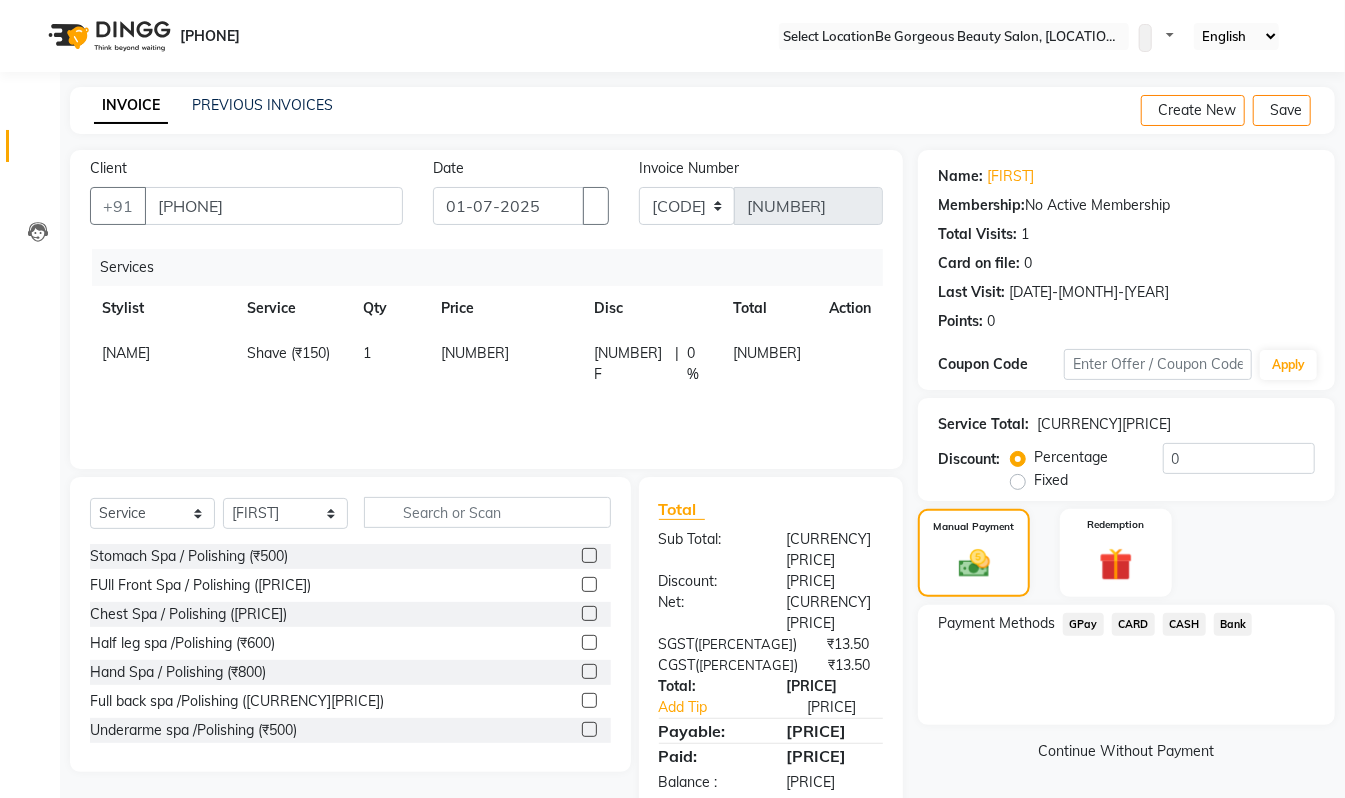 click on "GPay" at bounding box center [1083, 624] 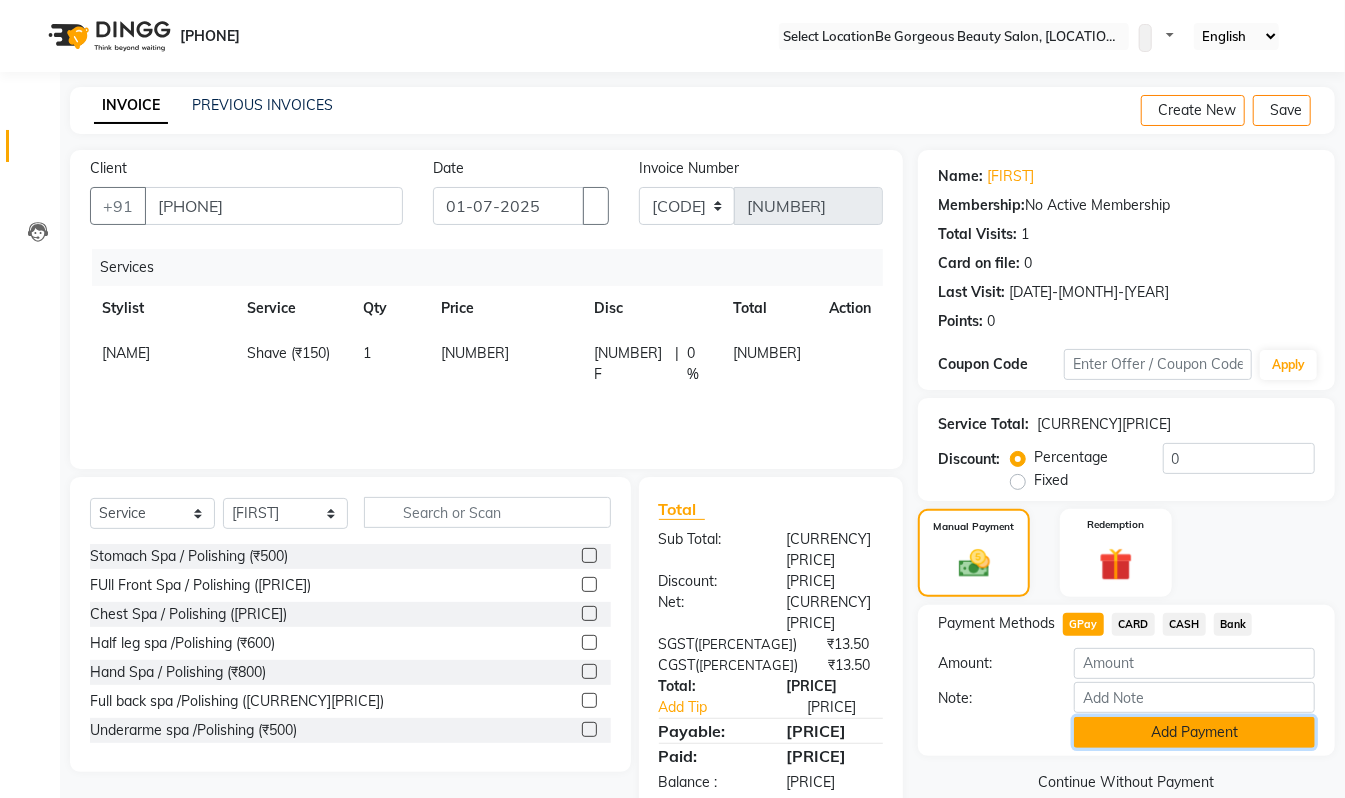 click on "Add Payment" at bounding box center (1194, 732) 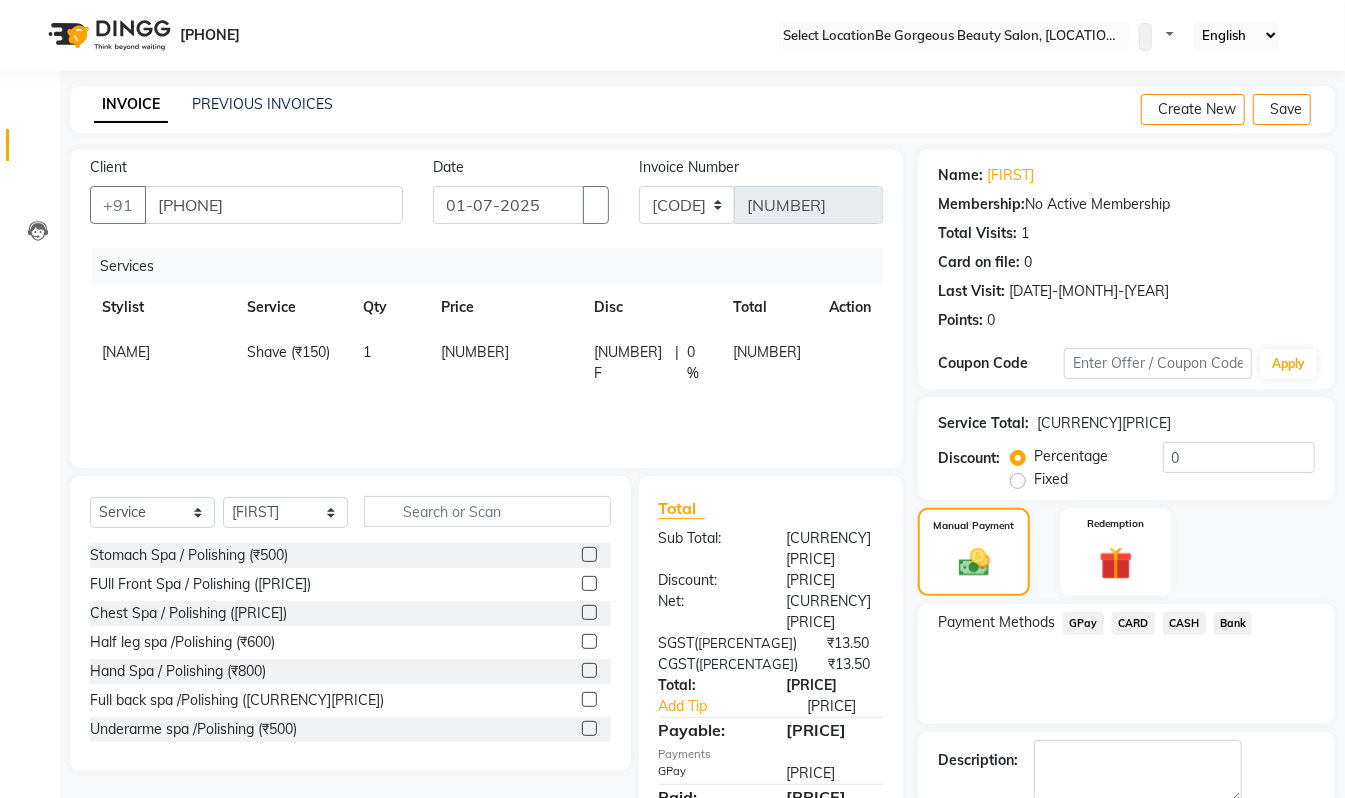 scroll, scrollTop: 118, scrollLeft: 0, axis: vertical 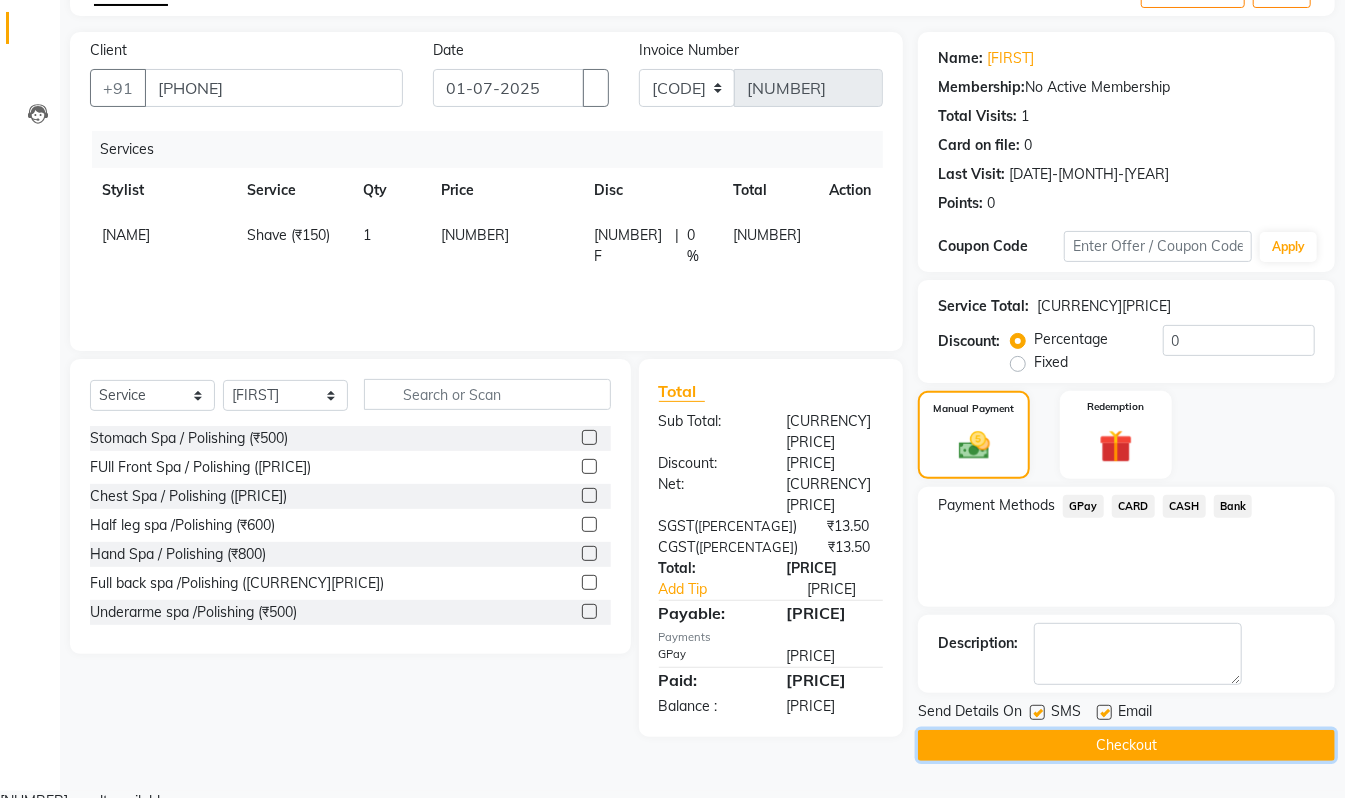 click on "Checkout" at bounding box center (1126, 745) 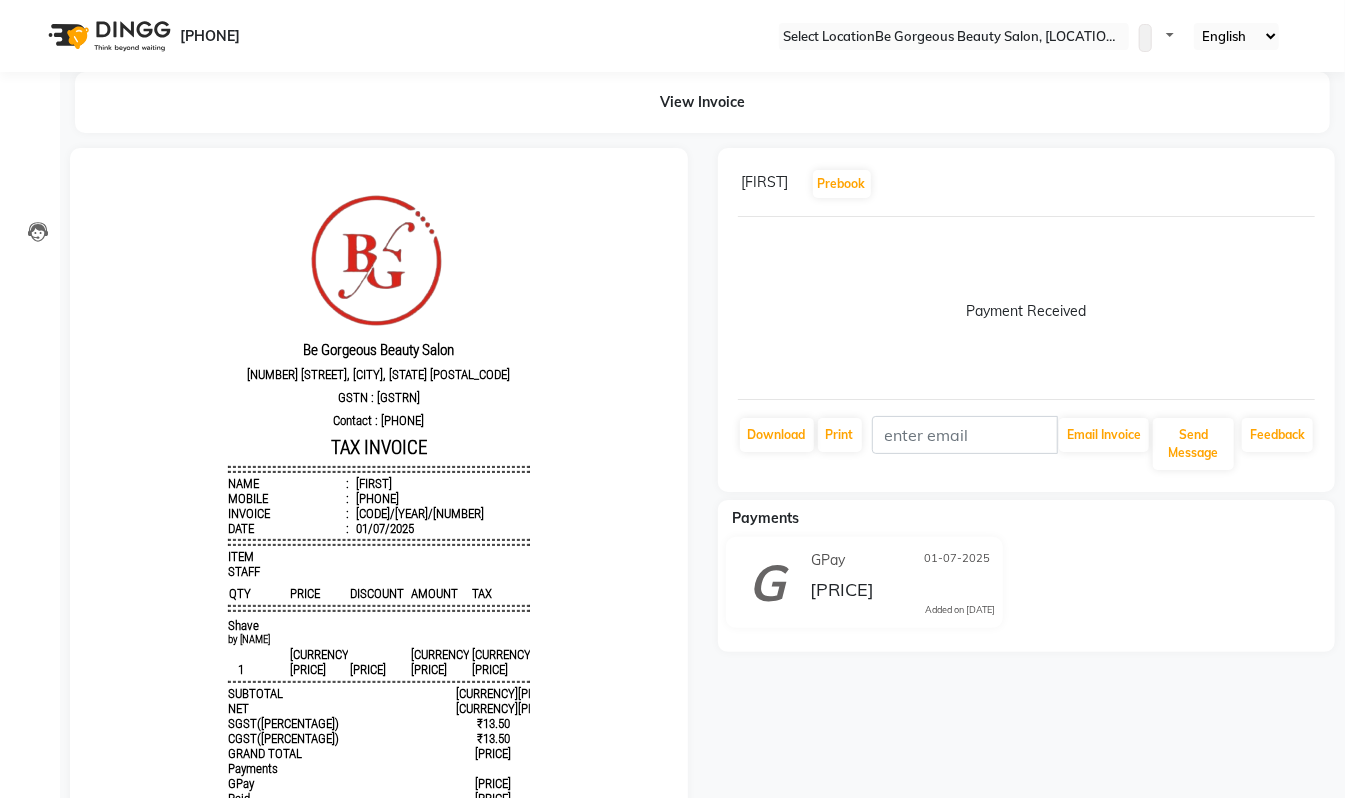 scroll, scrollTop: 0, scrollLeft: 0, axis: both 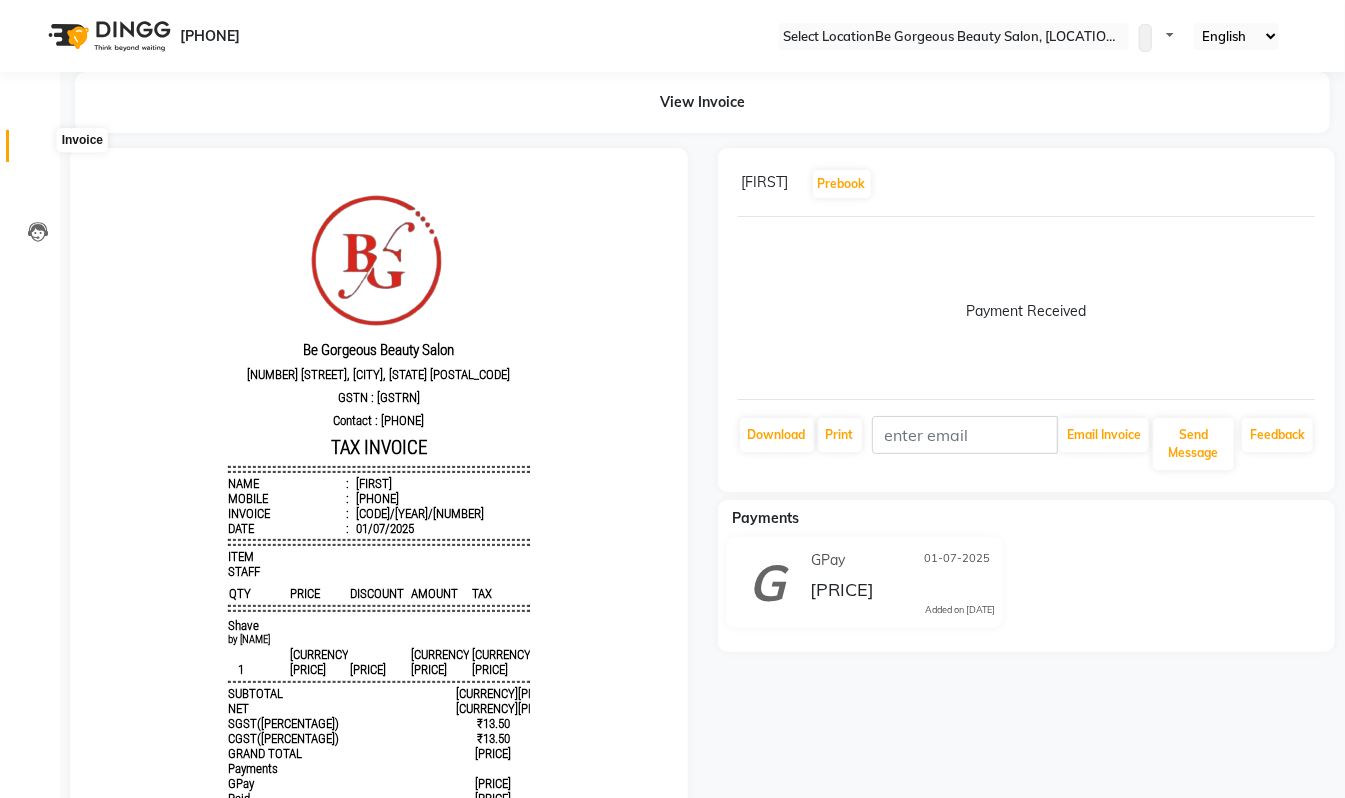 click at bounding box center (38, 151) 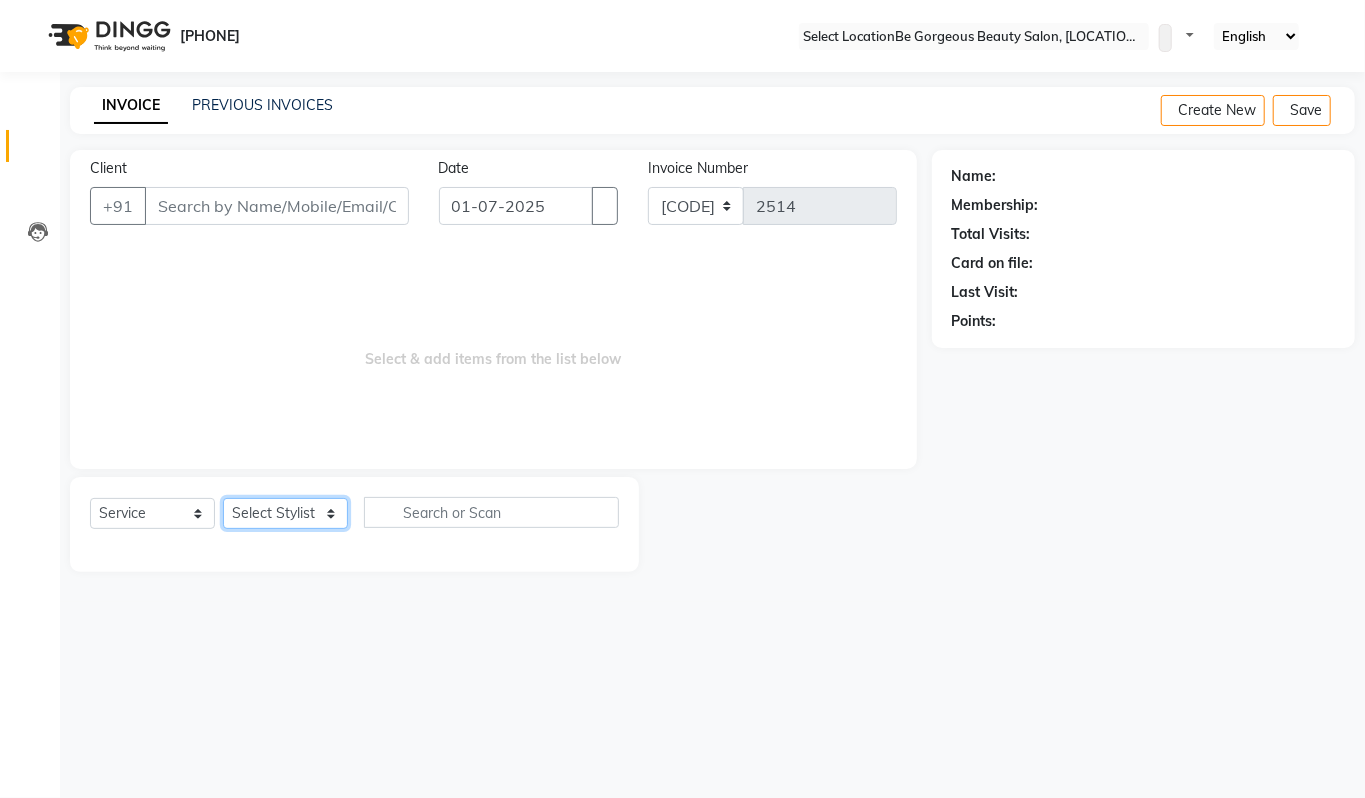 click on "Select Stylist [NAME] [NAME] [NAME] [NAME] [NAME] [NAME] [NAME] [NAME] [NAME] [NAME]" at bounding box center (285, 513) 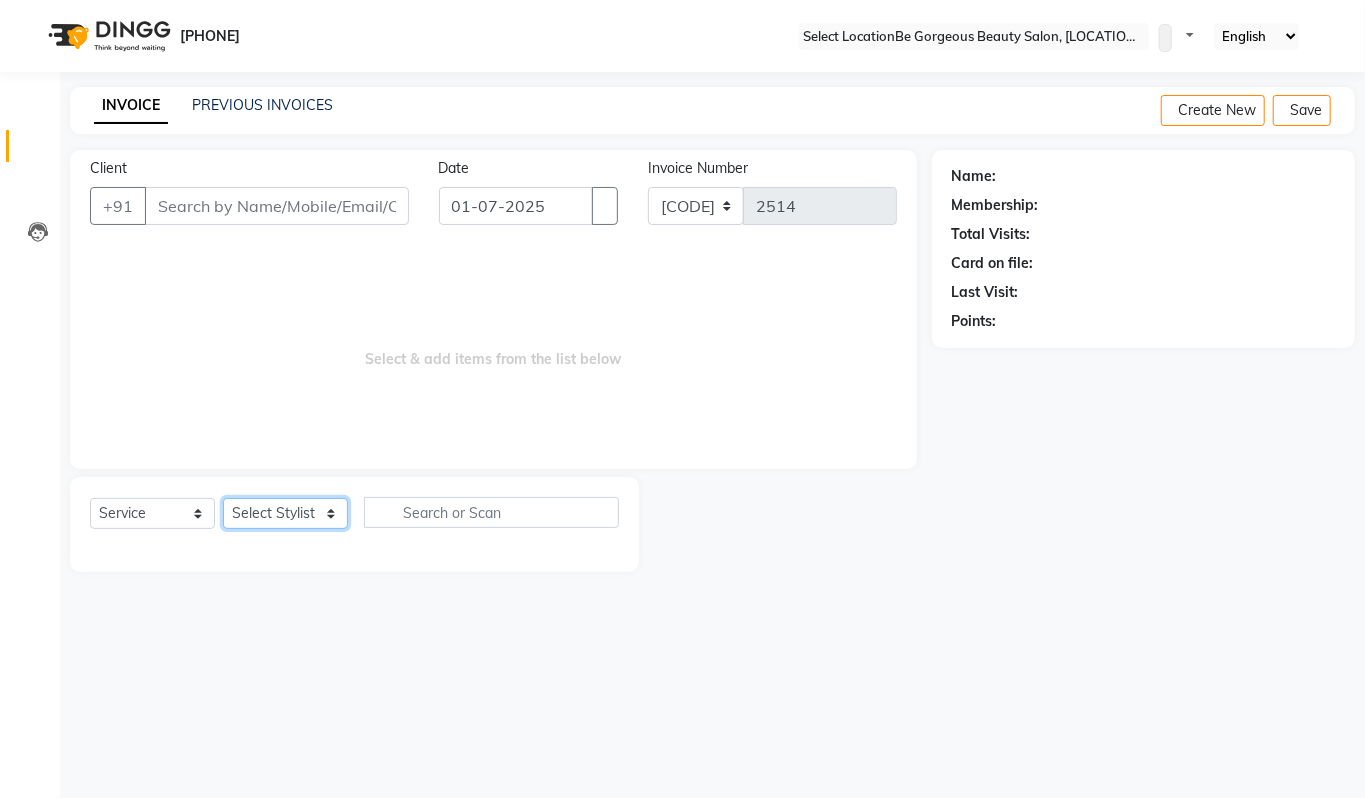 click on "Select Stylist [NAME] [NAME] [NAME] [NAME] [NAME] [NAME] [NAME] [NAME] [NAME] [NAME]" at bounding box center [285, 513] 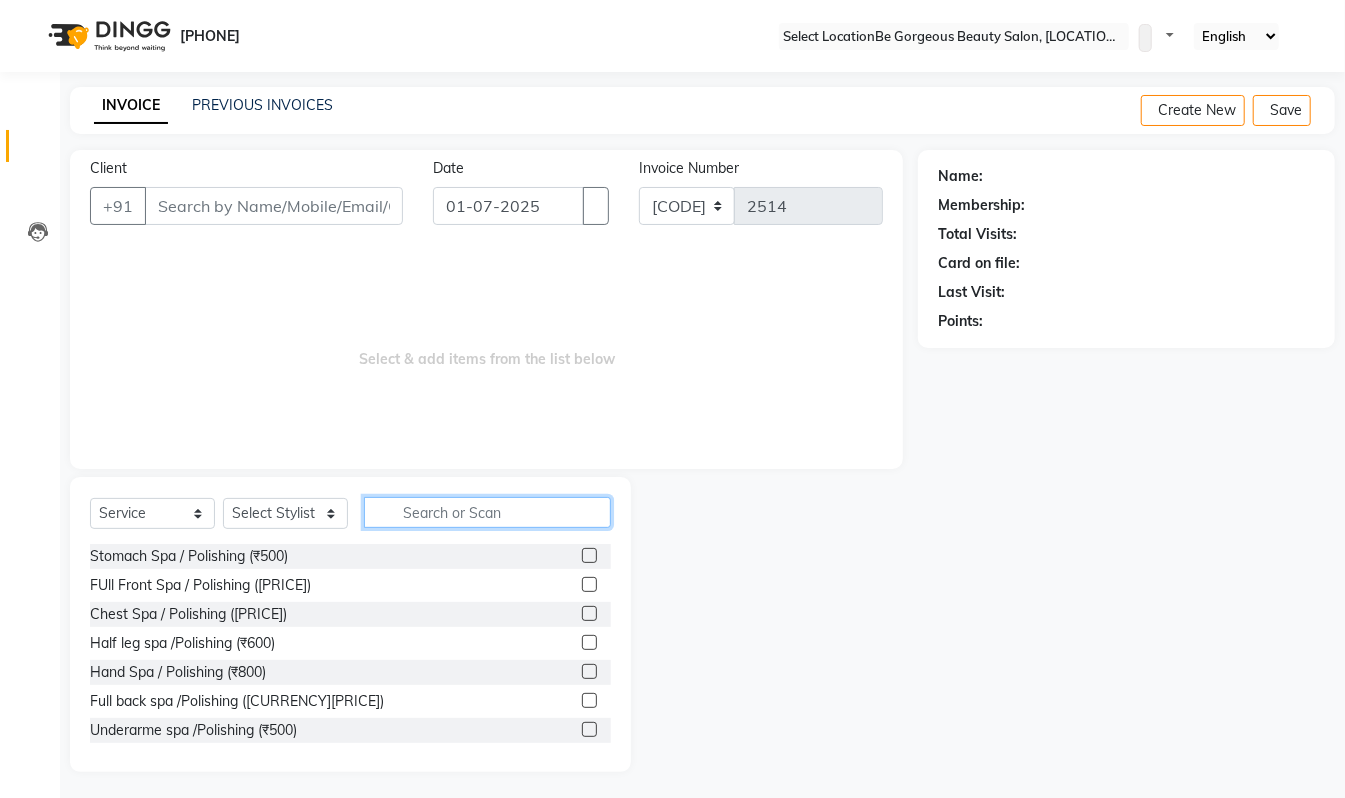 click at bounding box center [487, 512] 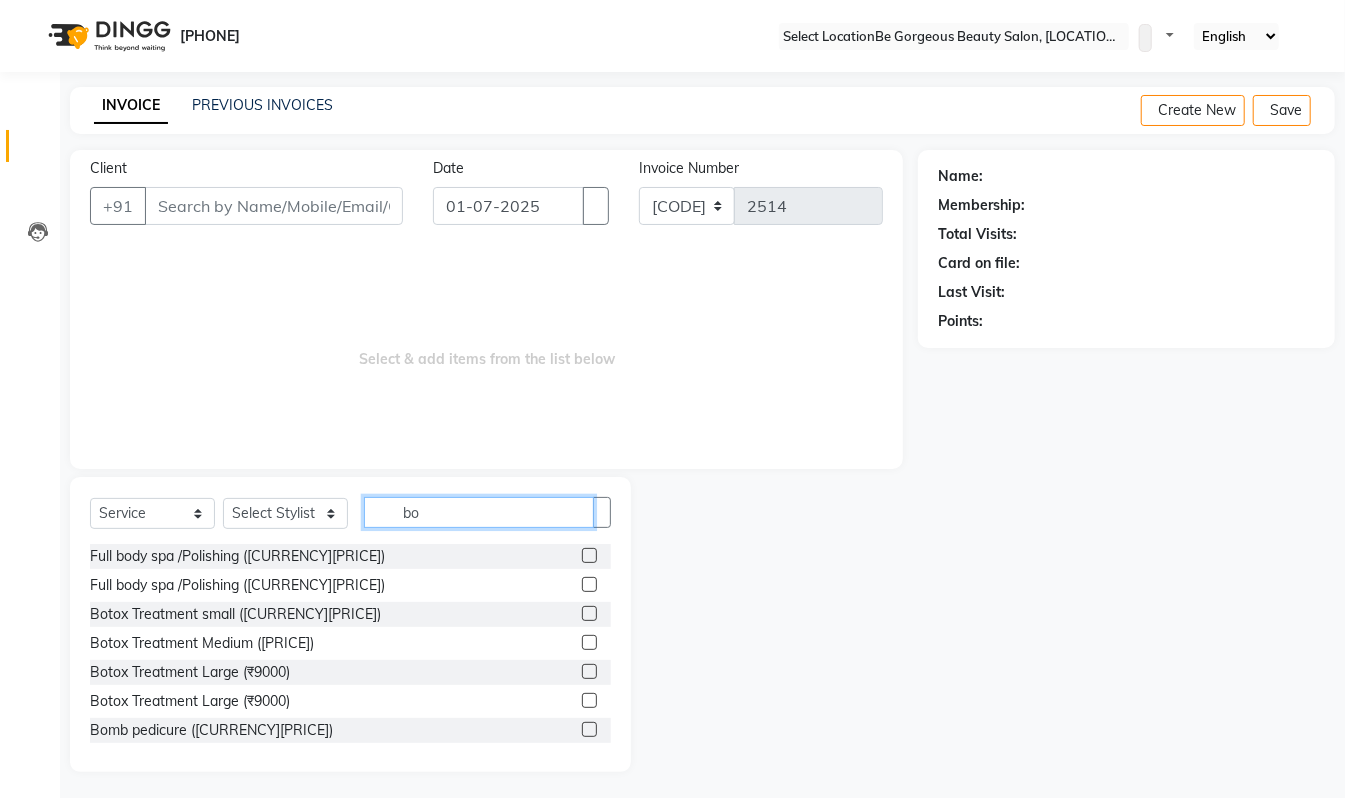 type on "bo" 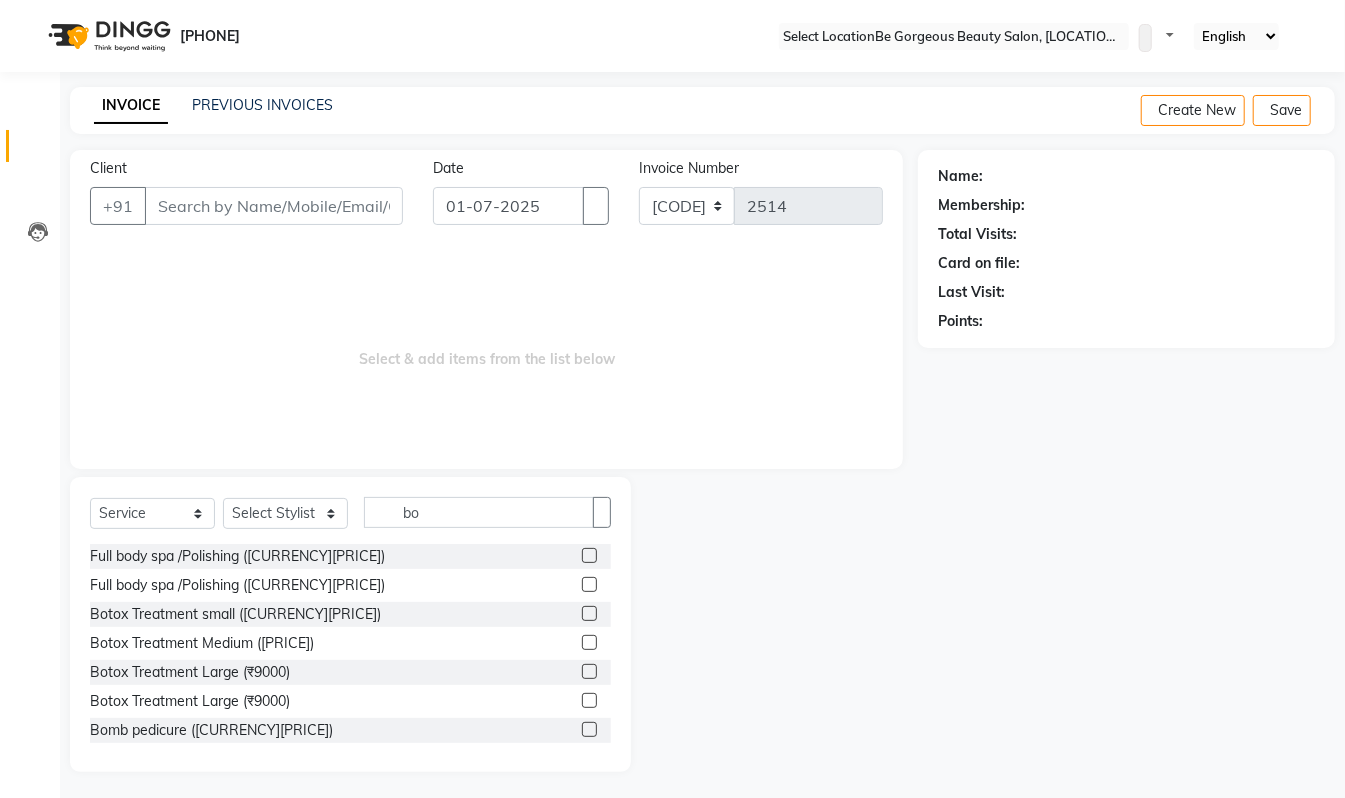 click at bounding box center (589, 700) 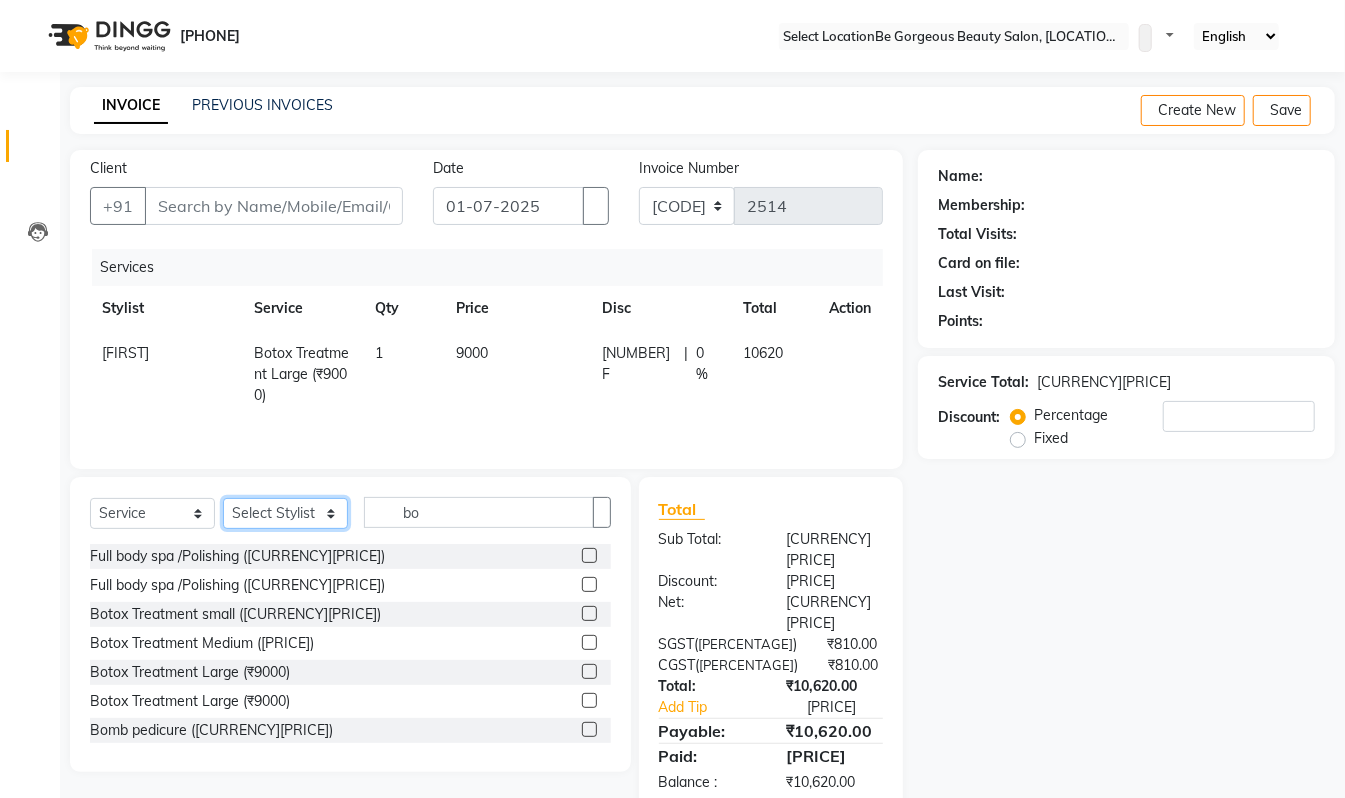 click on "Select Stylist [NAME] [NAME] [NAME] [NAME] [NAME] [NAME] [NAME] [NAME] [NAME] [NAME]" at bounding box center [285, 513] 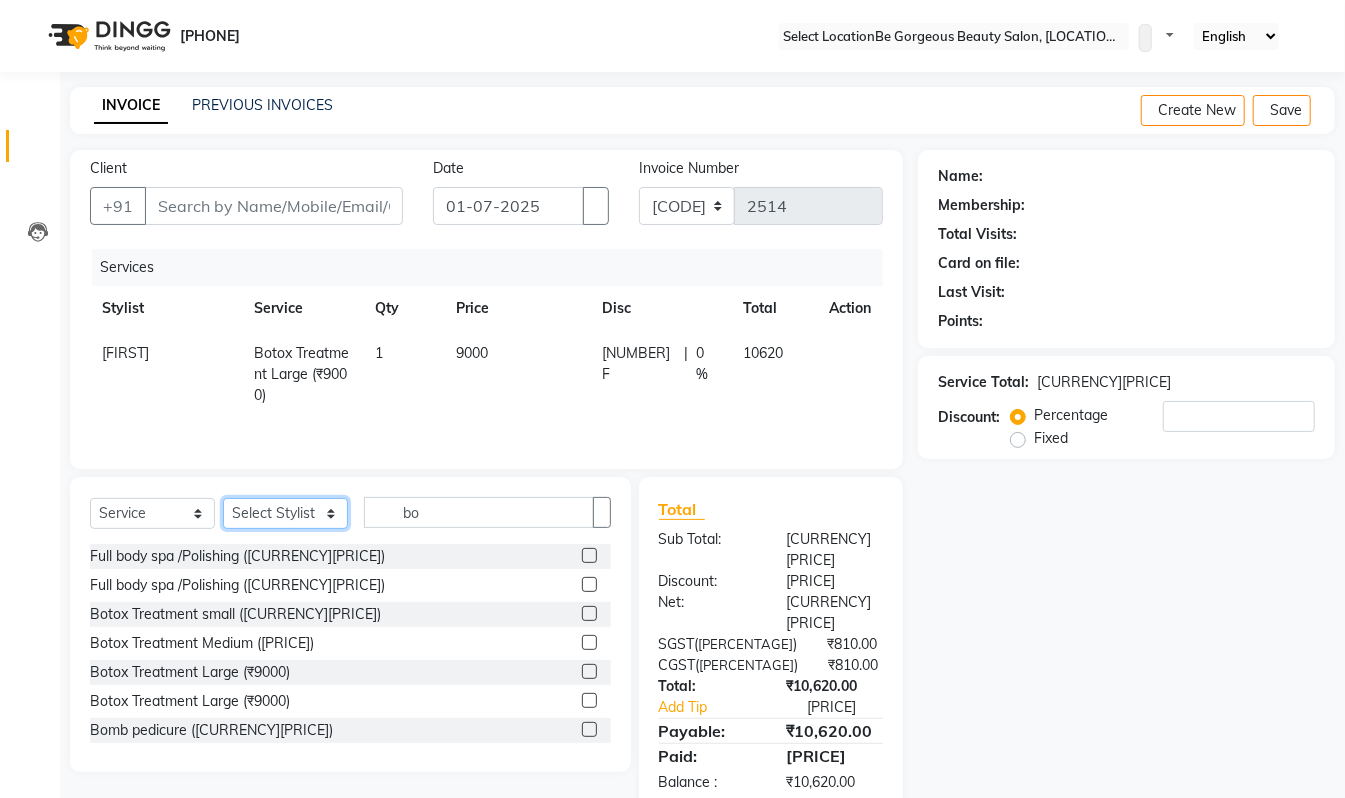 select on "36211" 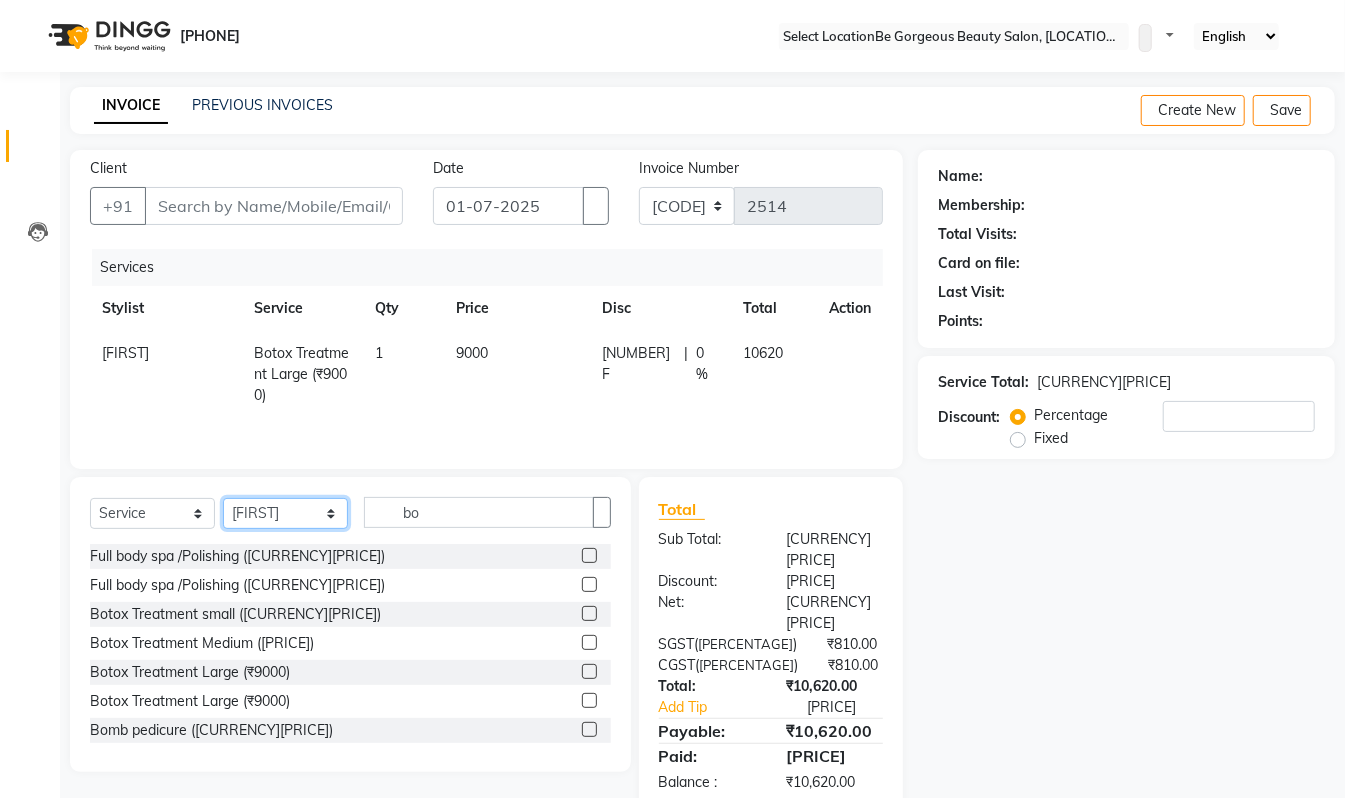 click on "Select Stylist [NAME] [NAME] [NAME] [NAME] [NAME] [NAME] [NAME] [NAME] [NAME] [NAME]" at bounding box center [285, 513] 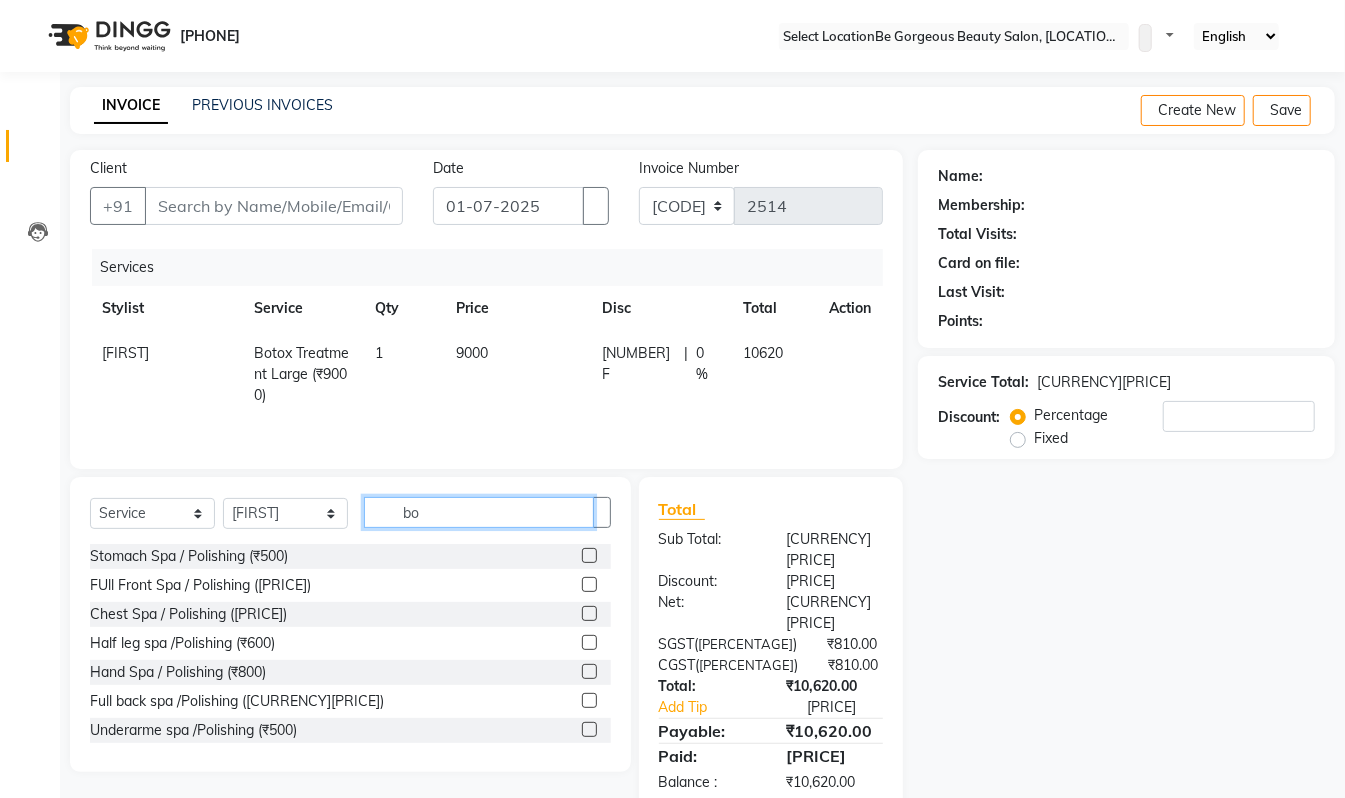 click on "bo" at bounding box center (479, 512) 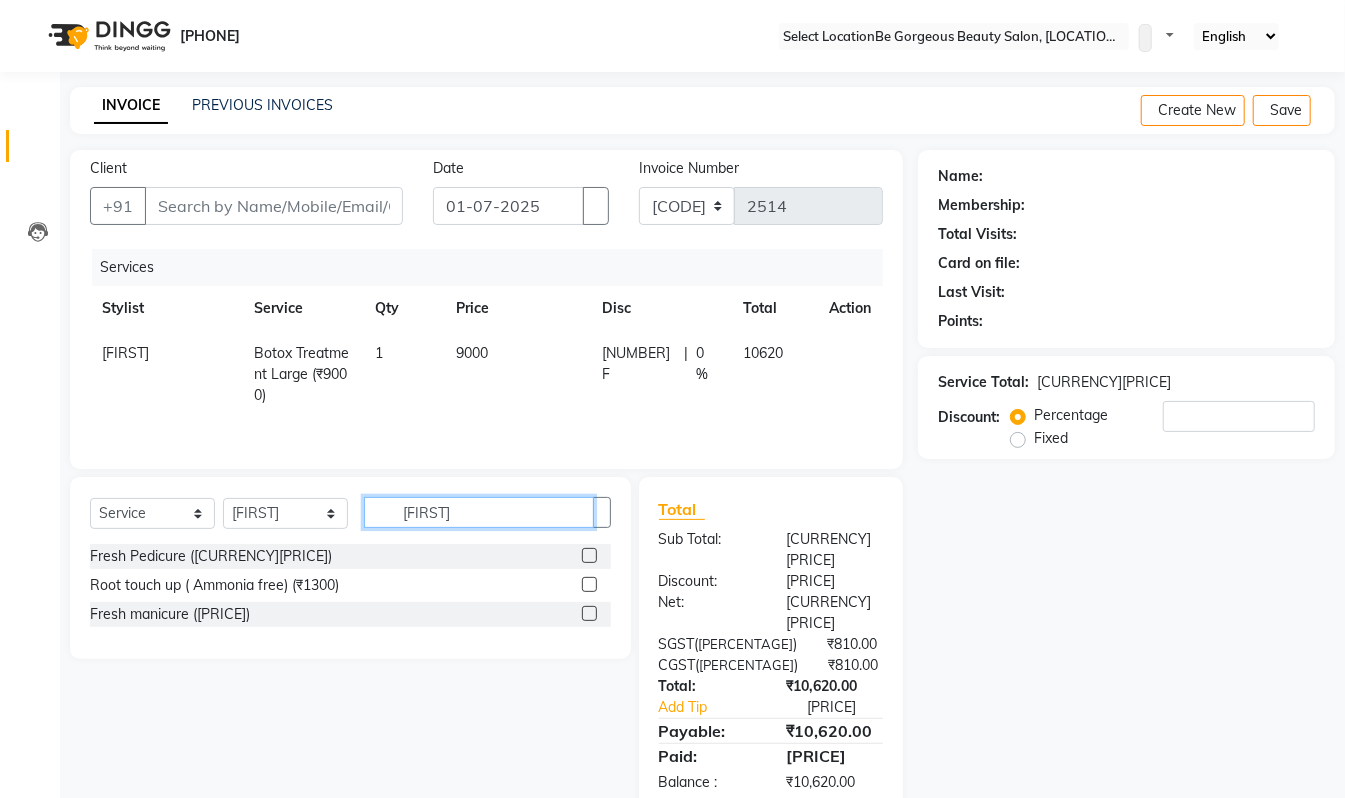 type on "[FIRST]" 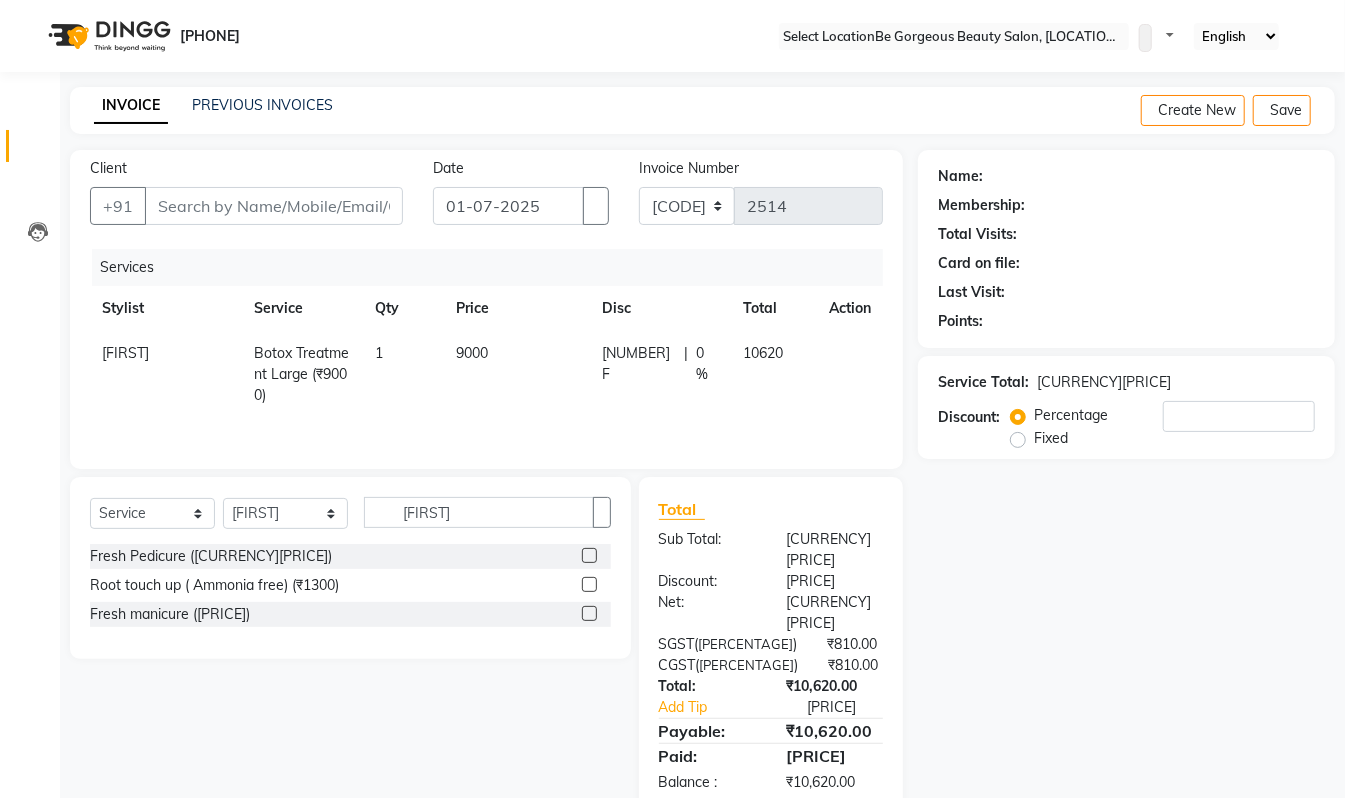 click at bounding box center [589, 555] 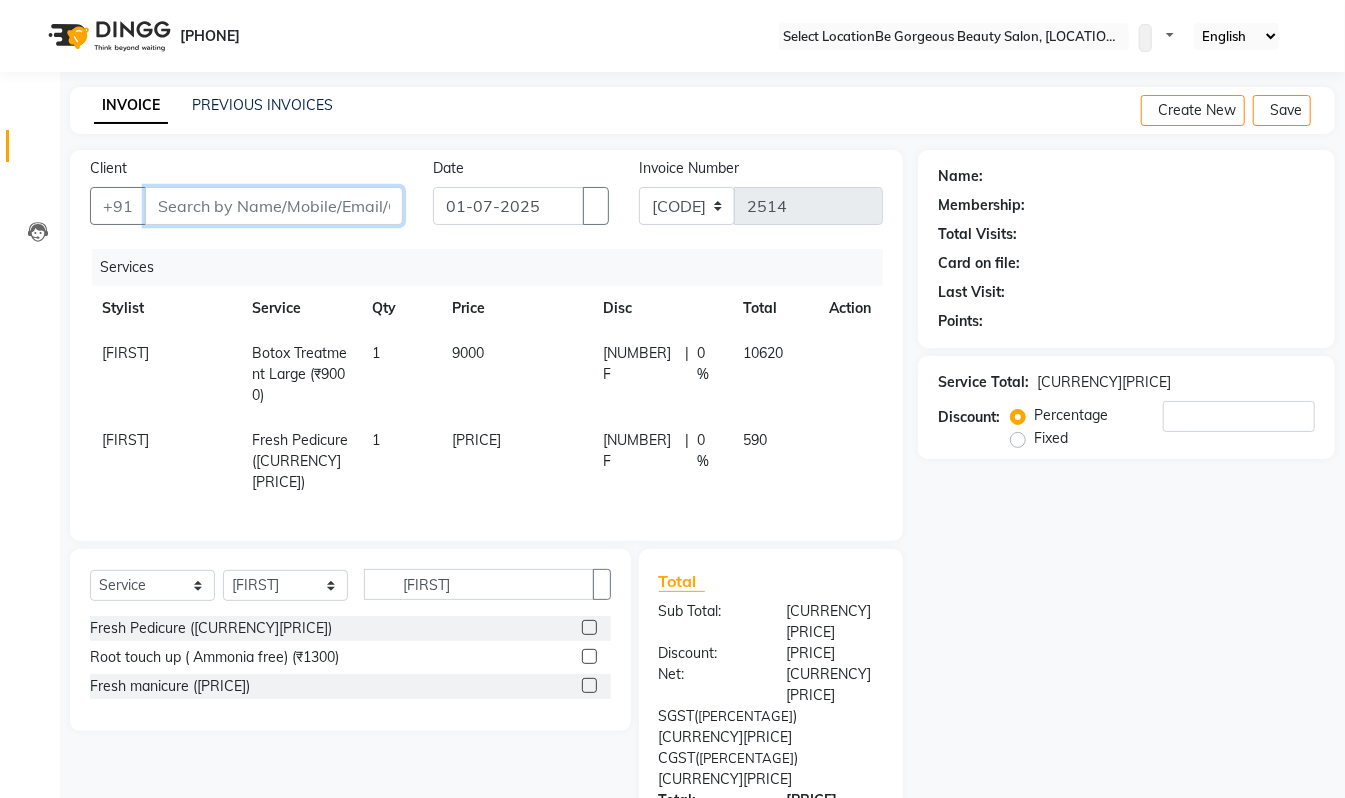 click on "Client" at bounding box center (274, 206) 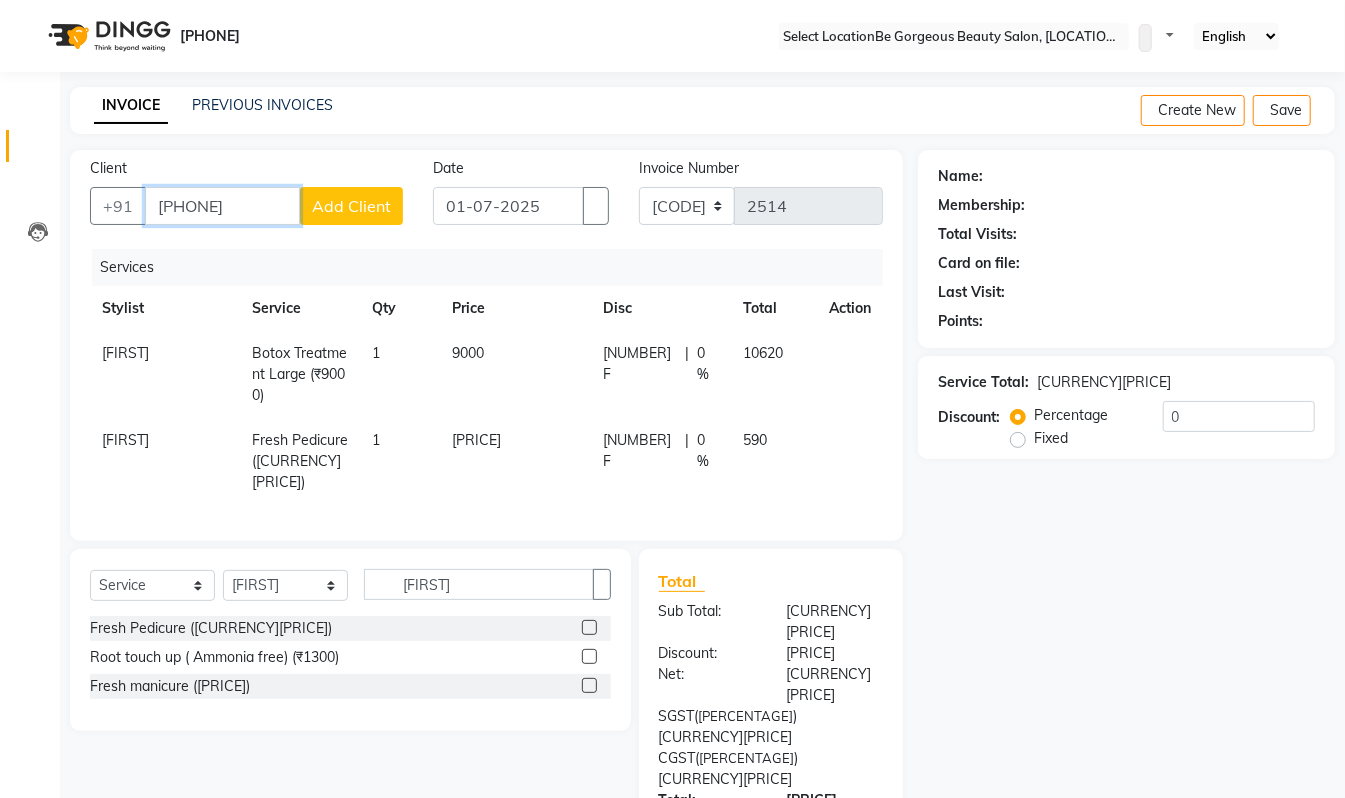 type on "[PHONE]" 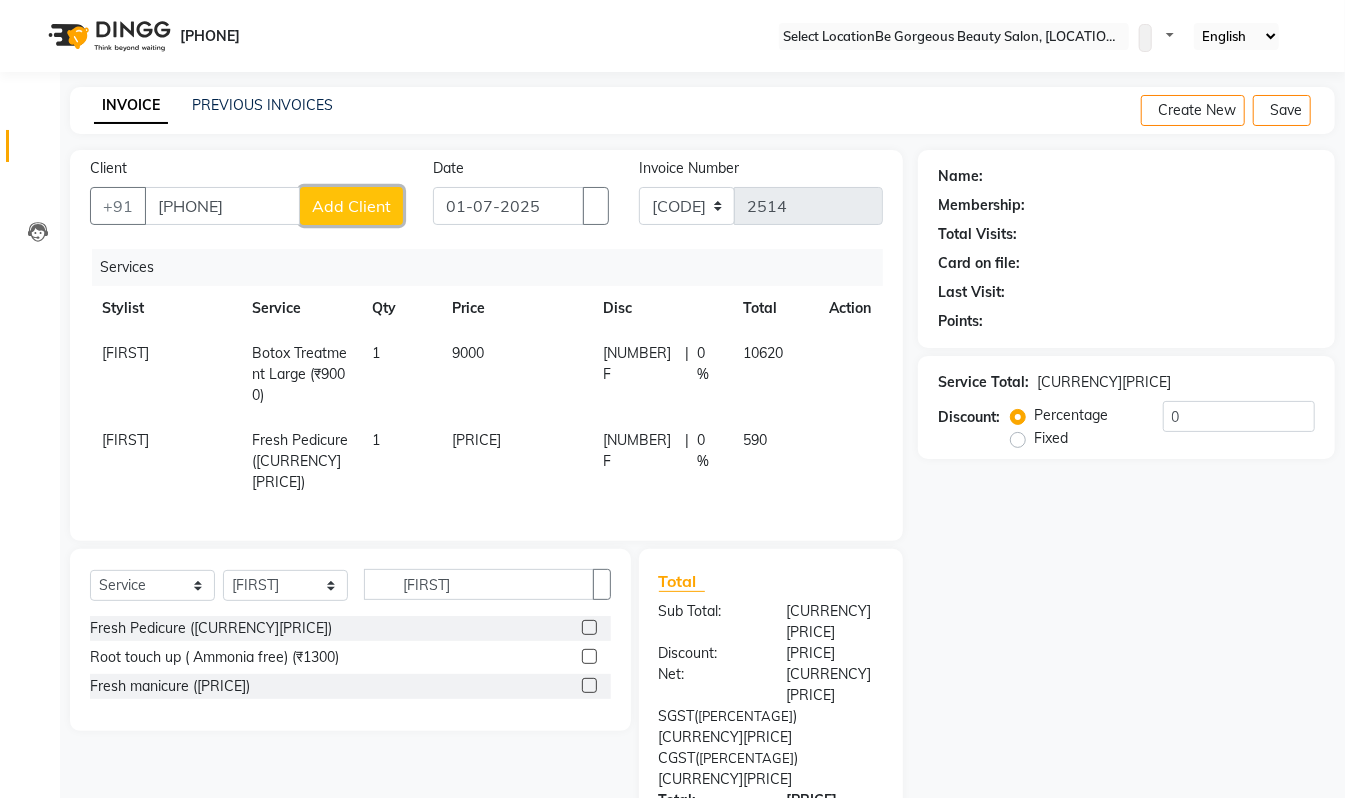 click on "Add Client" at bounding box center [351, 206] 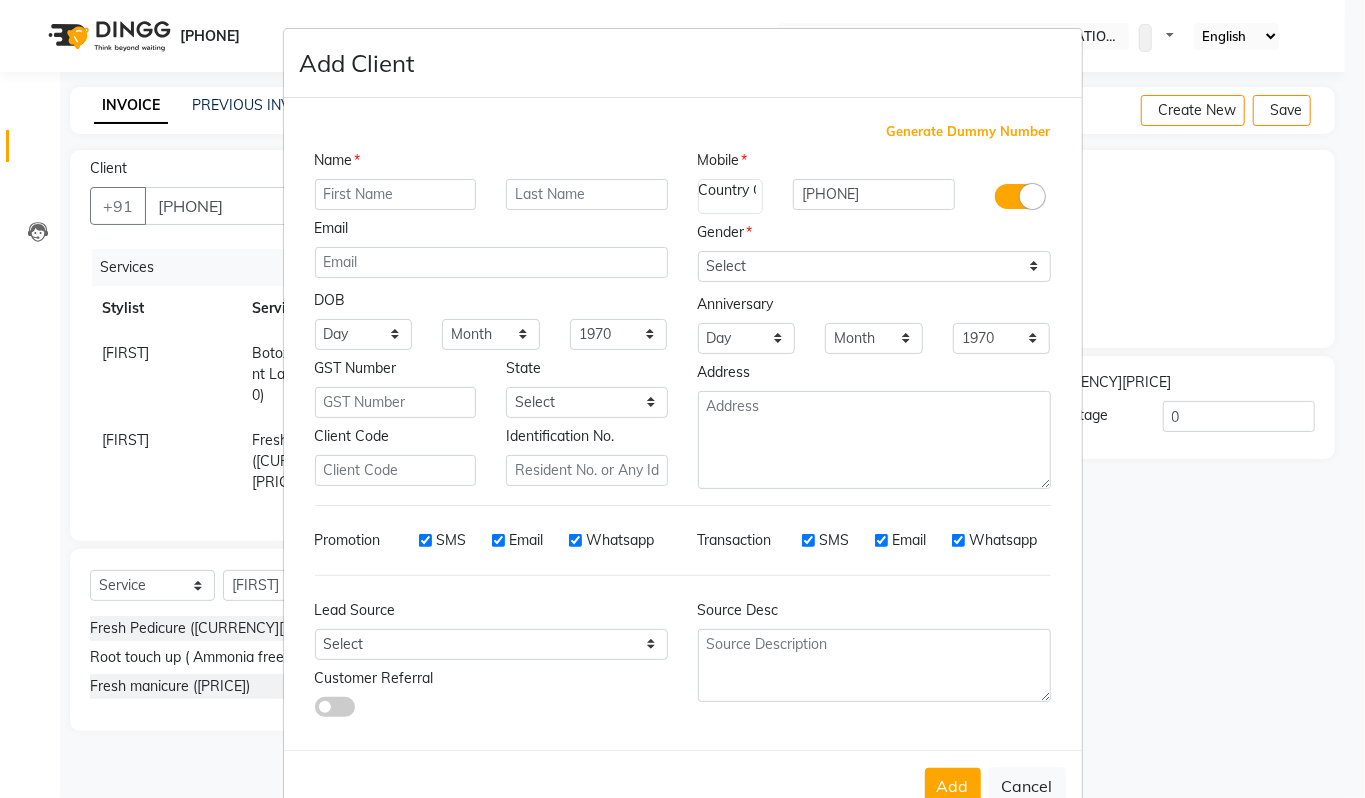 click at bounding box center [396, 194] 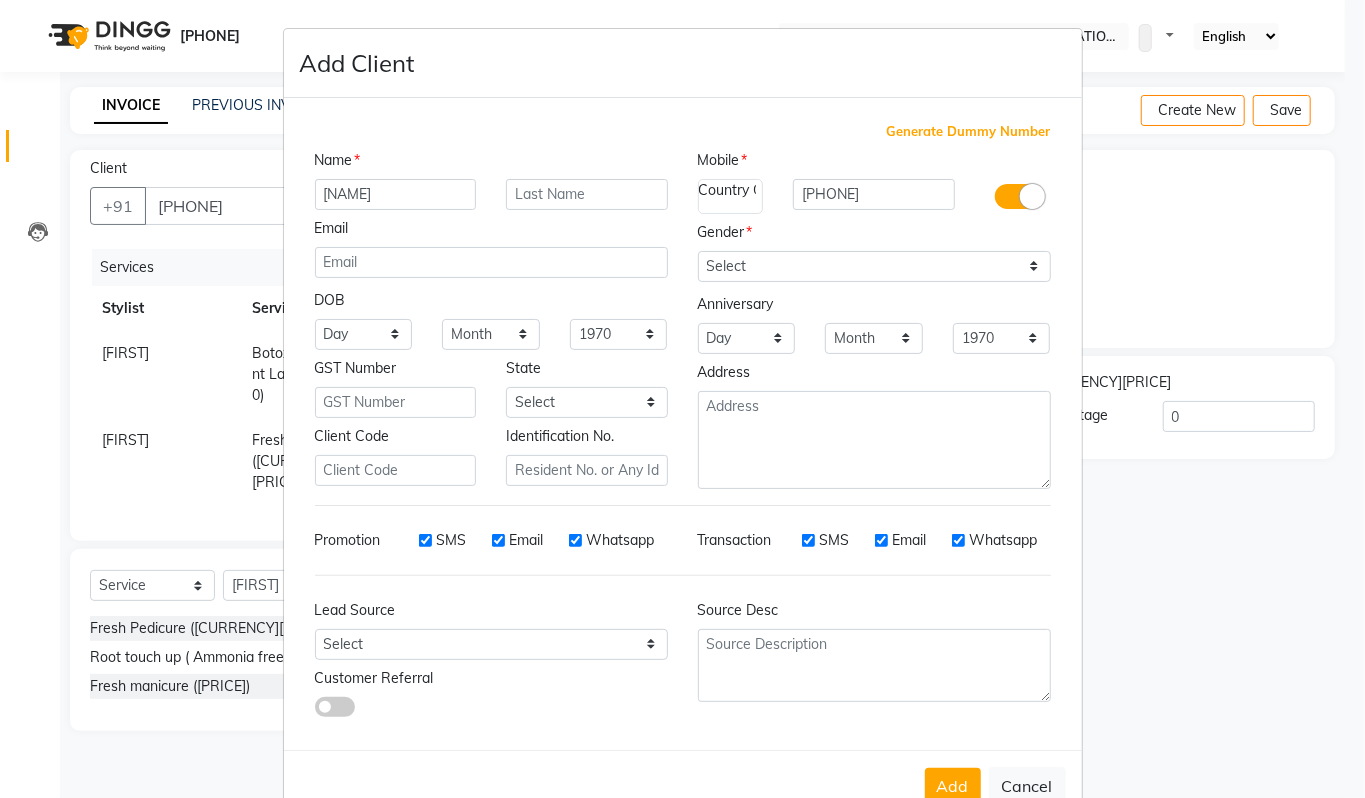 type on "[NAME]" 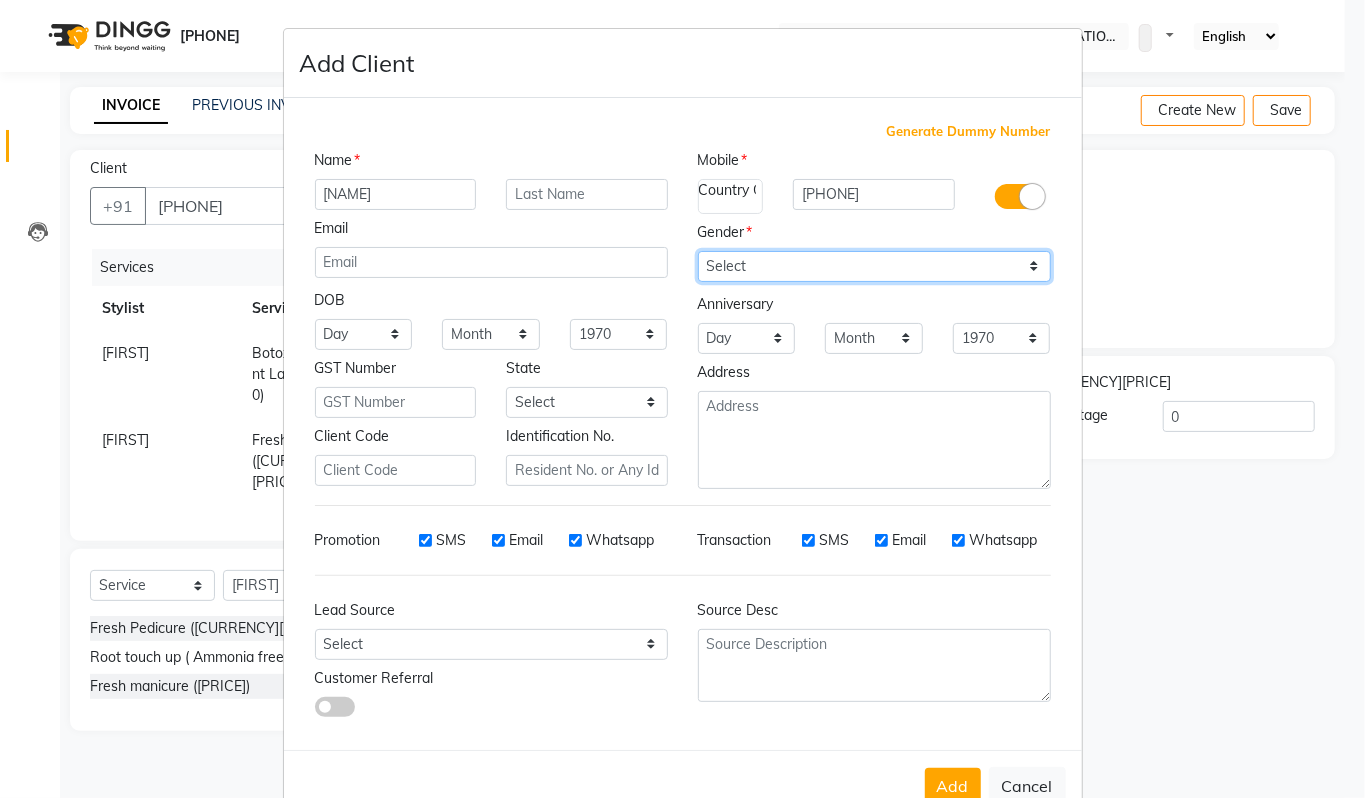 click on "Select Male Female Other Prefer Not To Say" at bounding box center (874, 266) 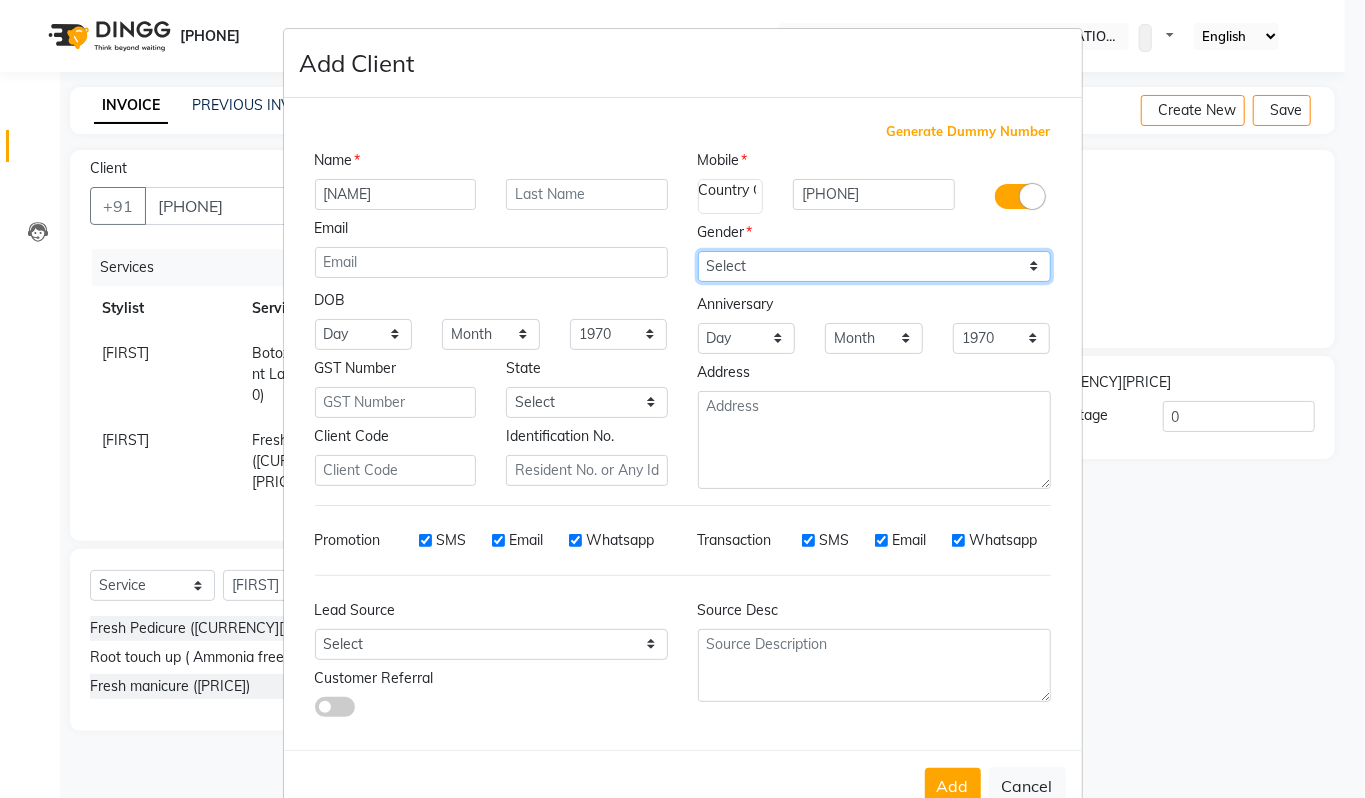 select on "female" 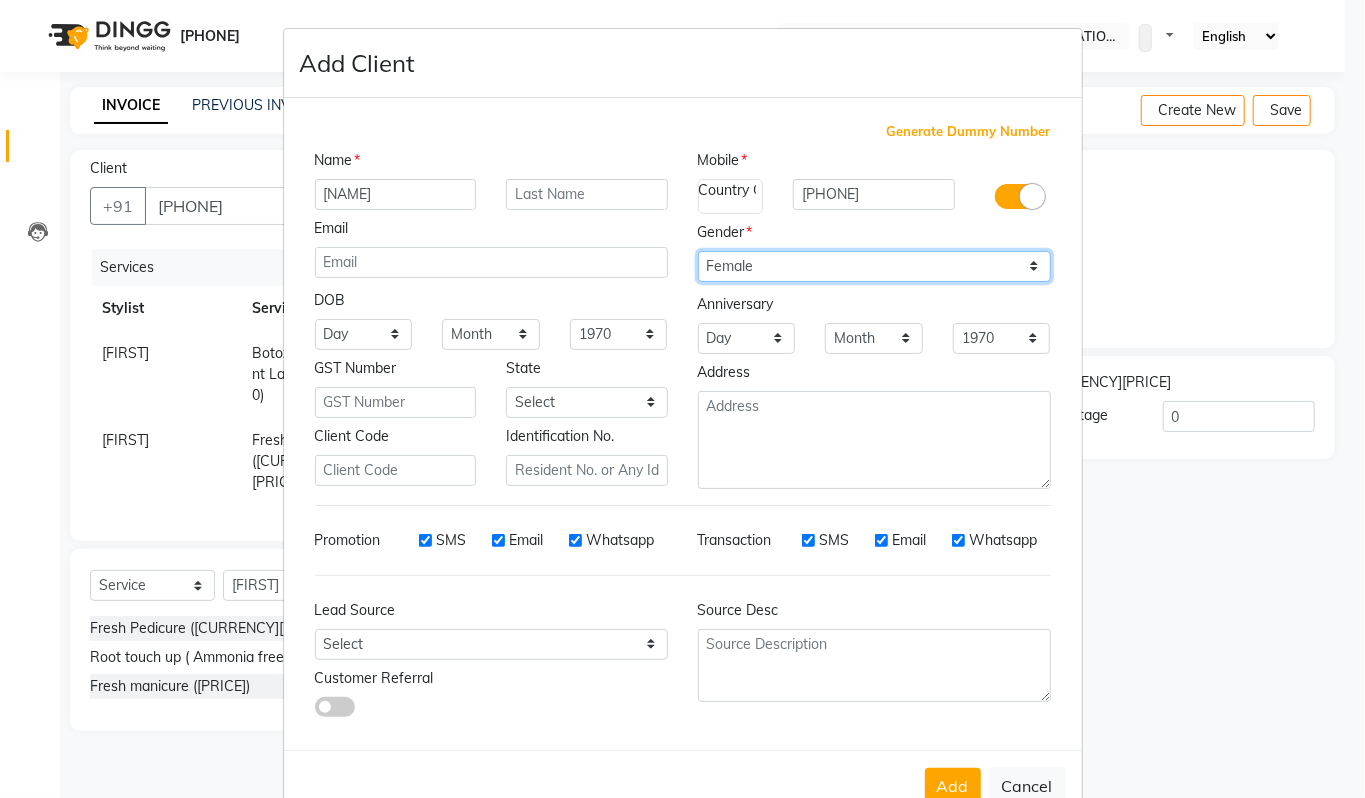 click on "Select Male Female Other Prefer Not To Say" at bounding box center [874, 266] 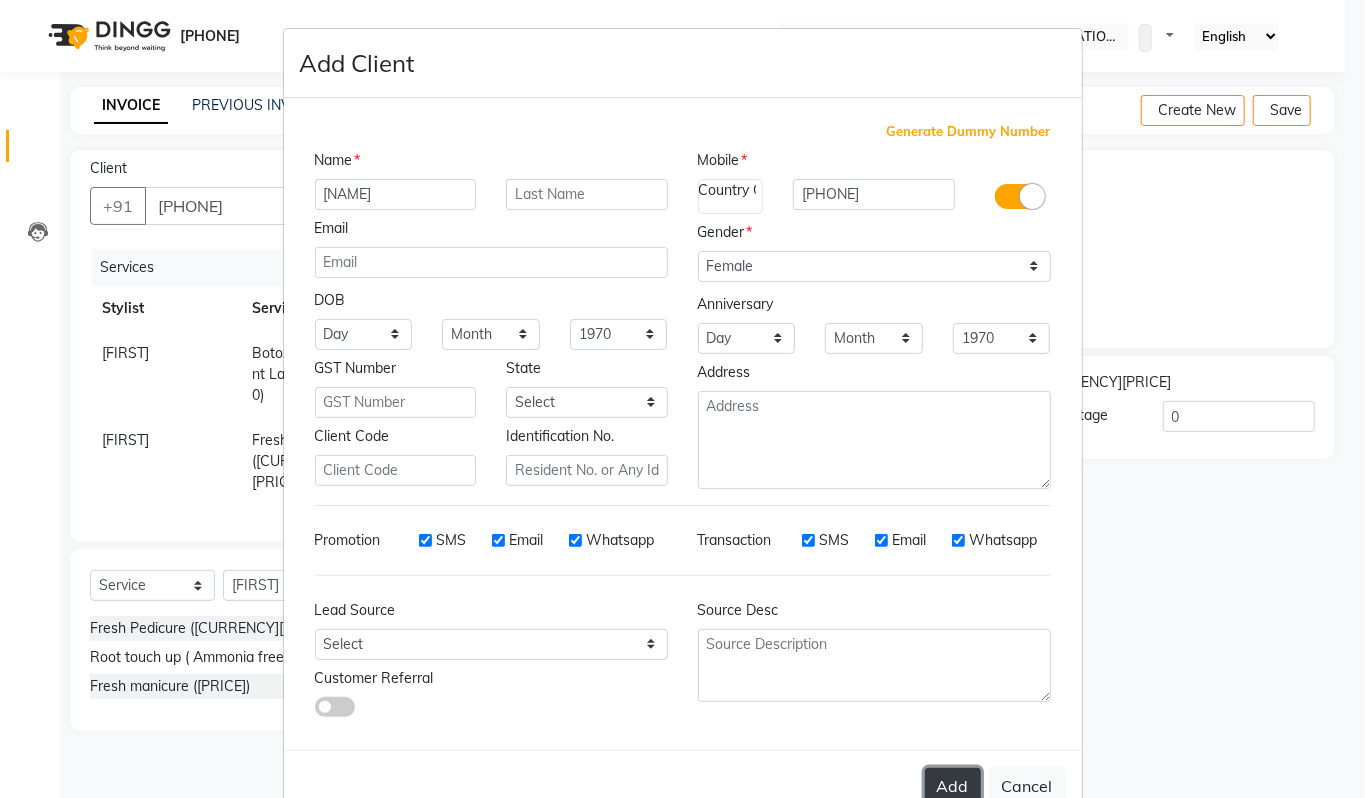 click on "Add" at bounding box center [953, 786] 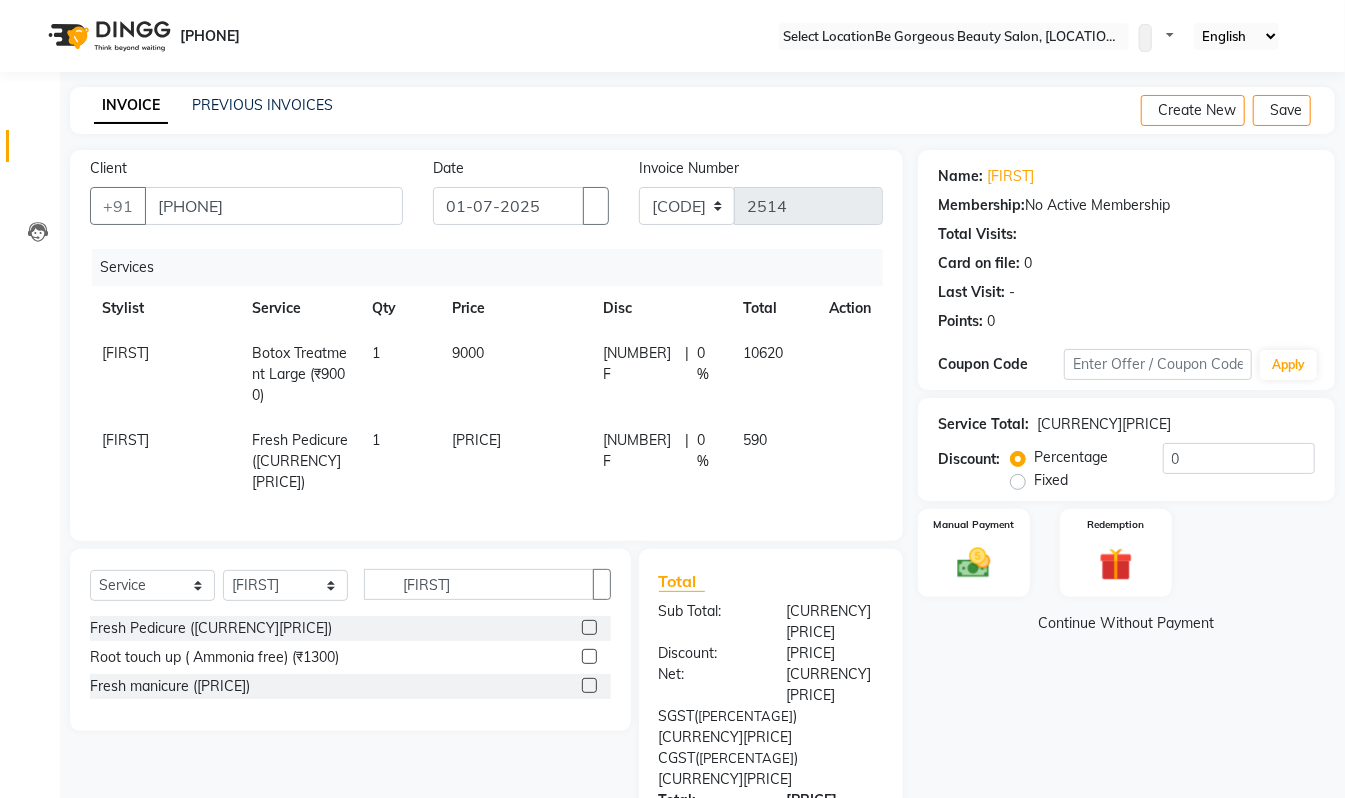 click on "0 %" at bounding box center (708, 364) 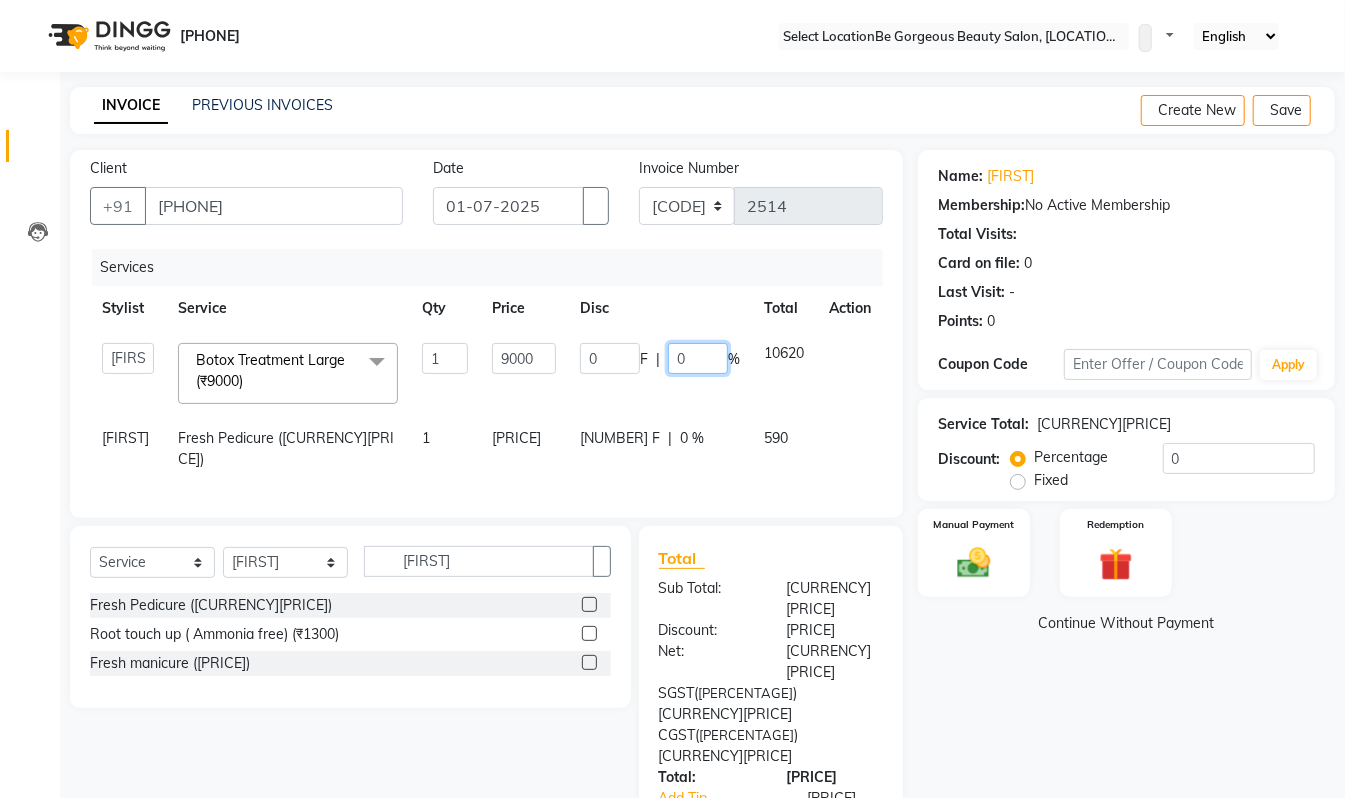 click on "0" at bounding box center (698, 358) 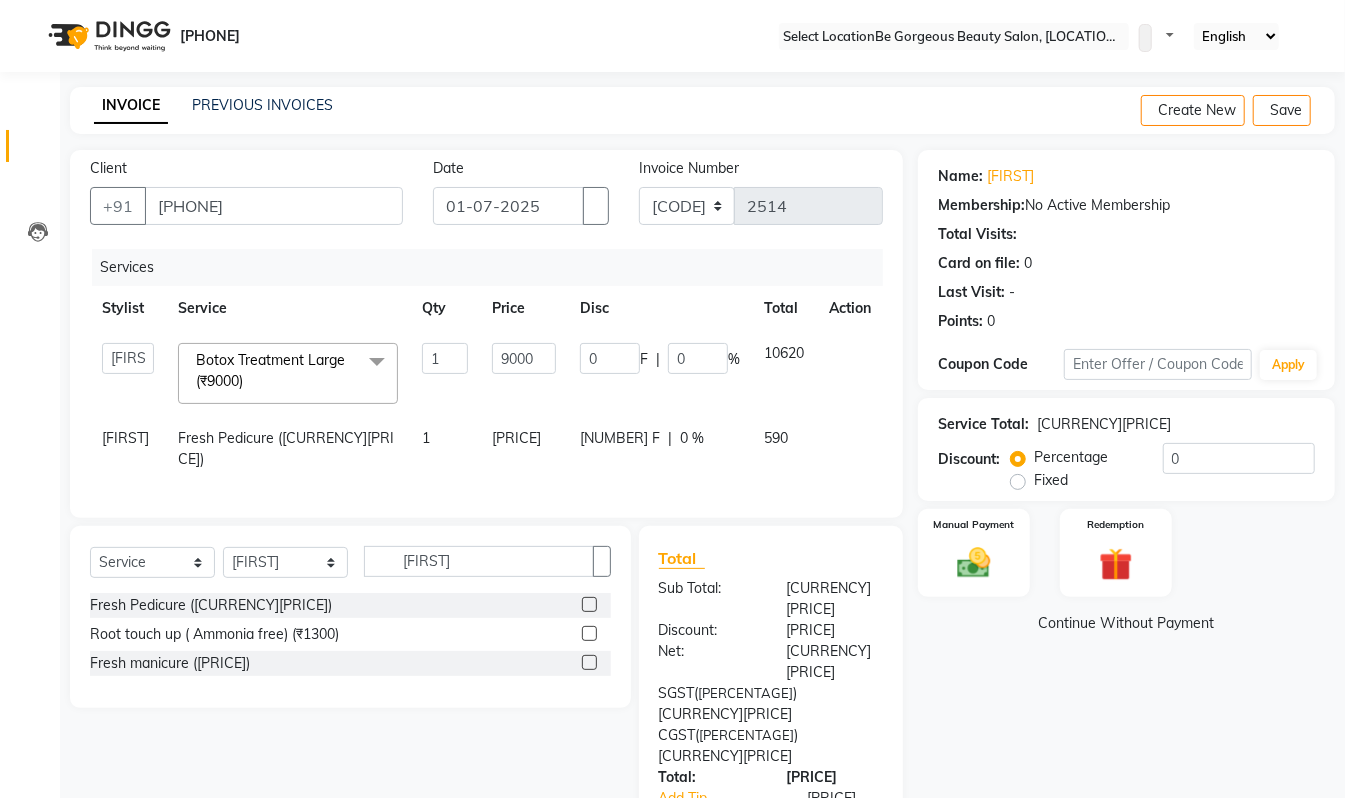 click on "Name: [NAME] Membership: No Active Membership Total Visits: Card on file: 0 Points: 0 Coupon Code Apply Service Total: ₹9,500.00 Discount: Percentage Fixed 0 Manual Payment Redemption Continue Without Payment" at bounding box center [1134, 527] 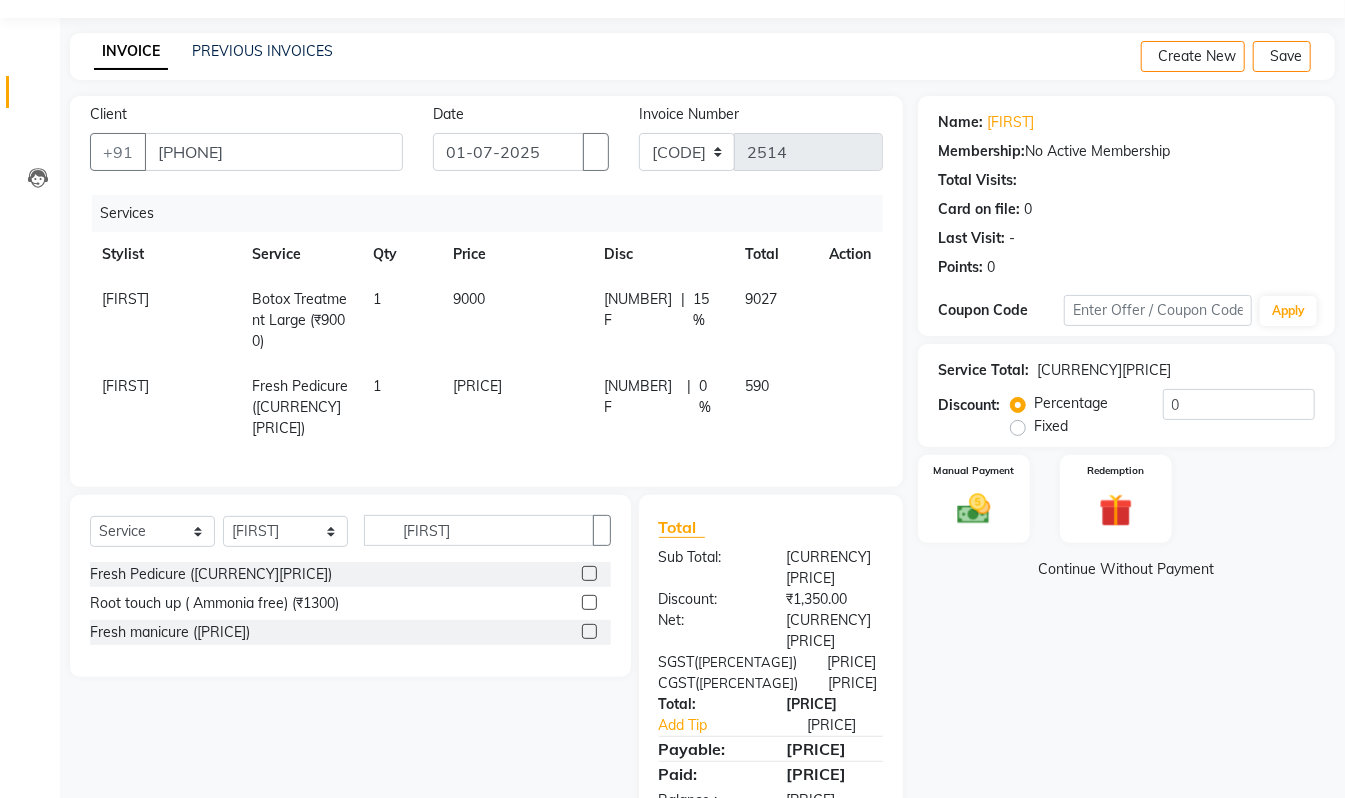 scroll, scrollTop: 73, scrollLeft: 0, axis: vertical 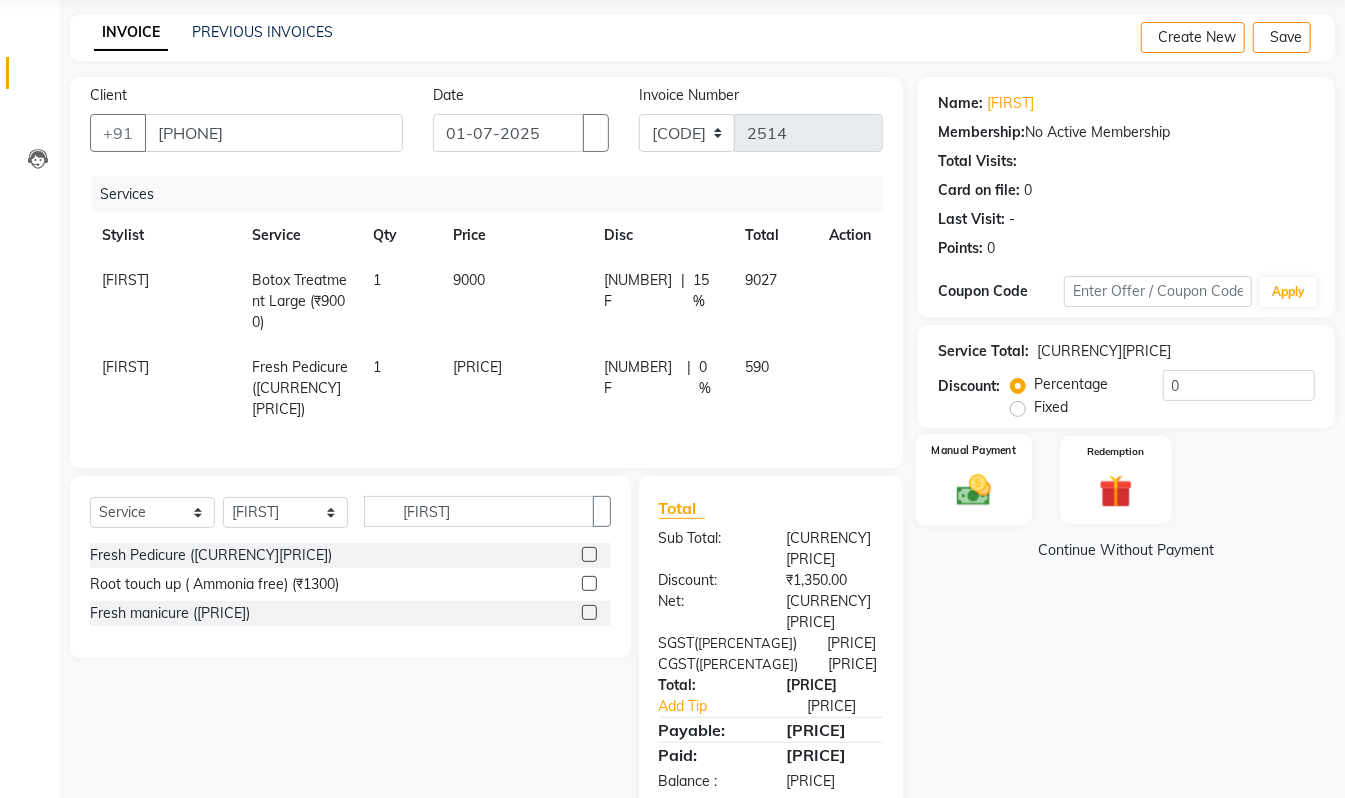click at bounding box center [974, 490] 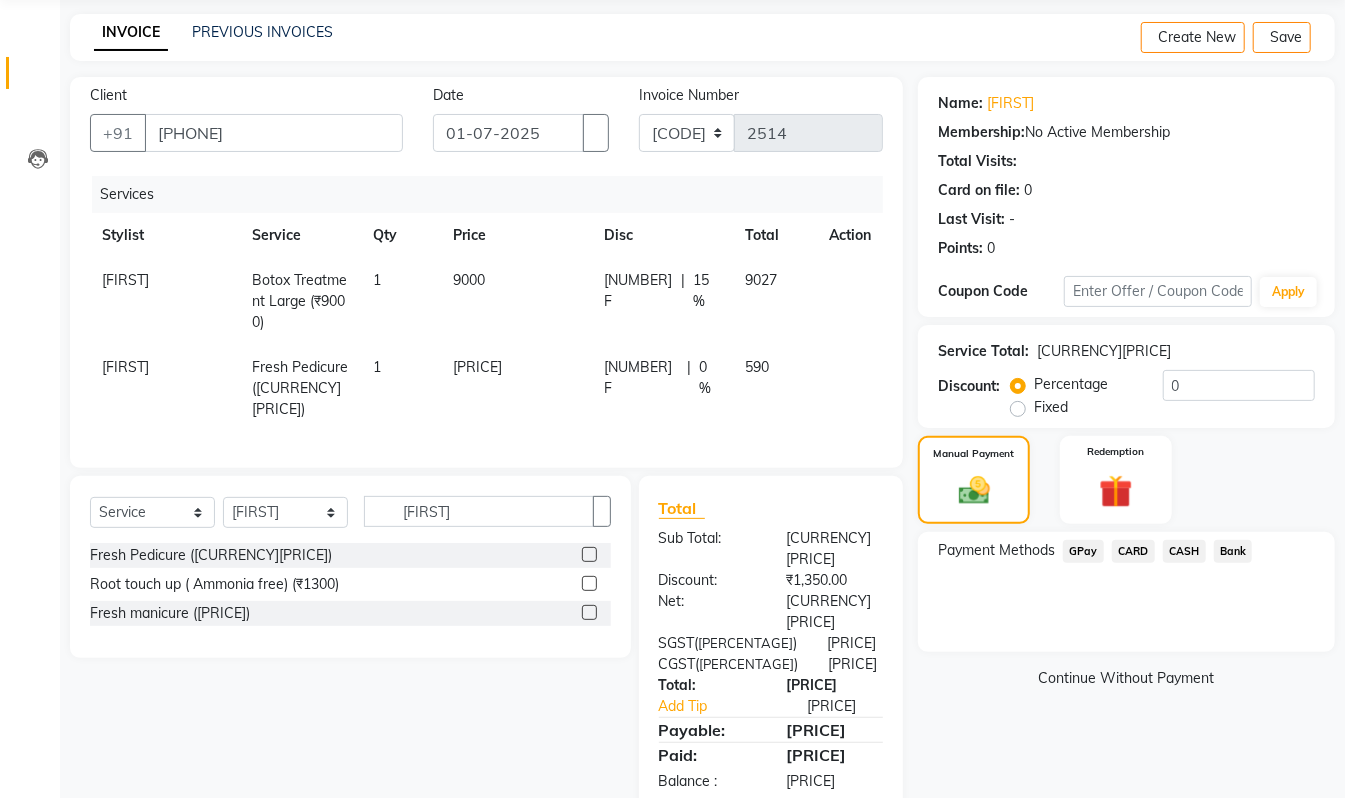 click on "GPay" at bounding box center (1083, 551) 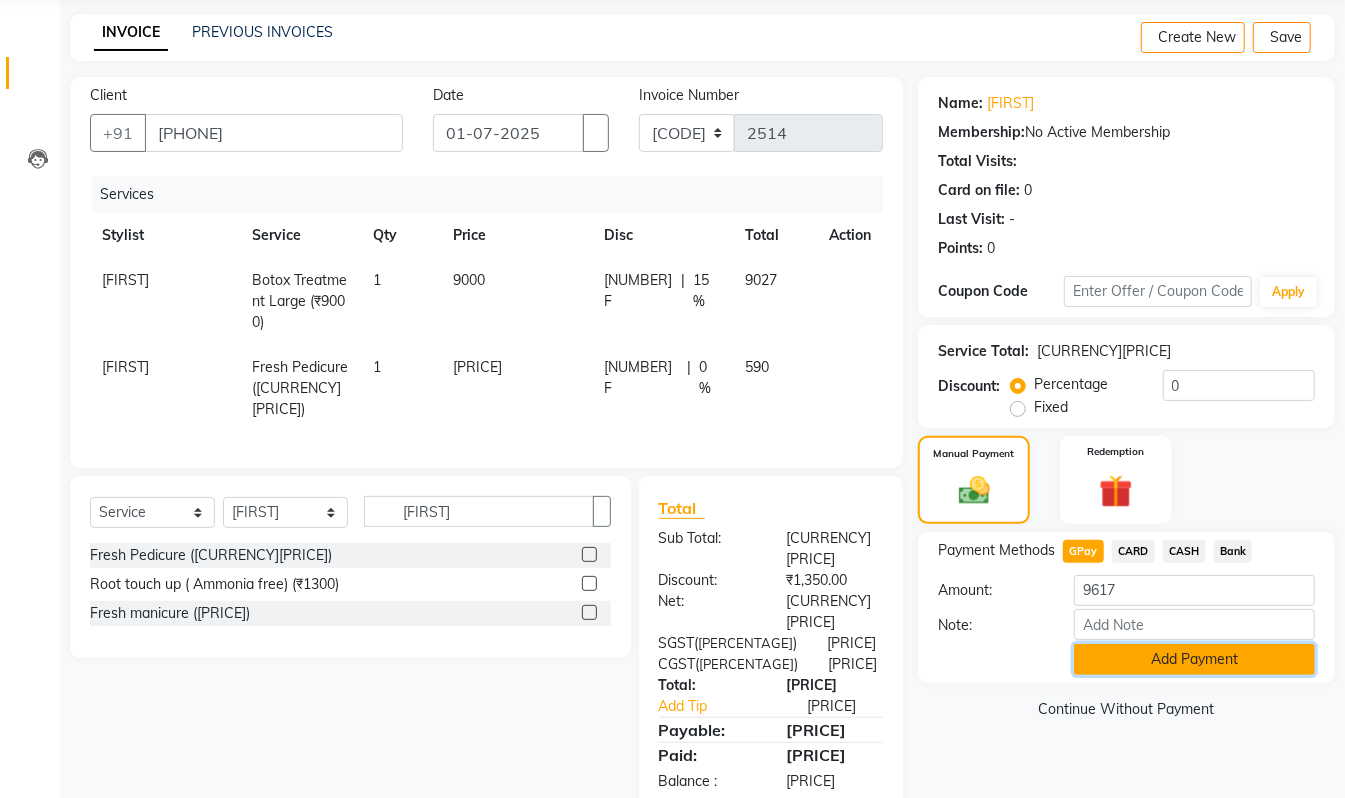 click on "Add Payment" at bounding box center (1194, 659) 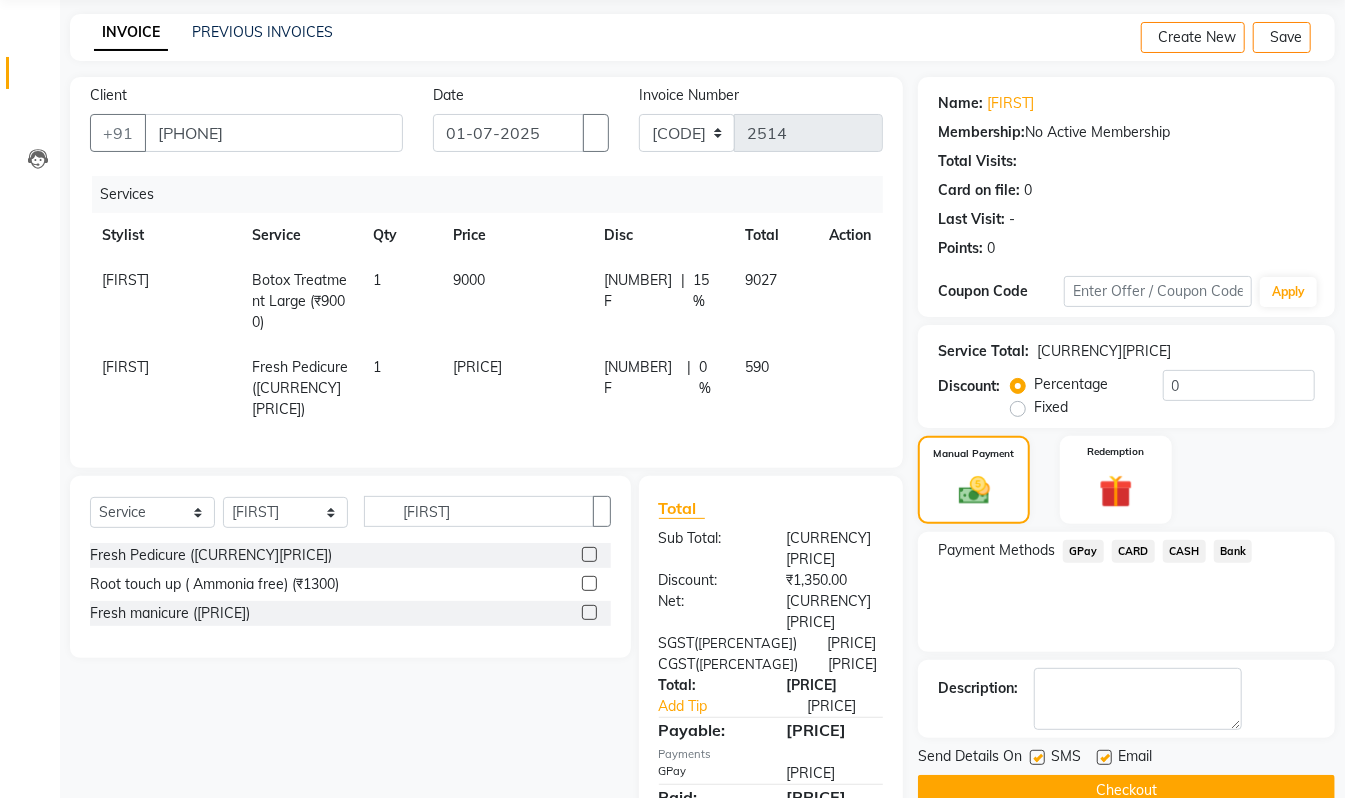 scroll, scrollTop: 118, scrollLeft: 0, axis: vertical 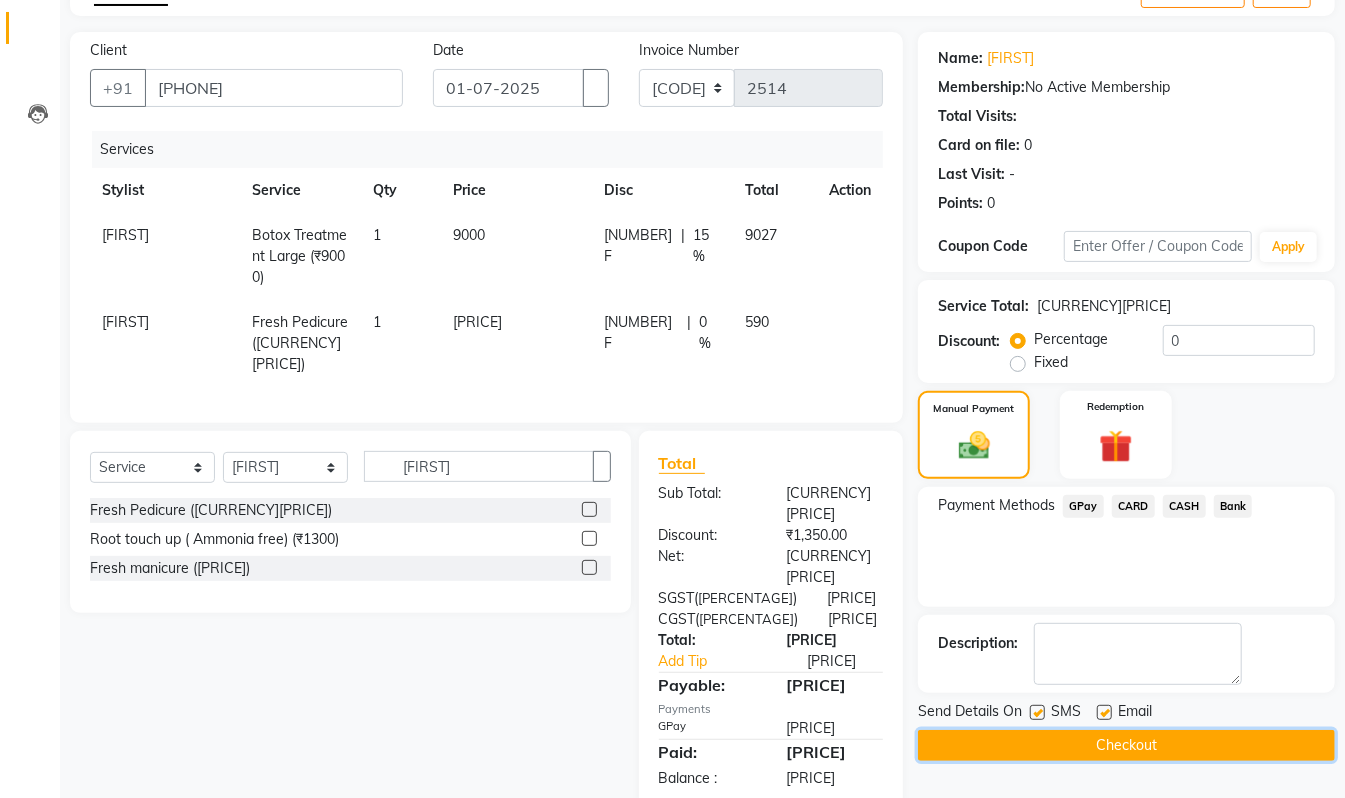 click on "Checkout" at bounding box center [1126, 745] 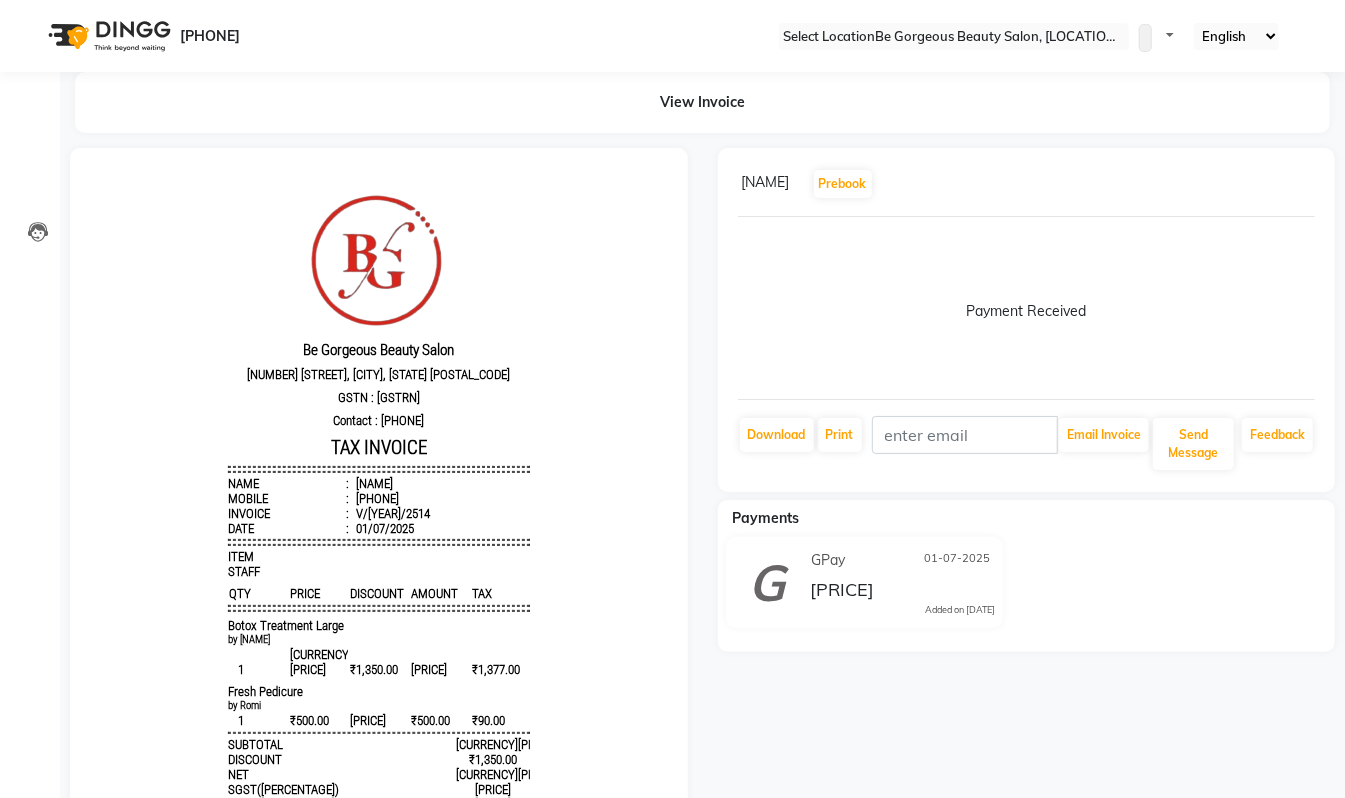 scroll, scrollTop: 0, scrollLeft: 0, axis: both 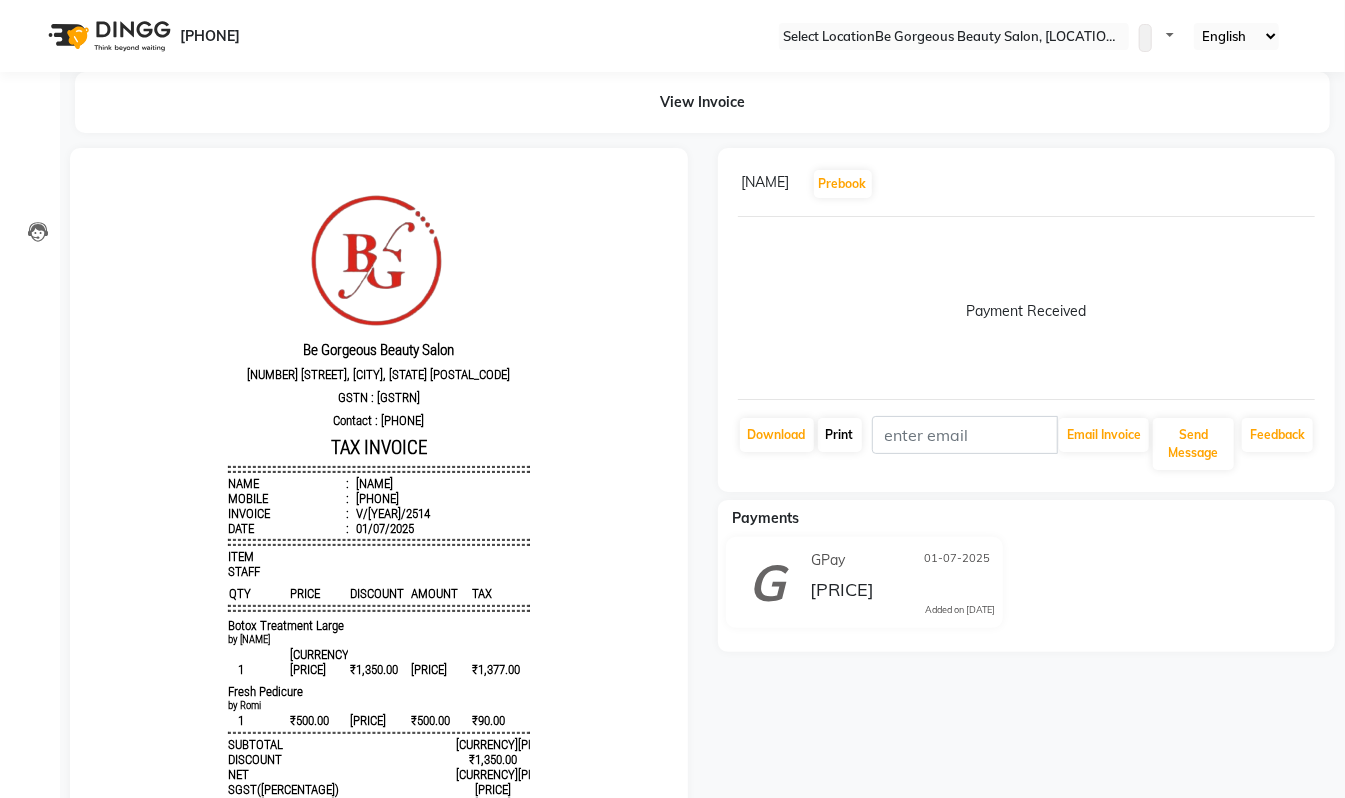 click on "Print" at bounding box center (777, 435) 